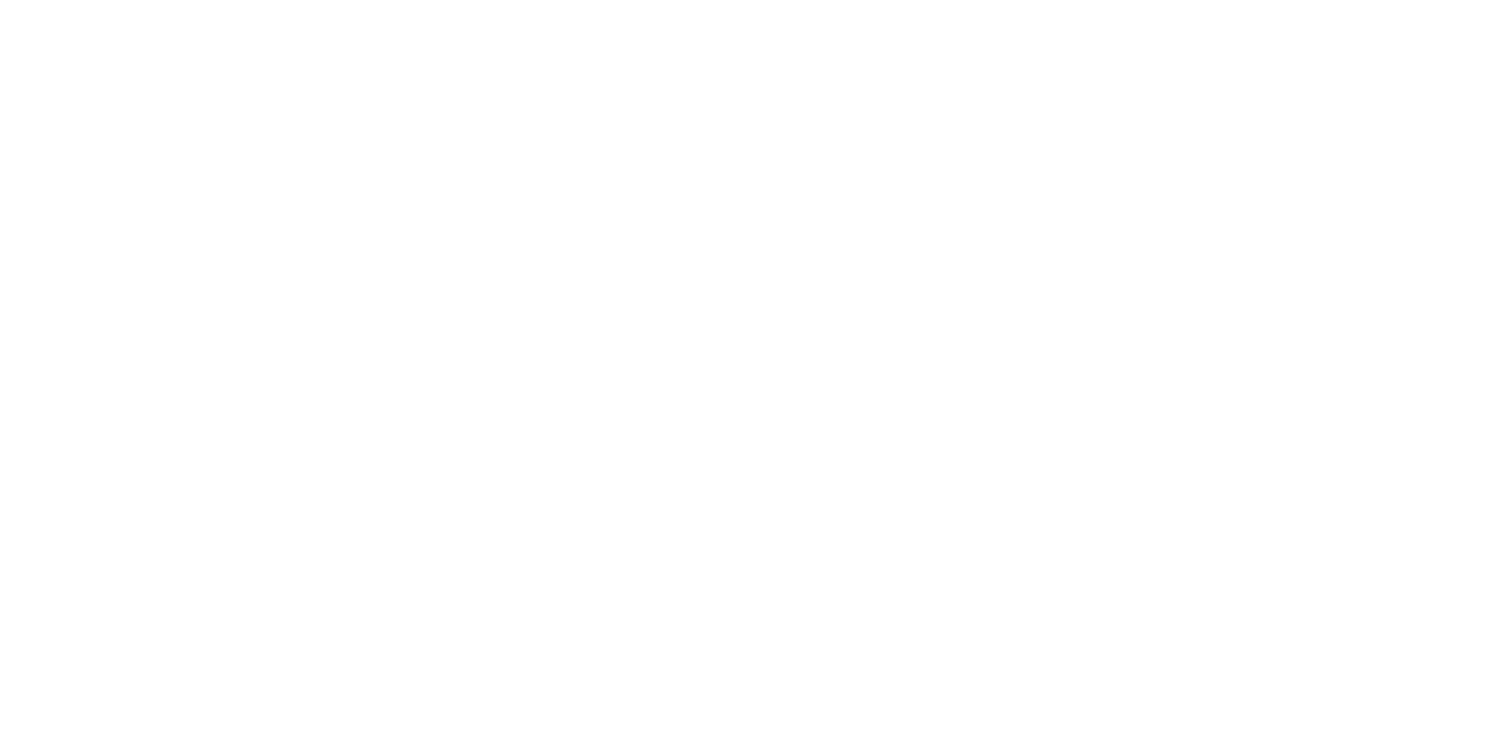 scroll, scrollTop: 0, scrollLeft: 0, axis: both 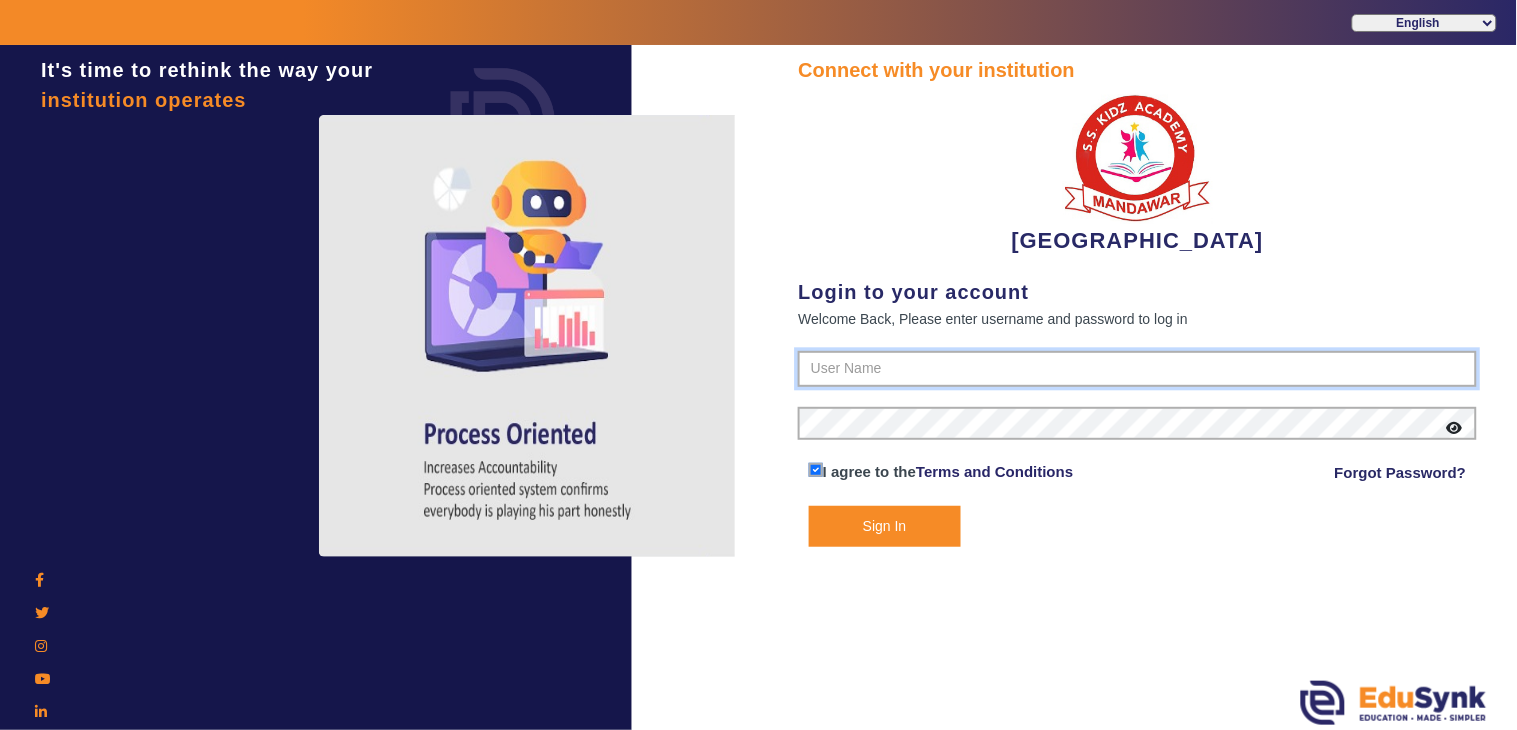 type on "9928895959" 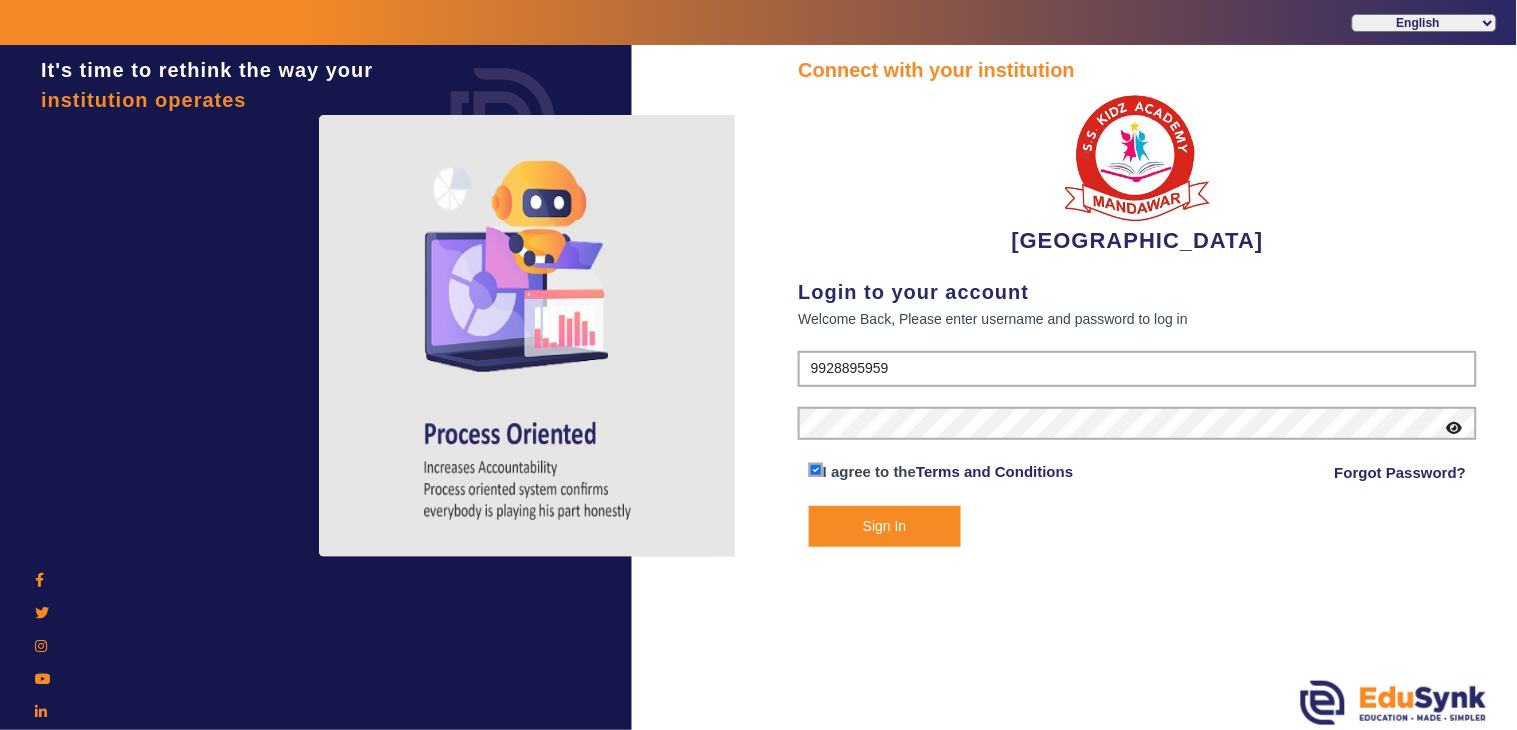 click on "Sign In" 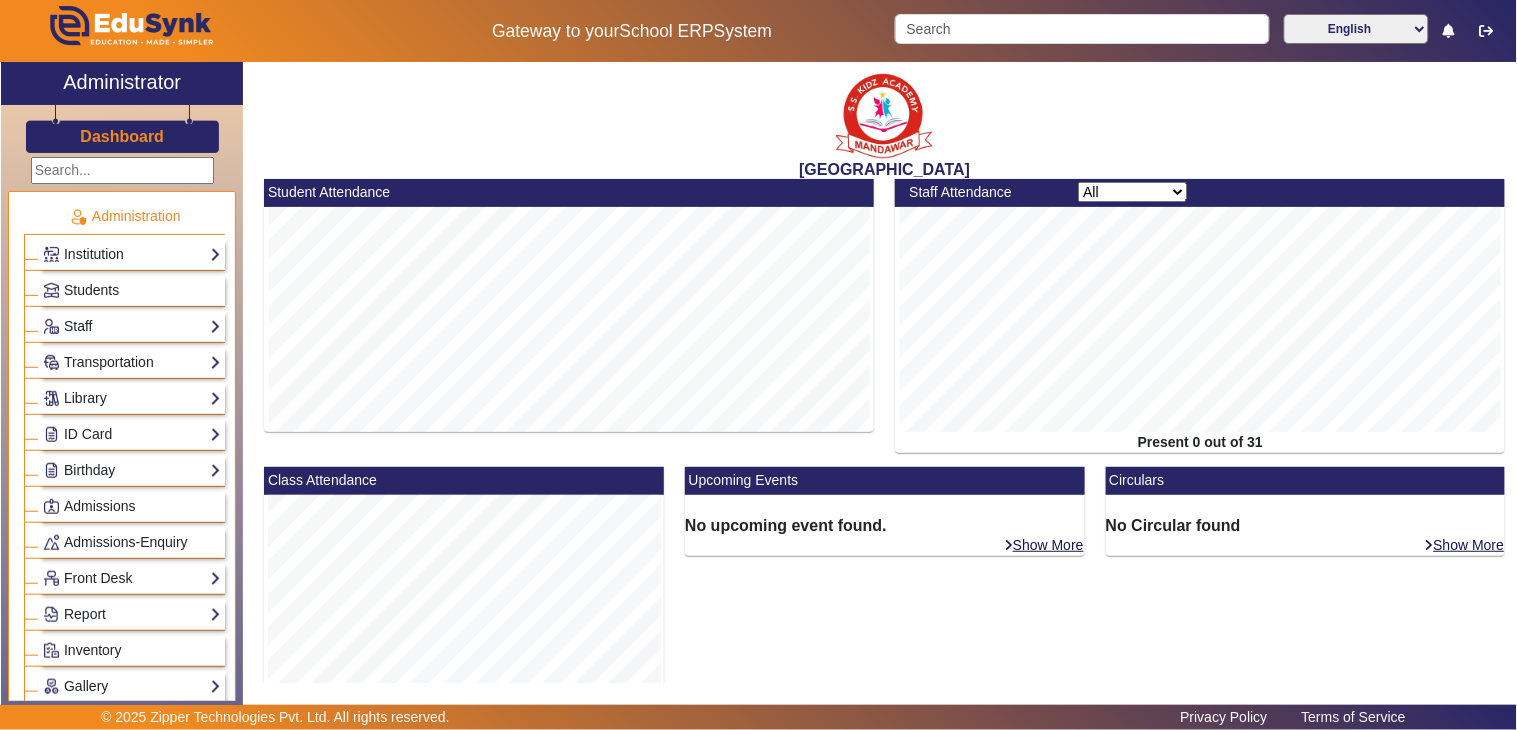 click on "Dashboard" 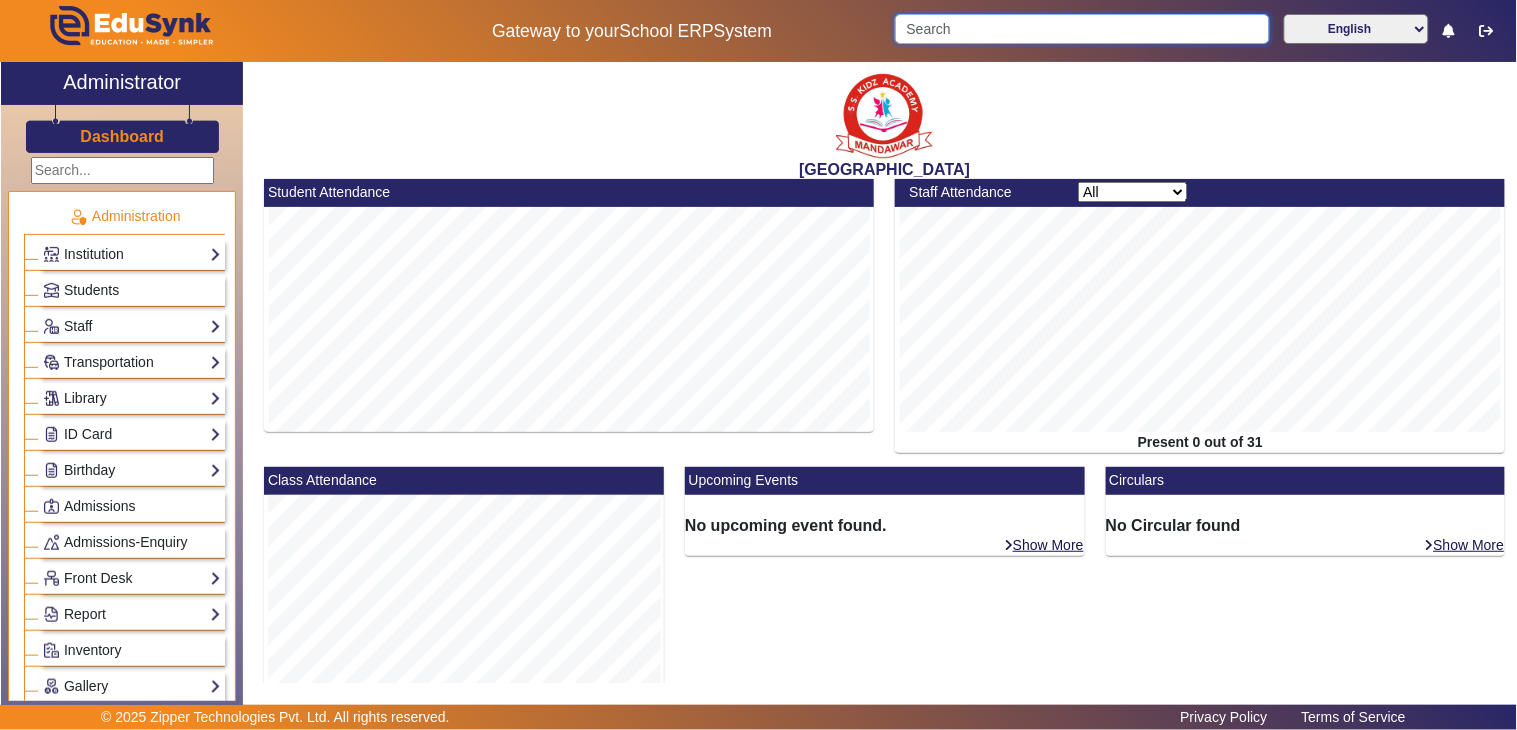 click at bounding box center (1082, 29) 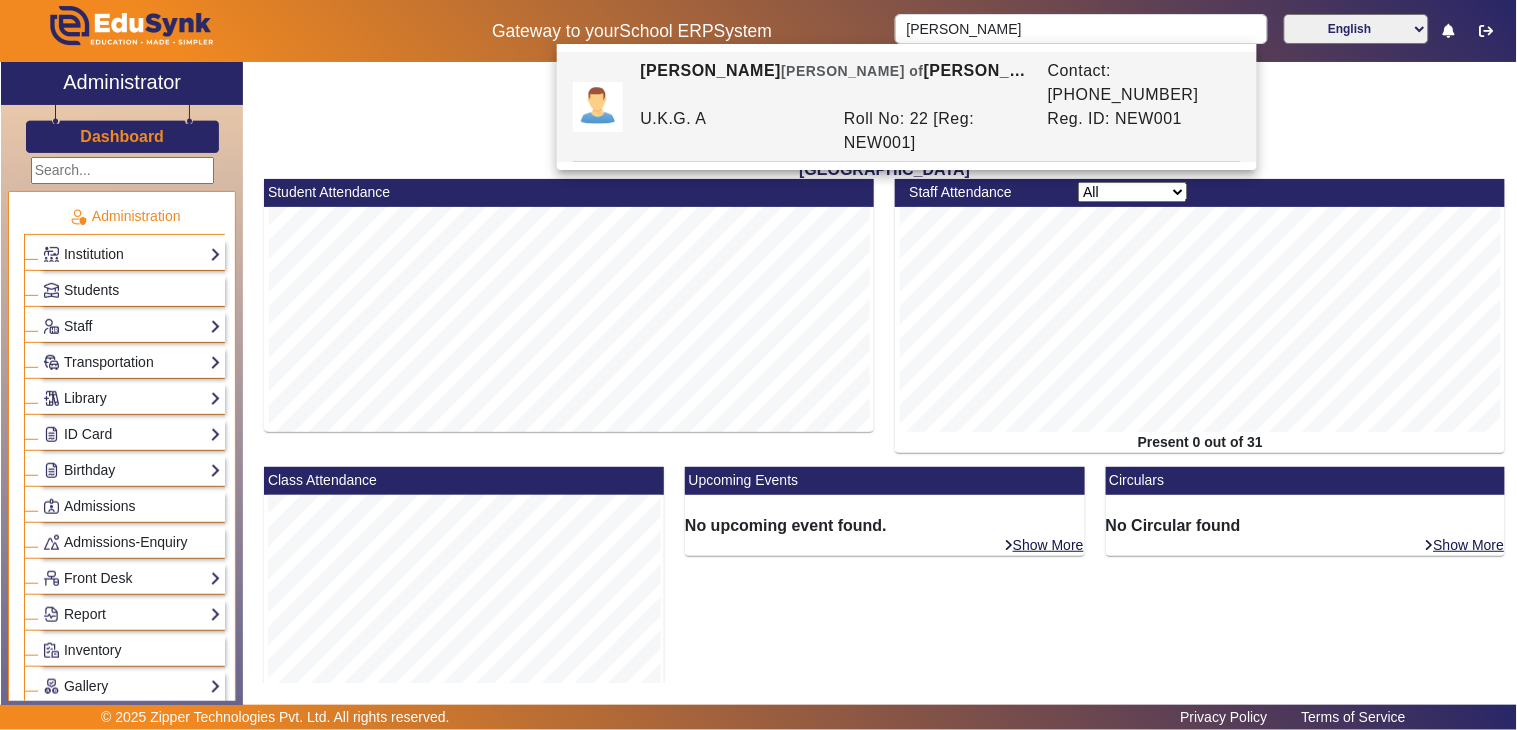 click on "[PERSON_NAME]  [PERSON_NAME] of  [PERSON_NAME]" at bounding box center [833, 83] 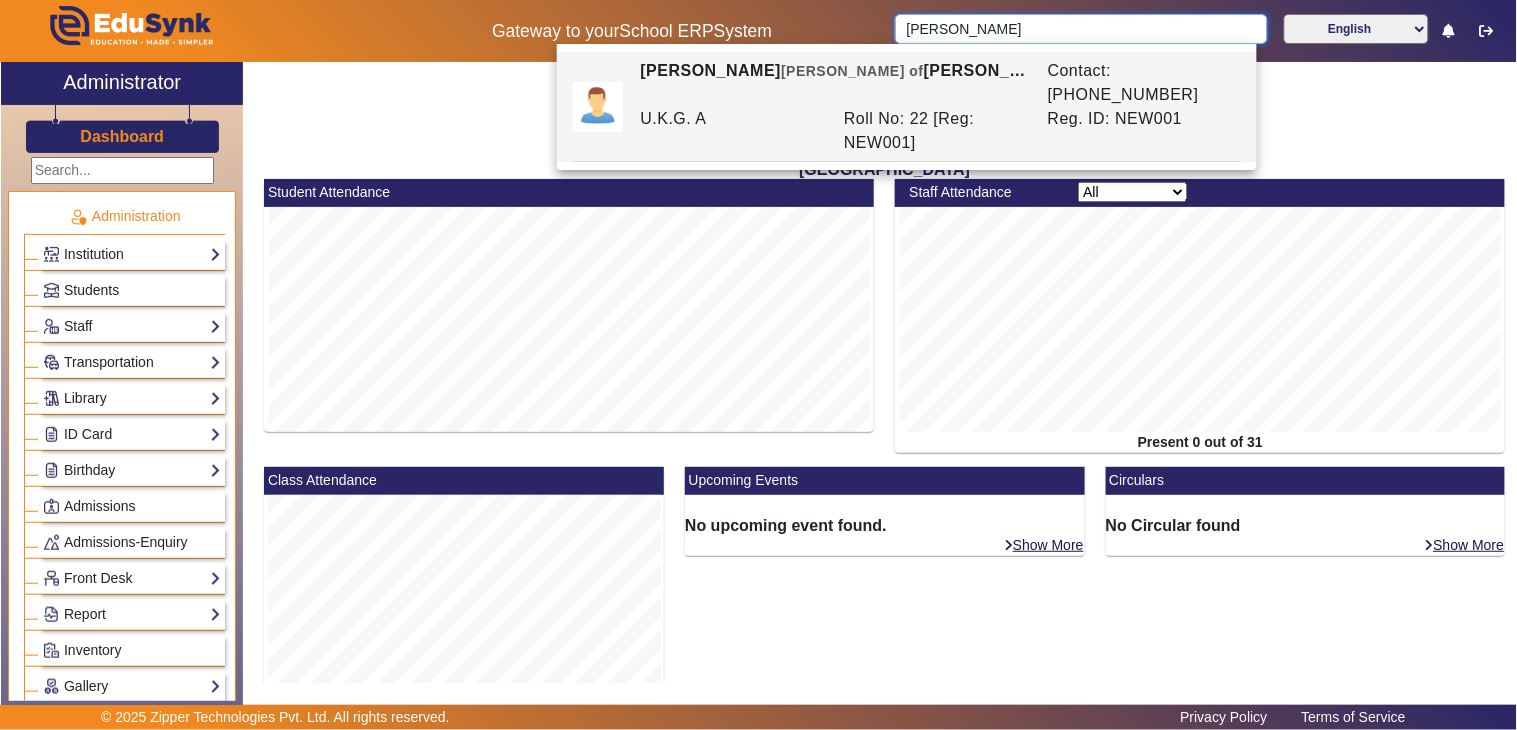 type on "[PERSON_NAME]" 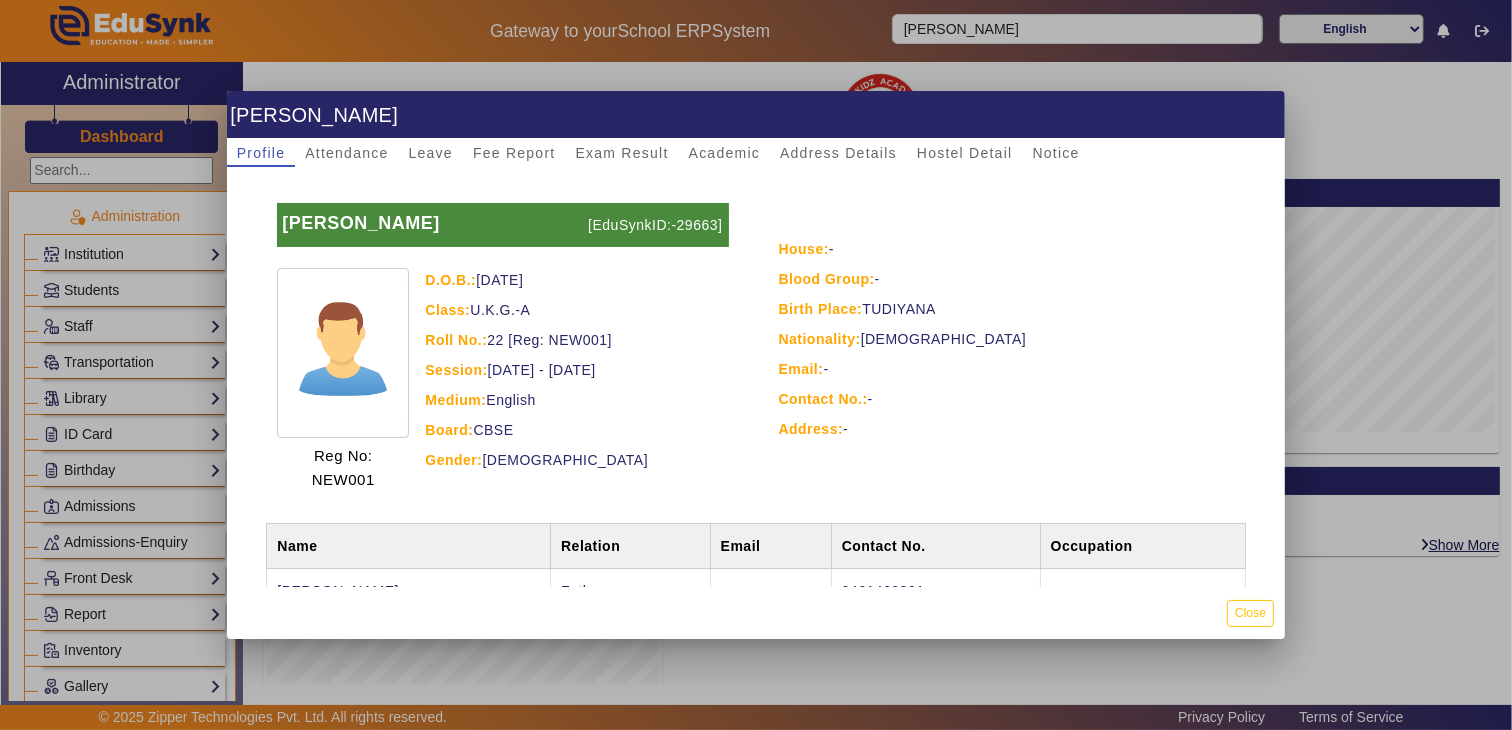 drag, startPoint x: 566, startPoint y: 277, endPoint x: 480, endPoint y: 283, distance: 86.209045 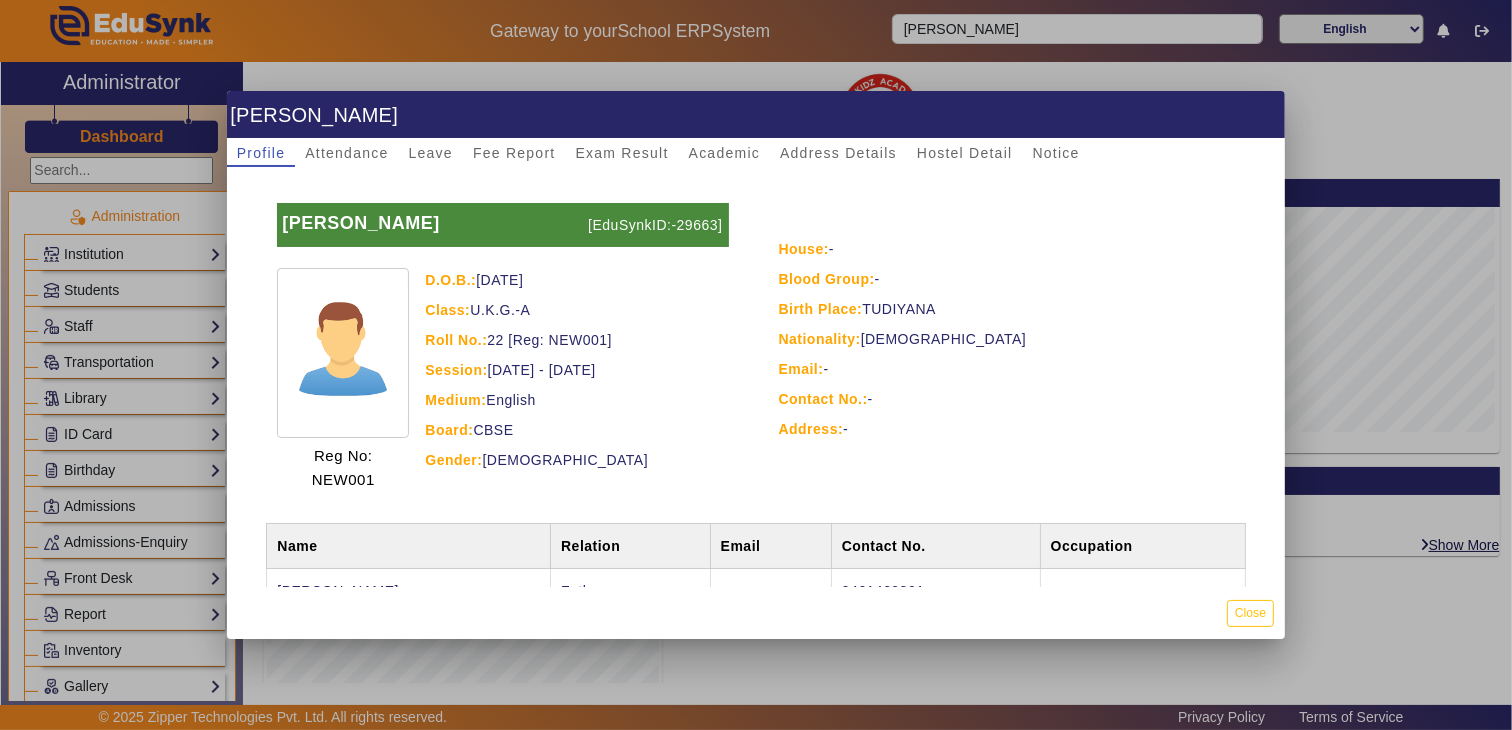 click on "[PERSON_NAME] [EduSynkID:-29663] Reg No: NEW001 D.O.B.:  [DEMOGRAPHIC_DATA] Class:  U.K.G.-A Roll No.:  22 [Reg: NEW001] Session:  [DATE] - [DATE] Medium:  English Board:  CBSE Gender:  [DEMOGRAPHIC_DATA]" at bounding box center [503, 347] 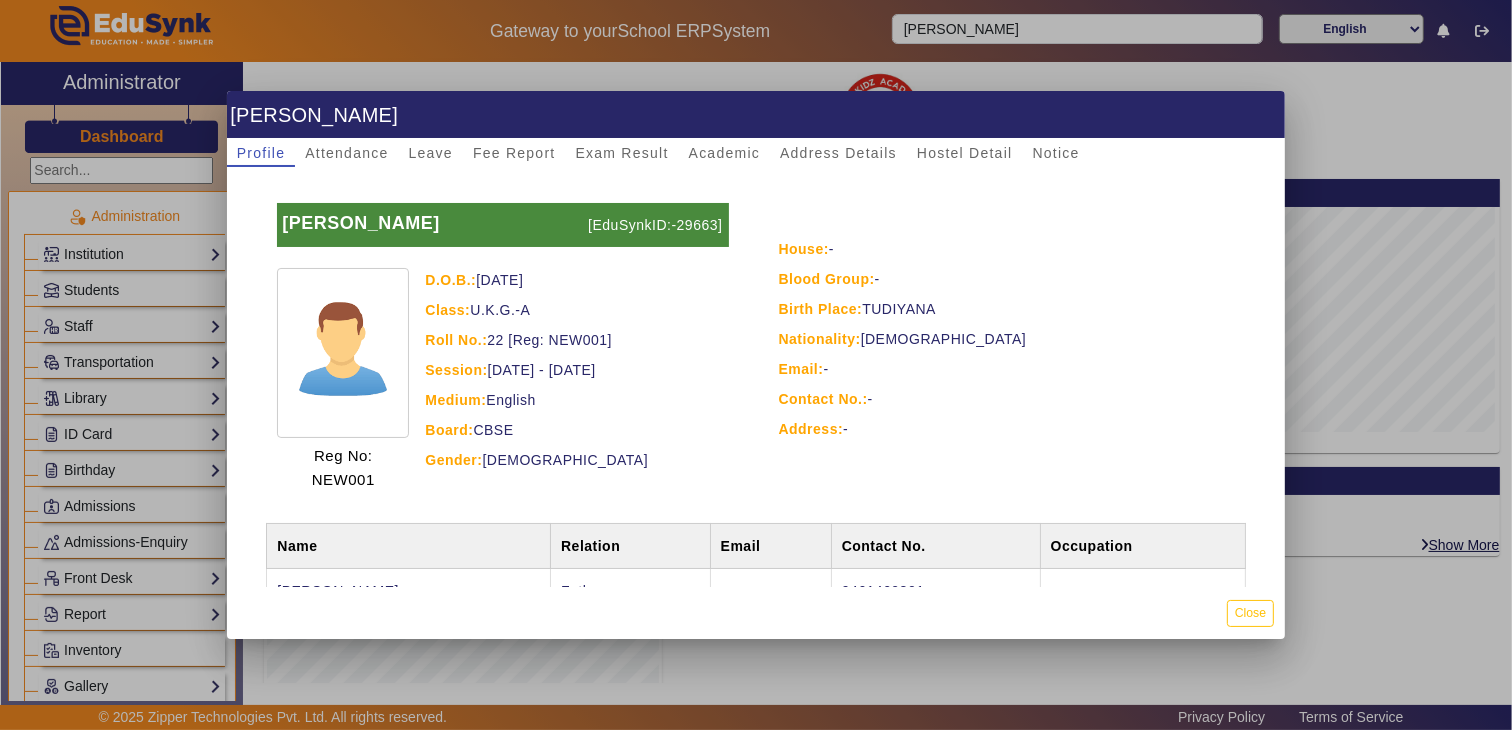 click on "Address:  -" at bounding box center [1008, 429] 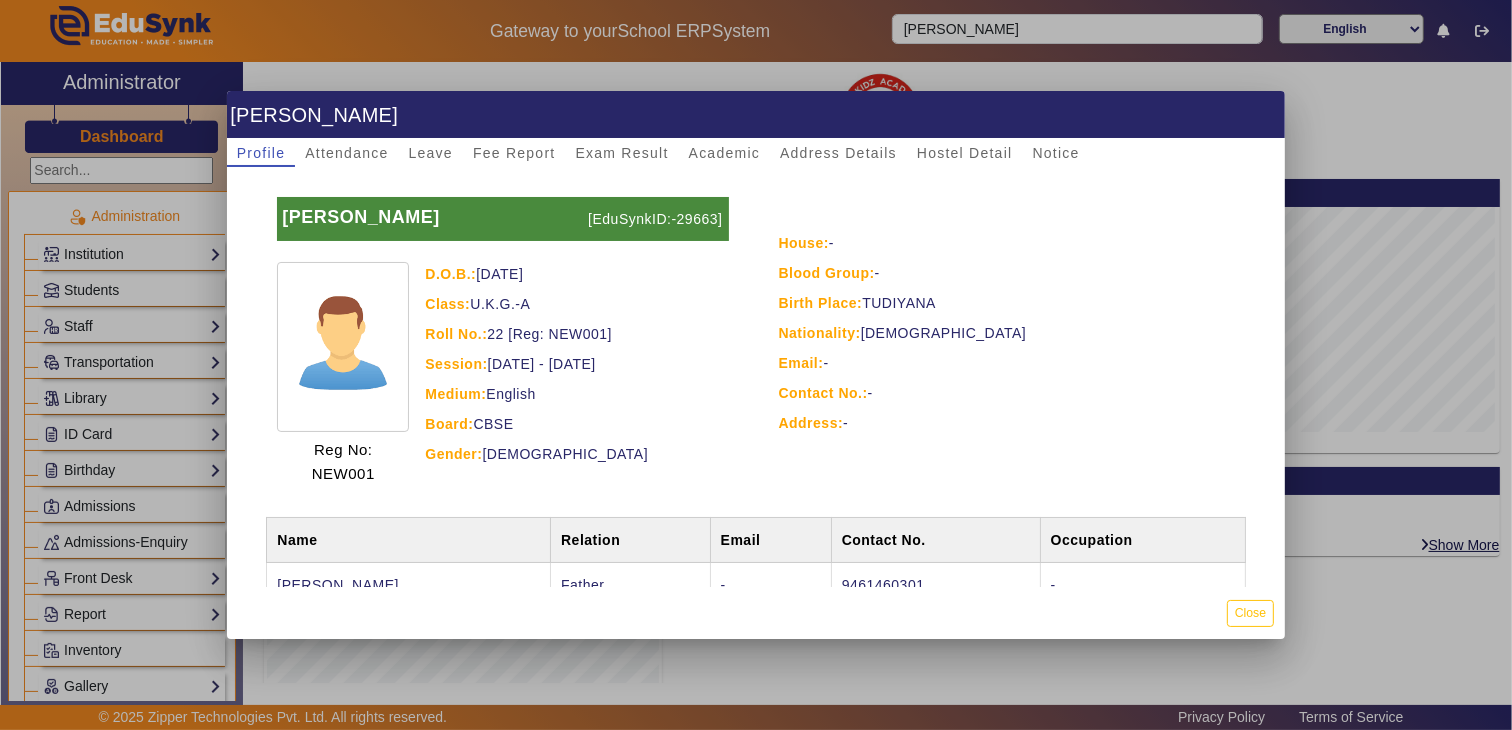 scroll, scrollTop: 0, scrollLeft: 0, axis: both 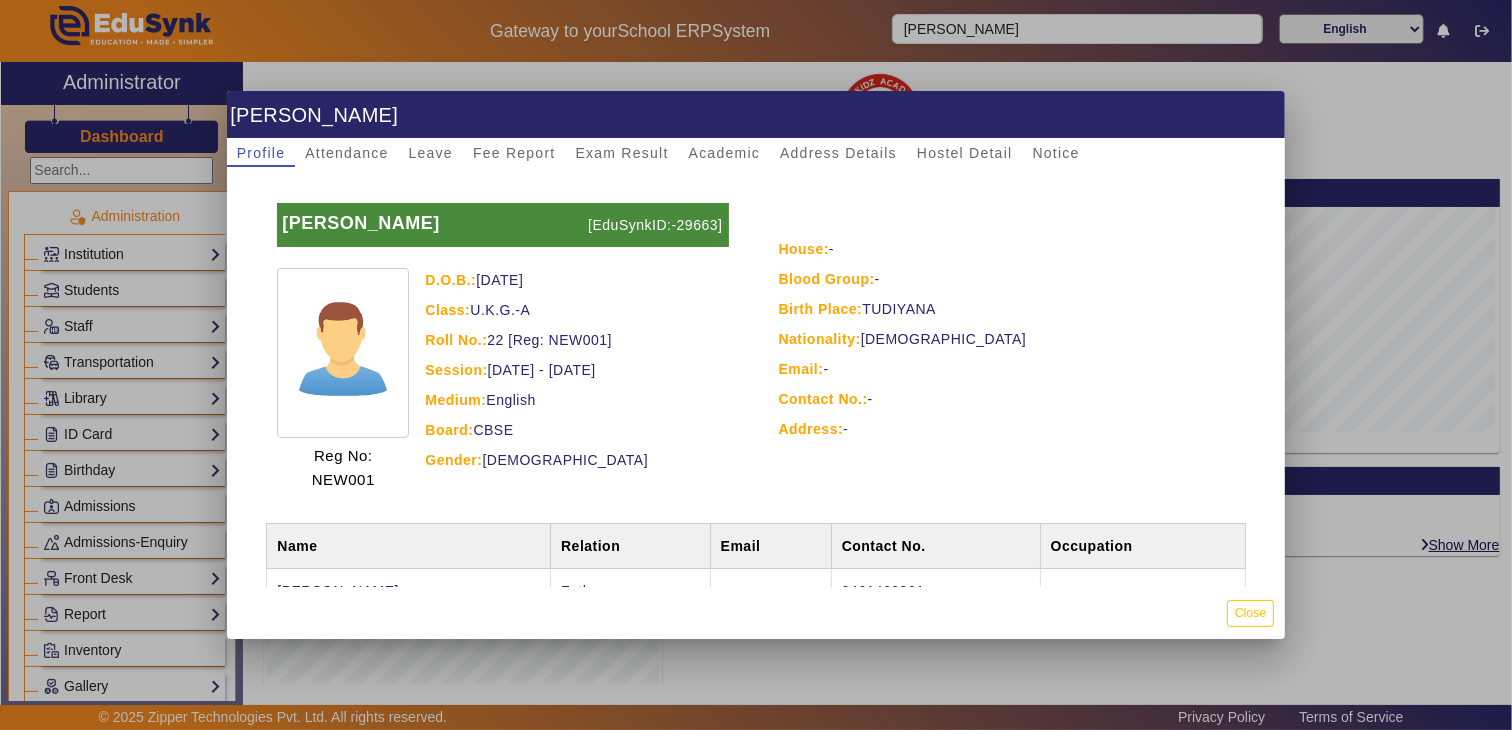 drag, startPoint x: 283, startPoint y: 223, endPoint x: 854, endPoint y: 438, distance: 610.13605 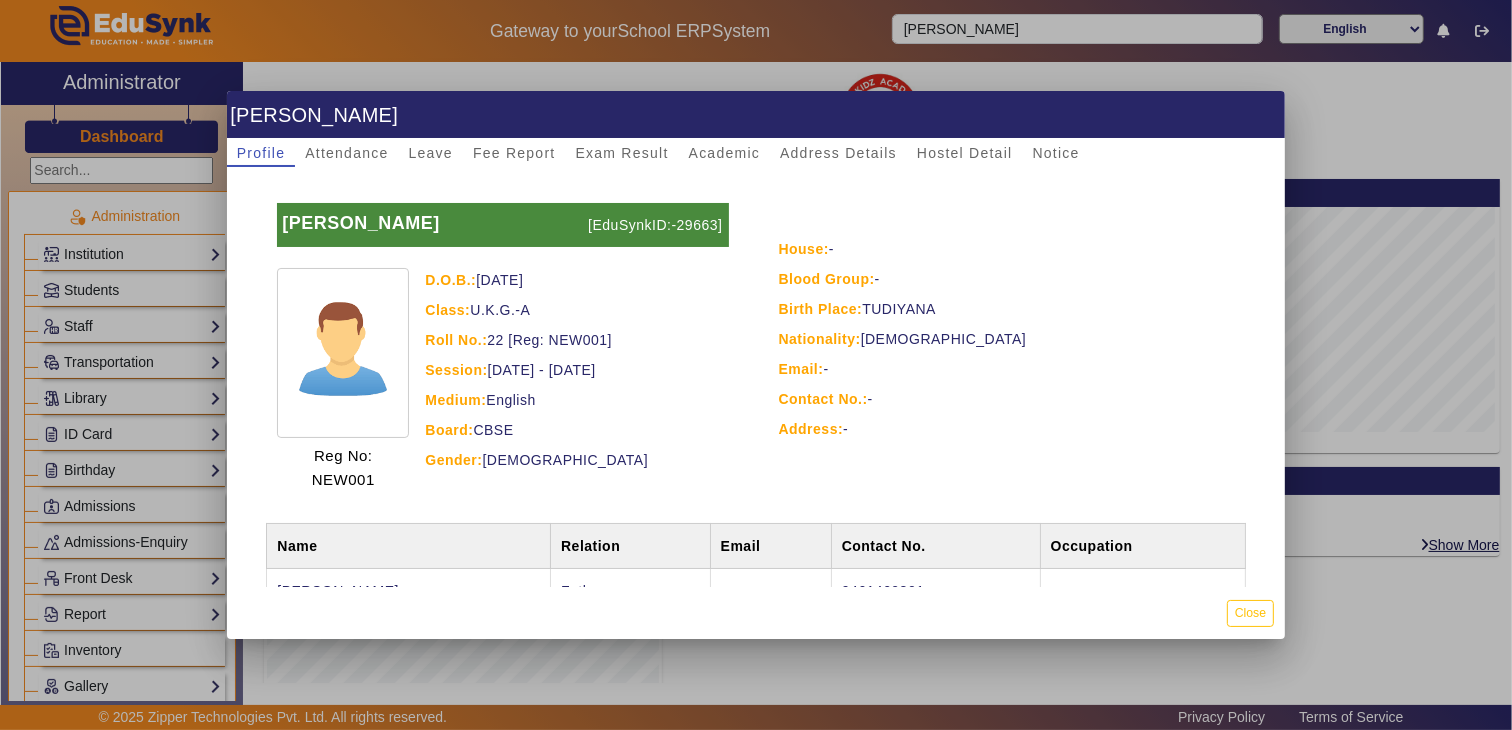 drag, startPoint x: 293, startPoint y: 221, endPoint x: 782, endPoint y: 446, distance: 538.2806 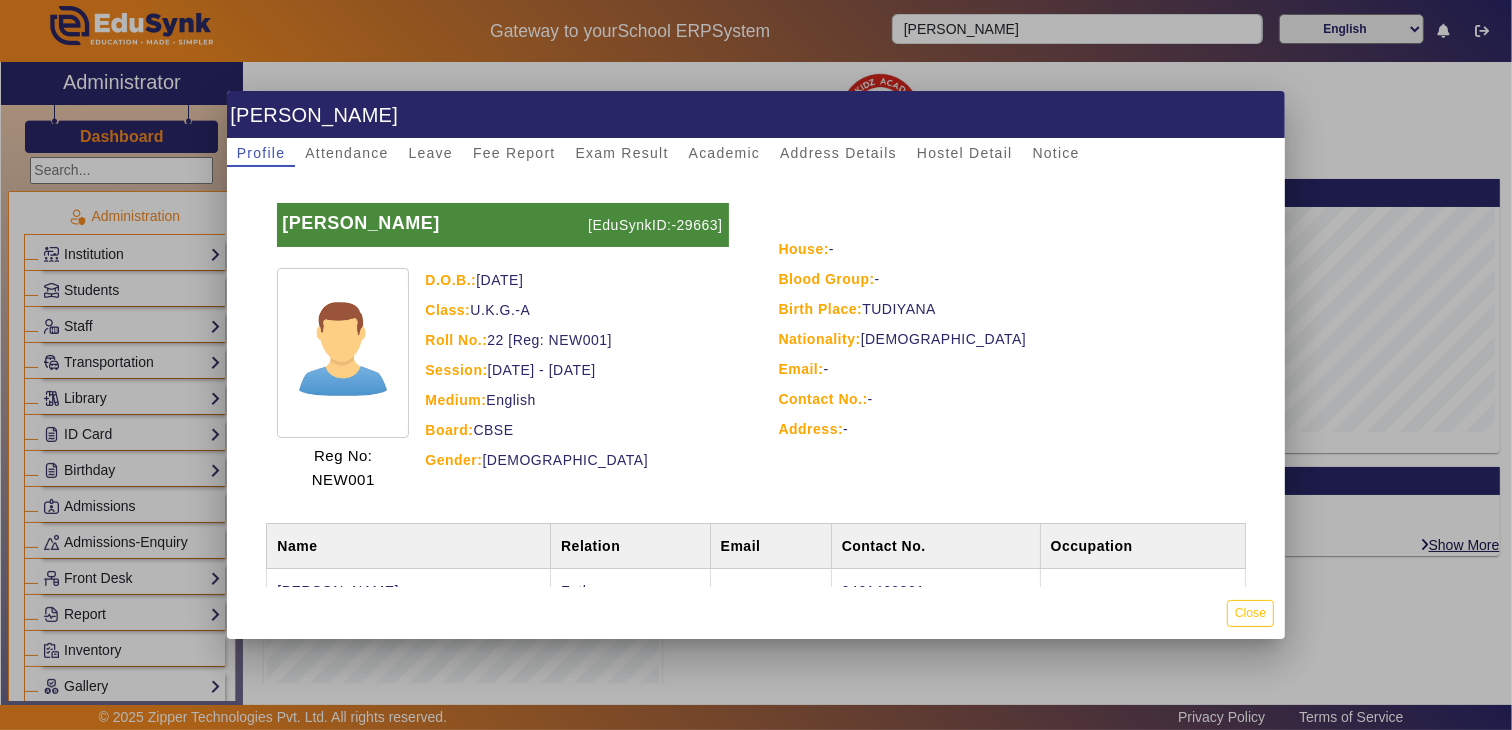 drag, startPoint x: 278, startPoint y: 223, endPoint x: 914, endPoint y: 444, distance: 673.30304 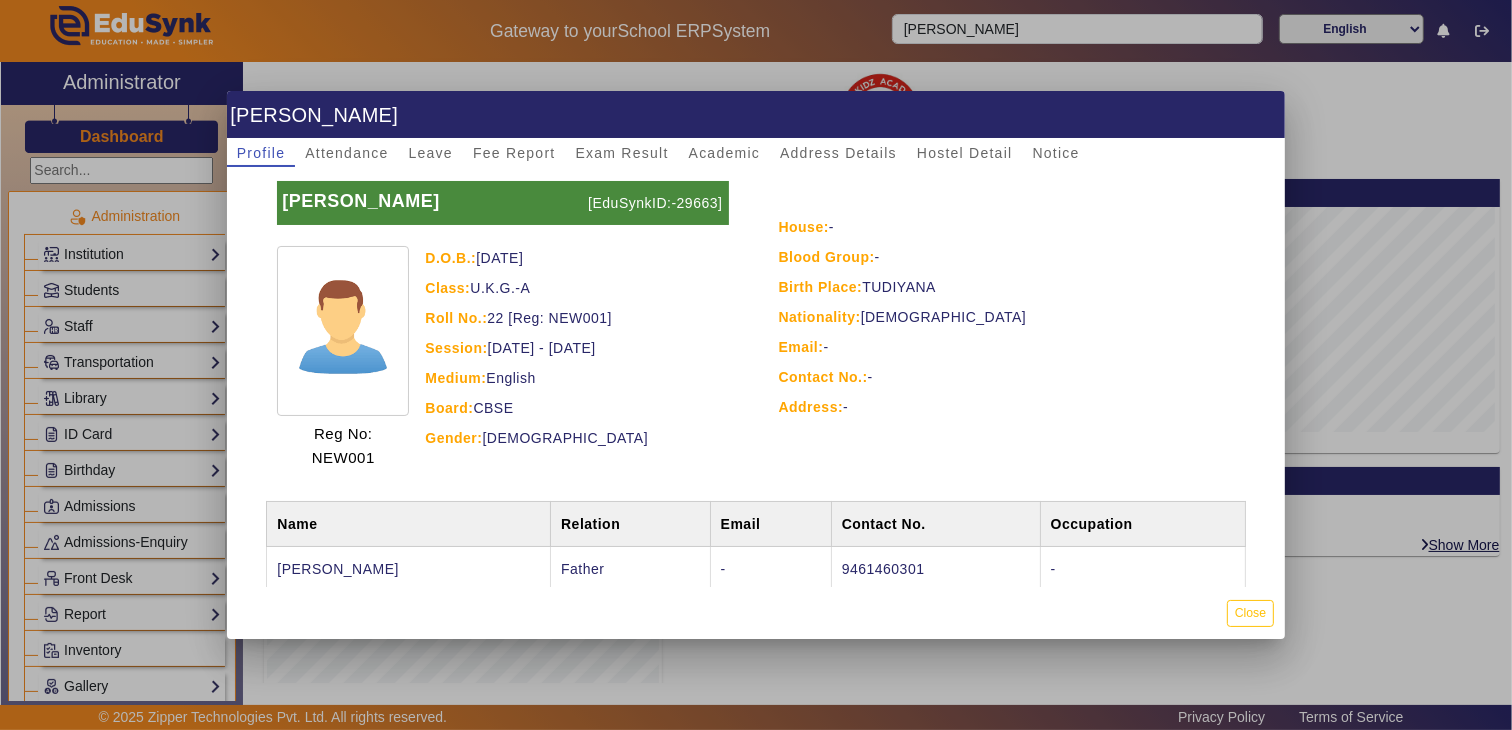 scroll, scrollTop: 0, scrollLeft: 0, axis: both 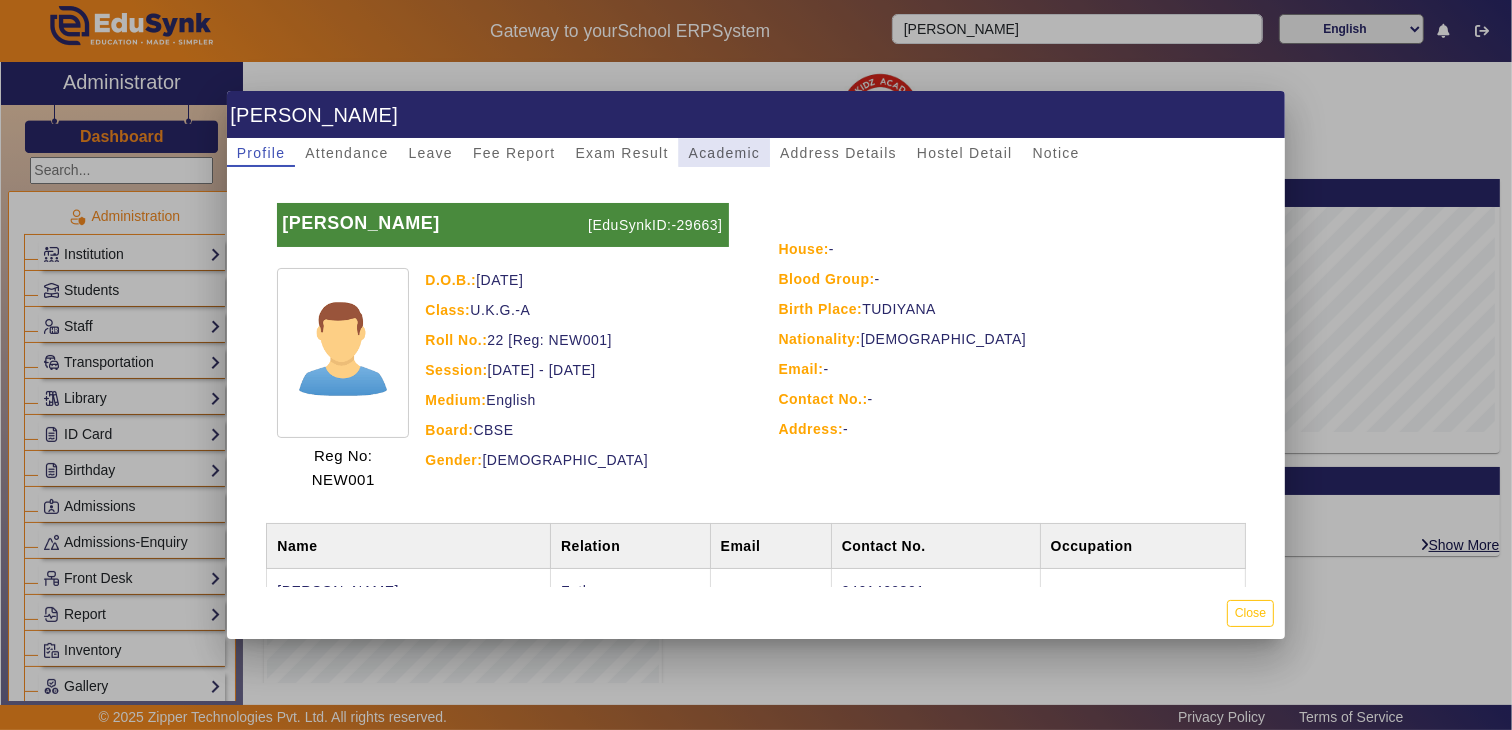 click on "Academic" at bounding box center [724, 153] 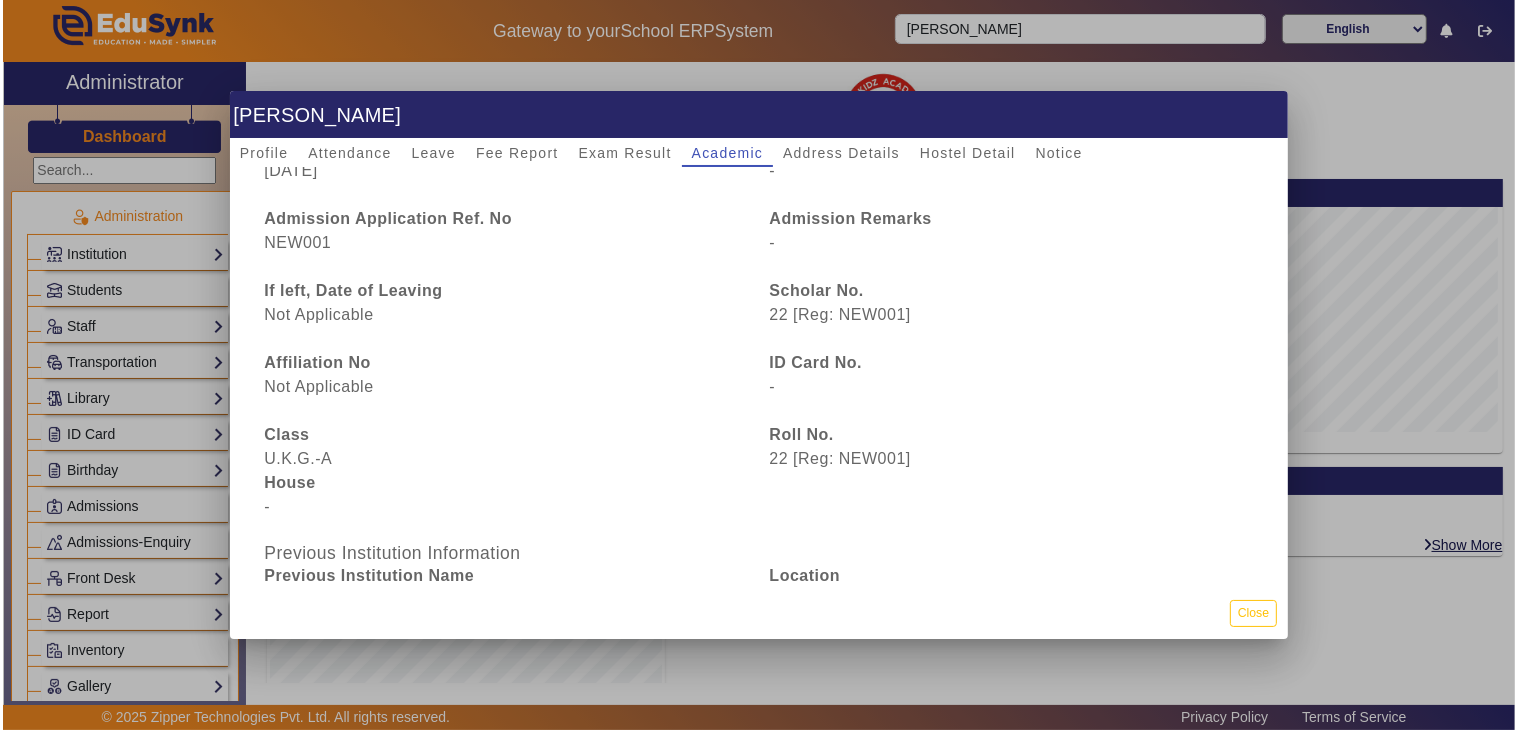 scroll, scrollTop: 0, scrollLeft: 0, axis: both 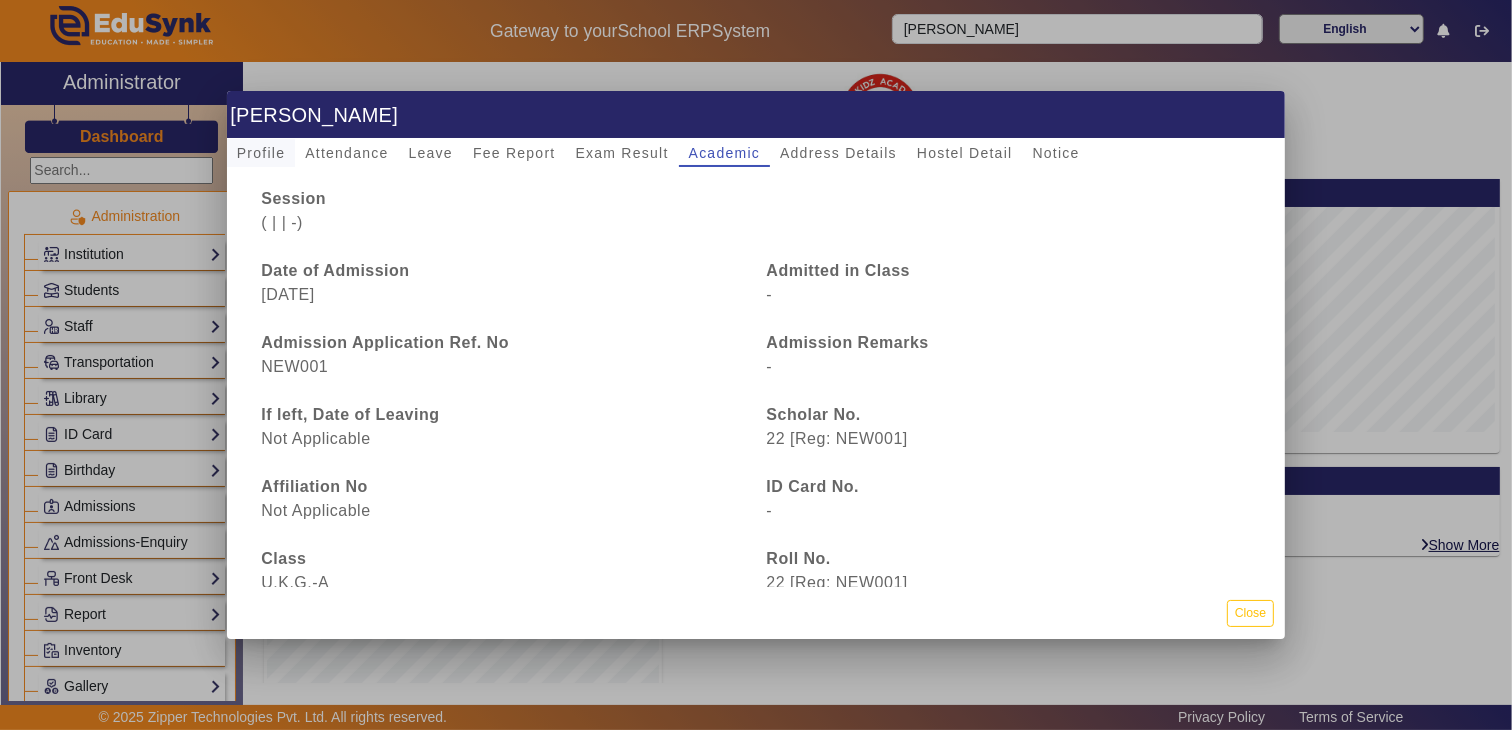 click on "Profile" at bounding box center [261, 153] 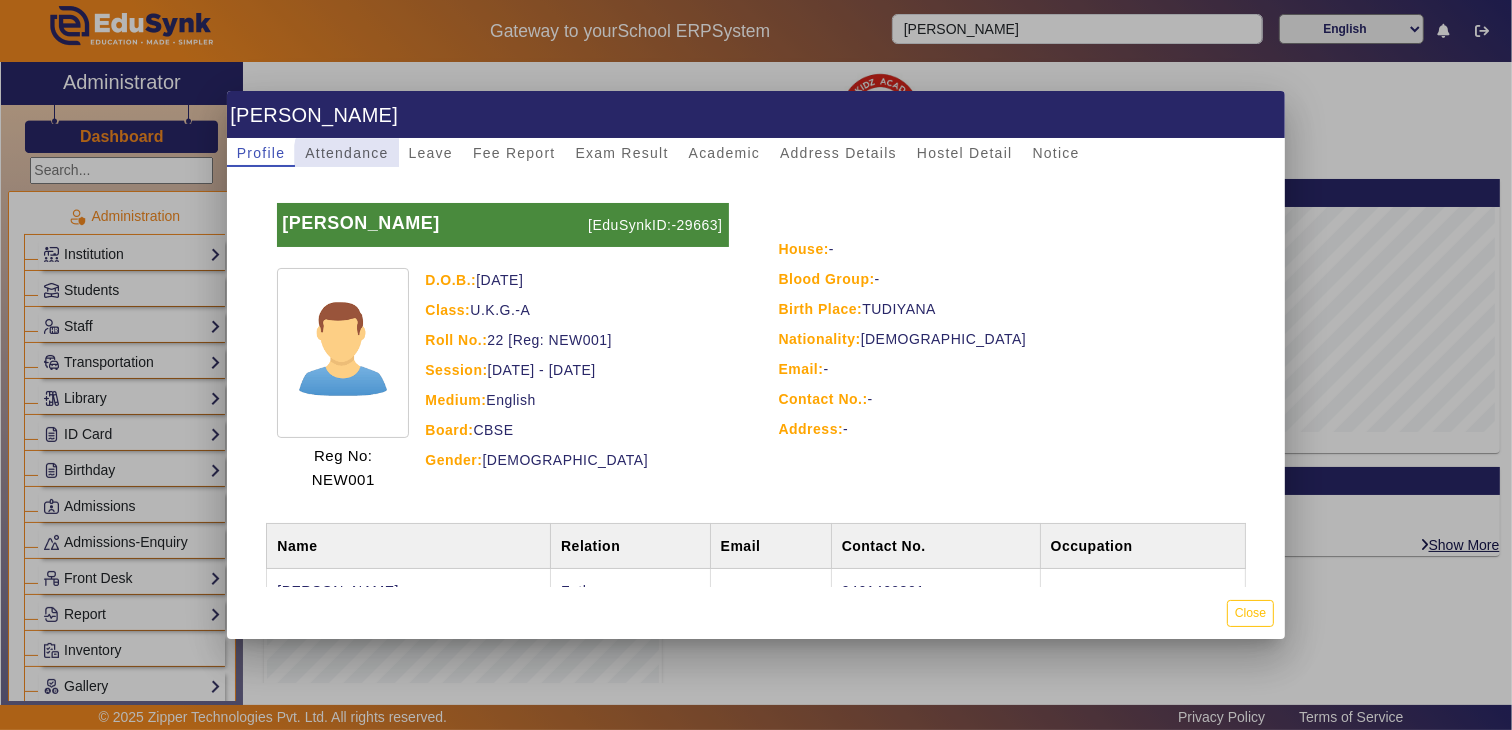 click on "Attendance" at bounding box center (346, 153) 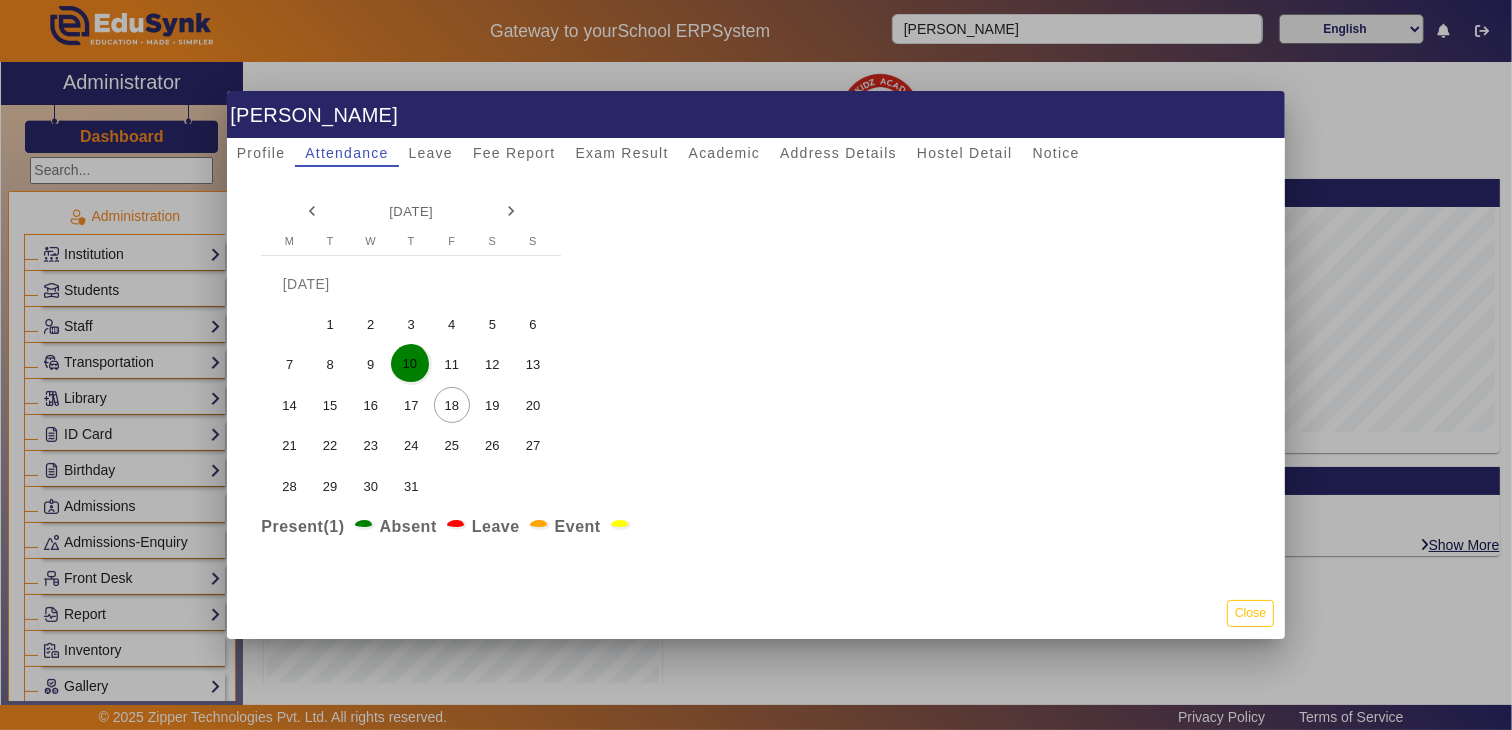 drag, startPoint x: 1253, startPoint y: 613, endPoint x: 1157, endPoint y: 562, distance: 108.706024 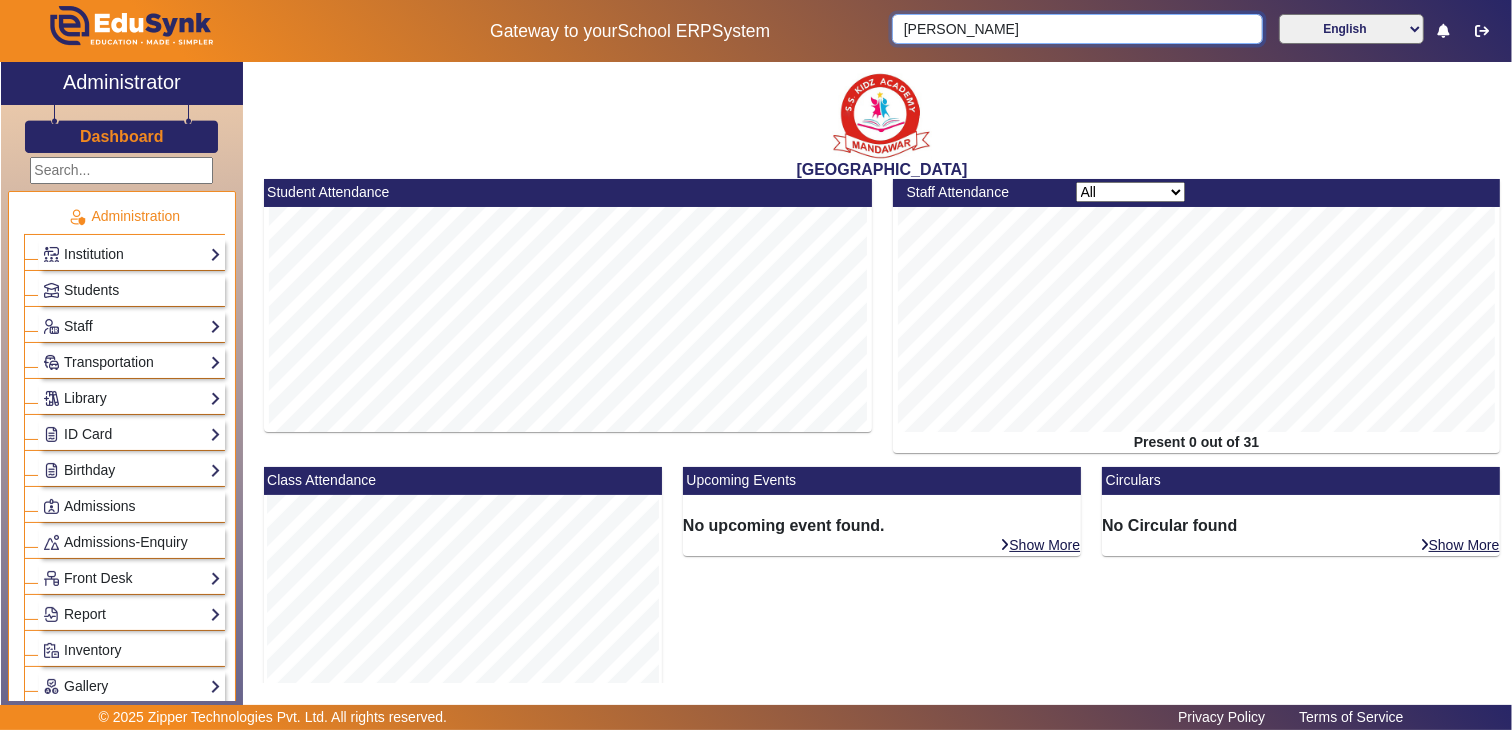 type 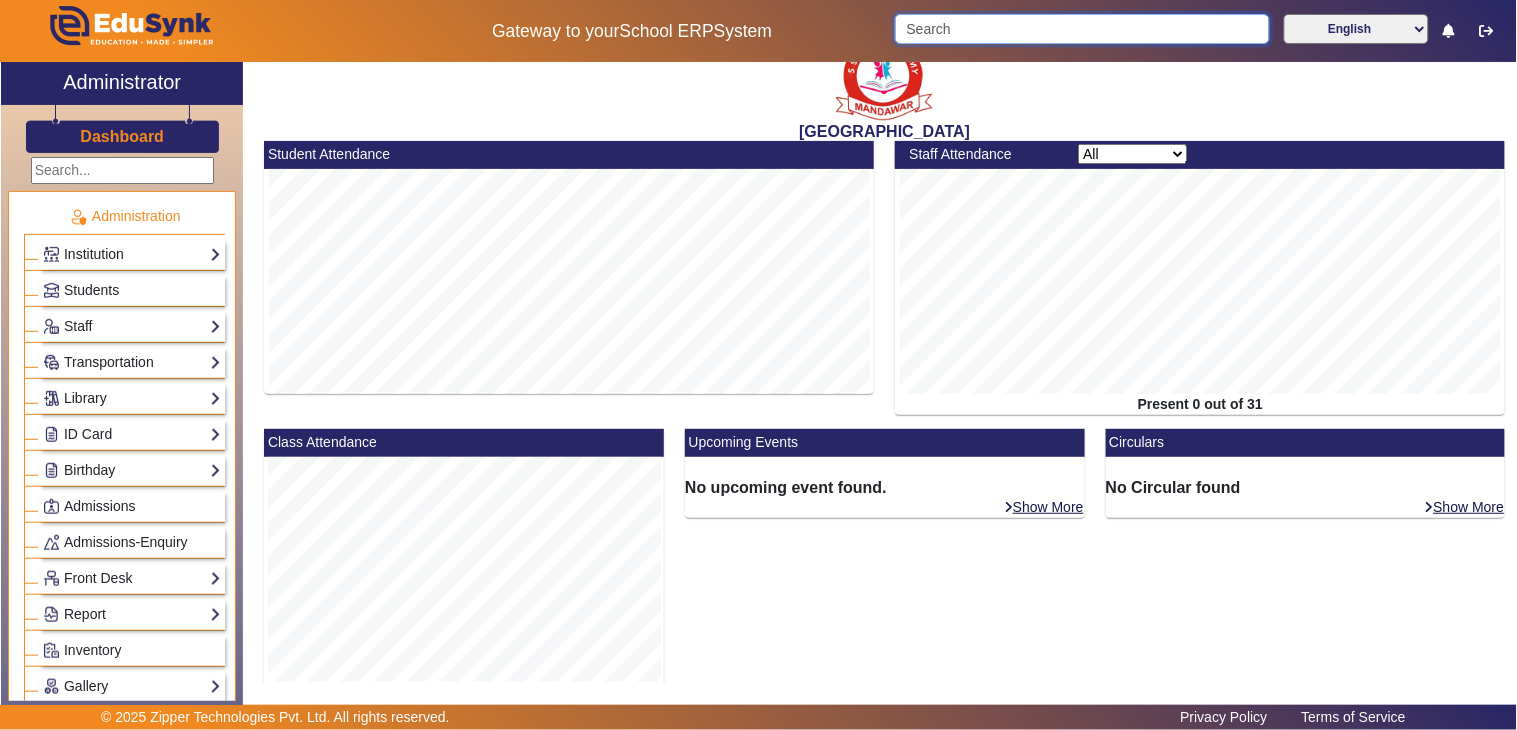 scroll, scrollTop: 0, scrollLeft: 0, axis: both 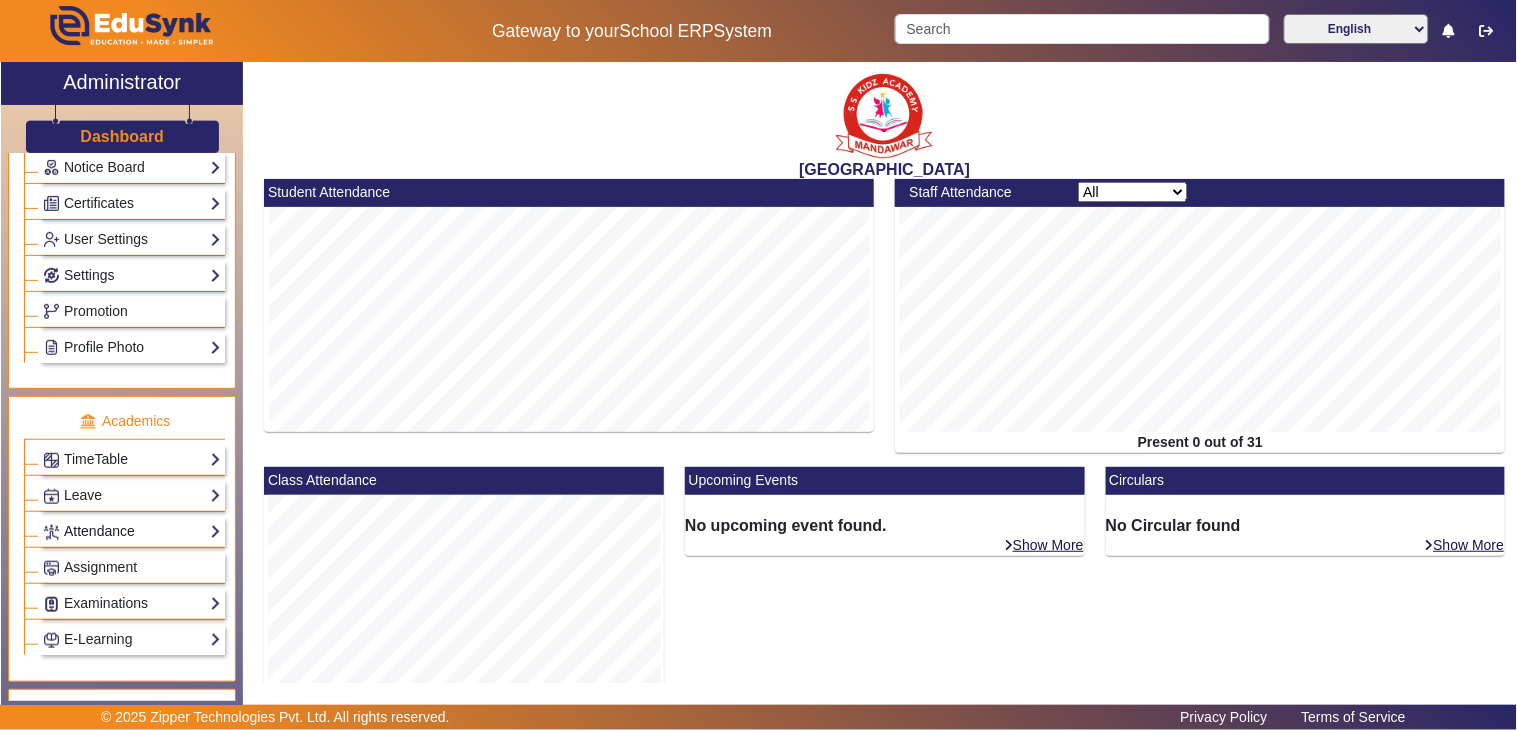 click on "Attendance" 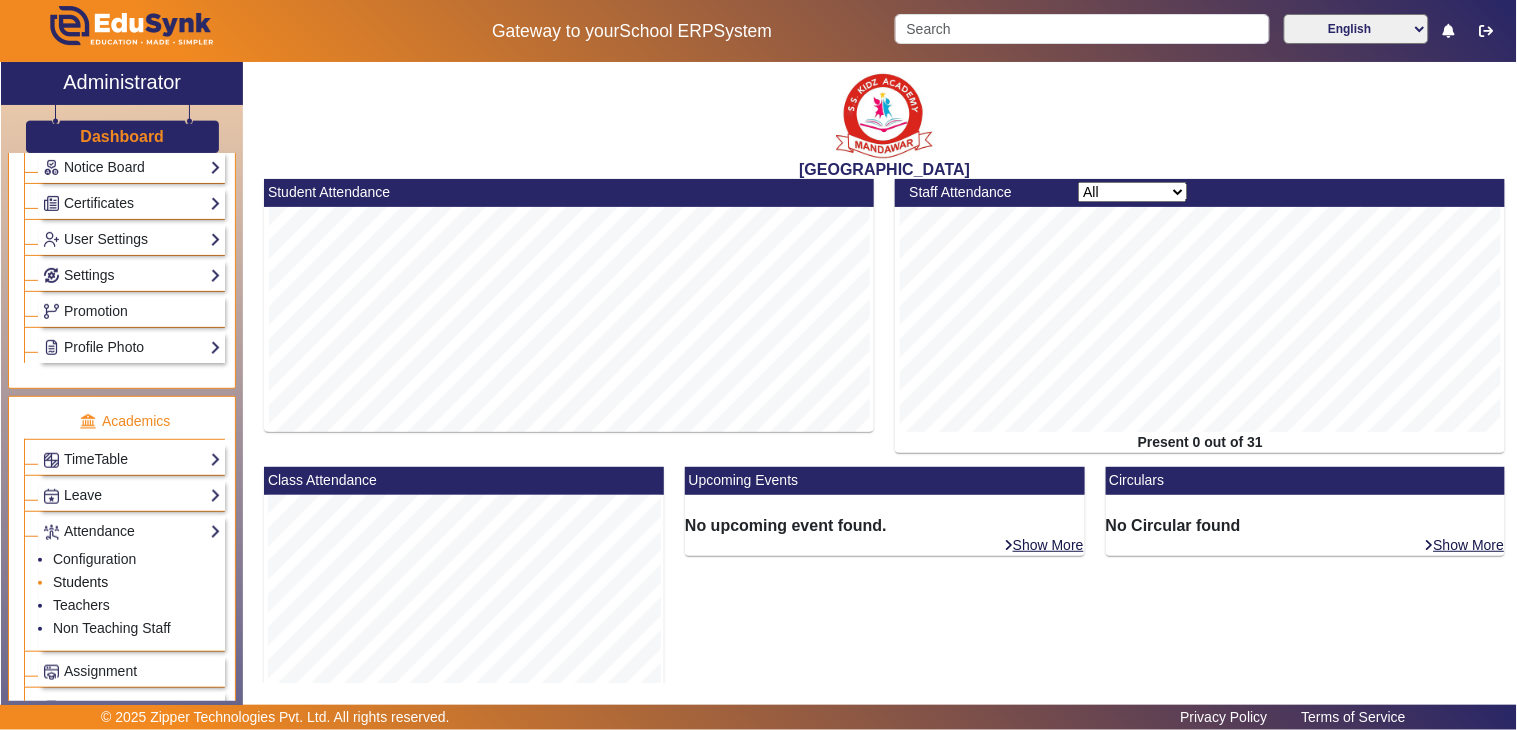 click on "Students" 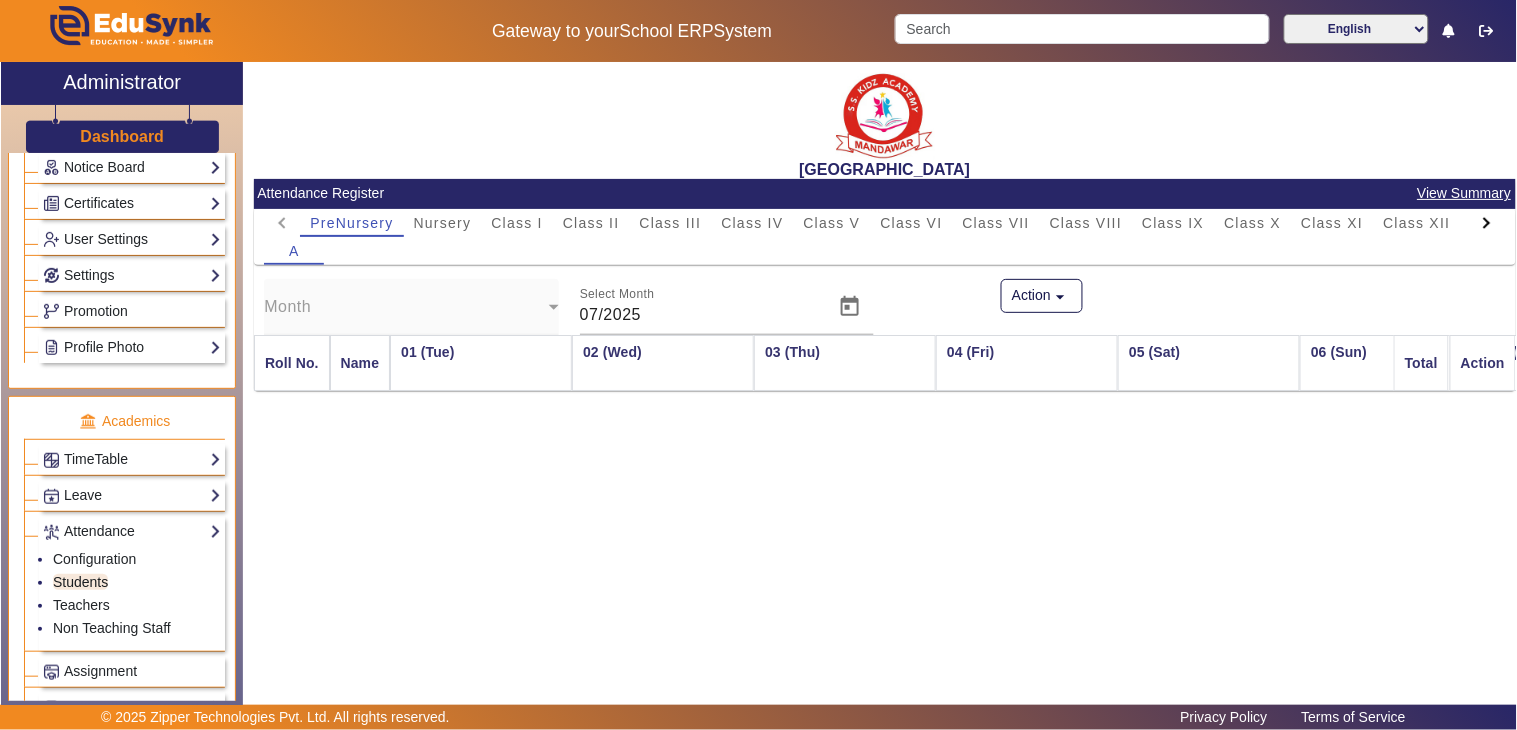scroll, scrollTop: 0, scrollLeft: 2427, axis: horizontal 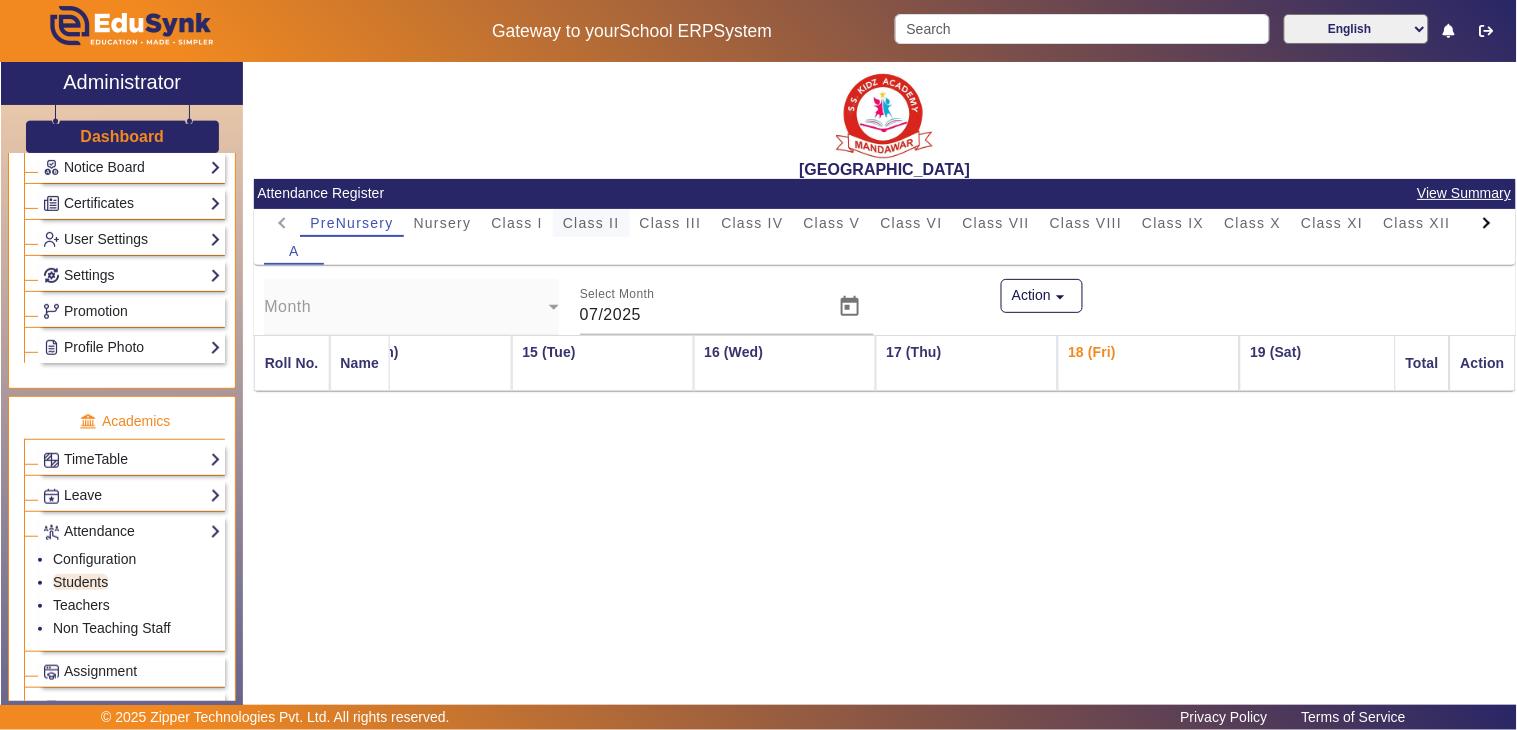 drag, startPoint x: 588, startPoint y: 220, endPoint x: 600, endPoint y: 223, distance: 12.369317 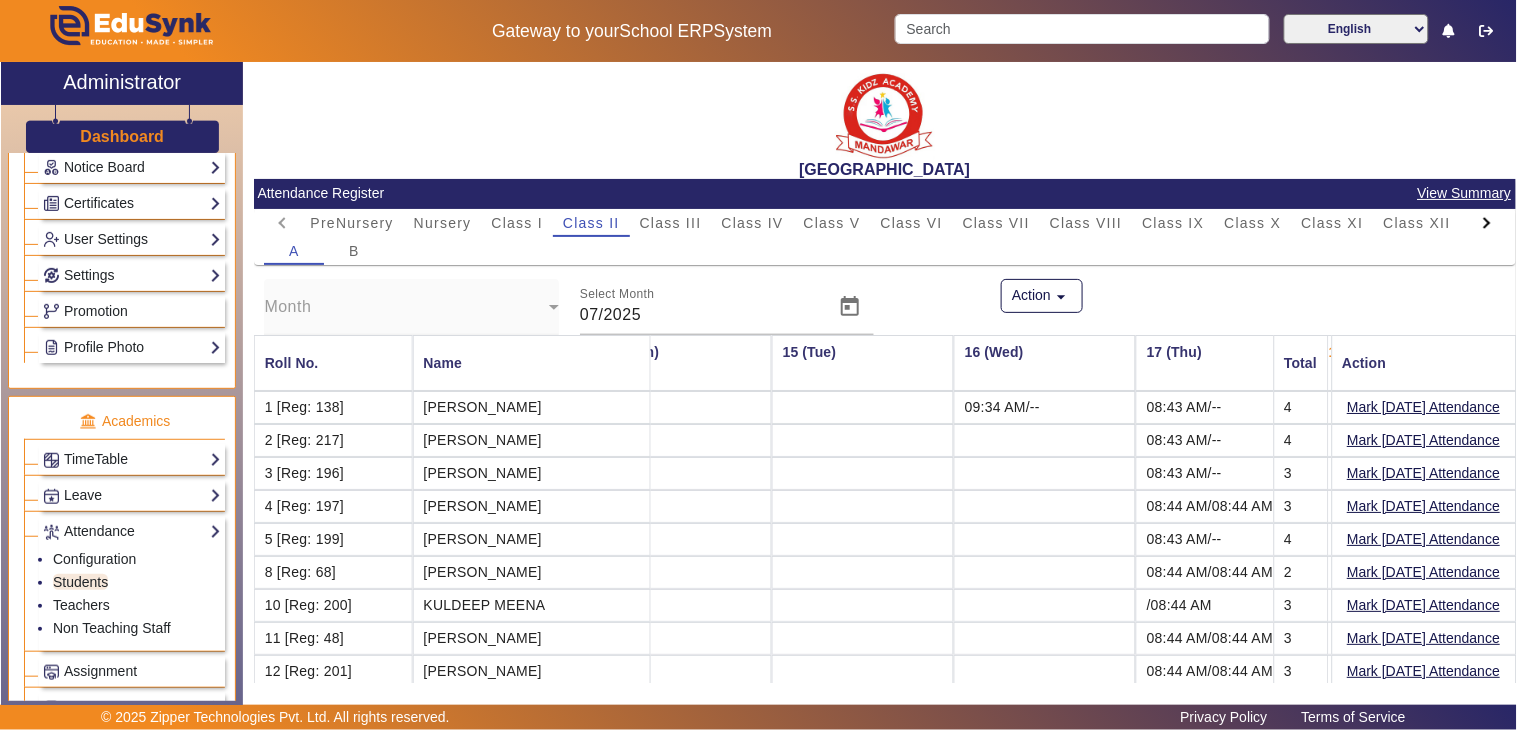click on "View Summary" 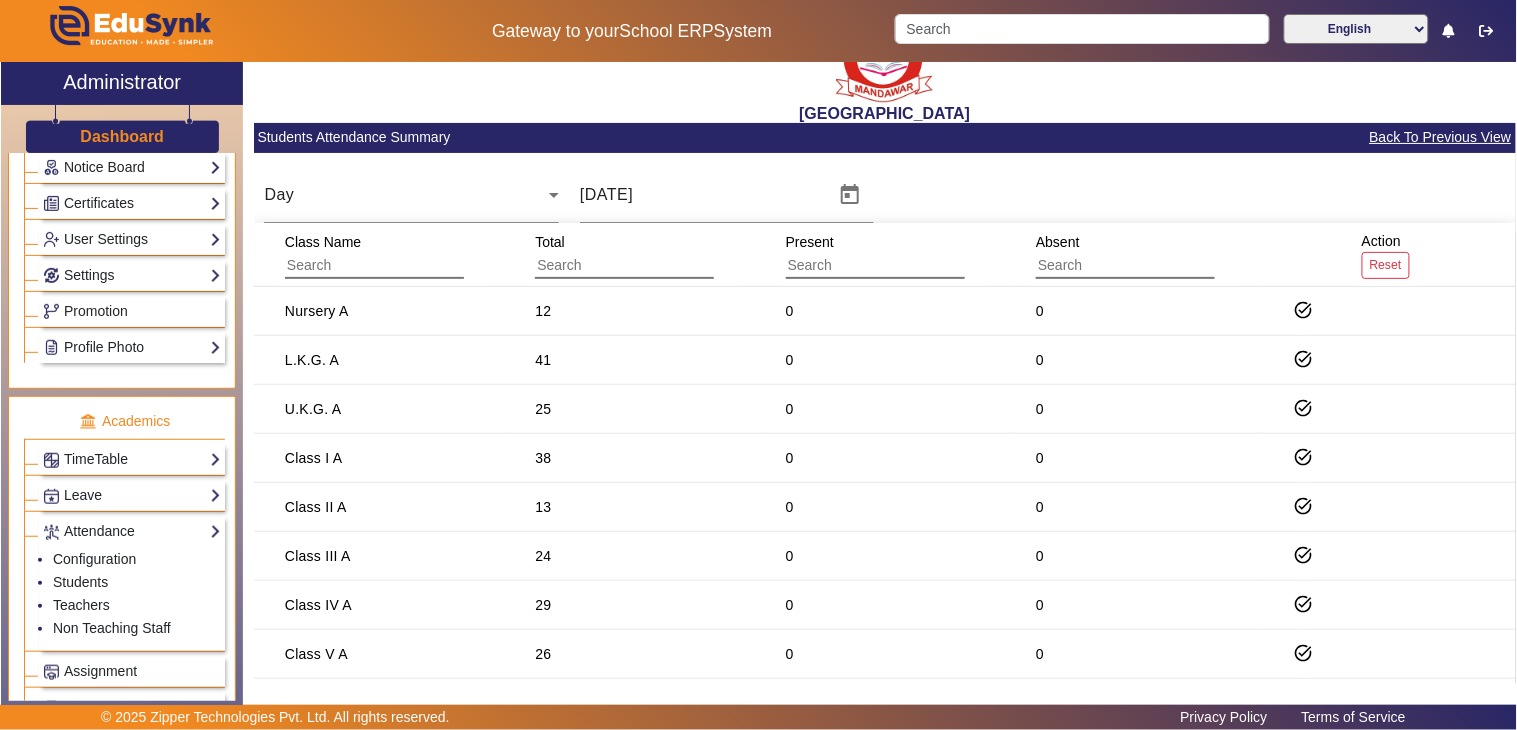 scroll, scrollTop: 111, scrollLeft: 0, axis: vertical 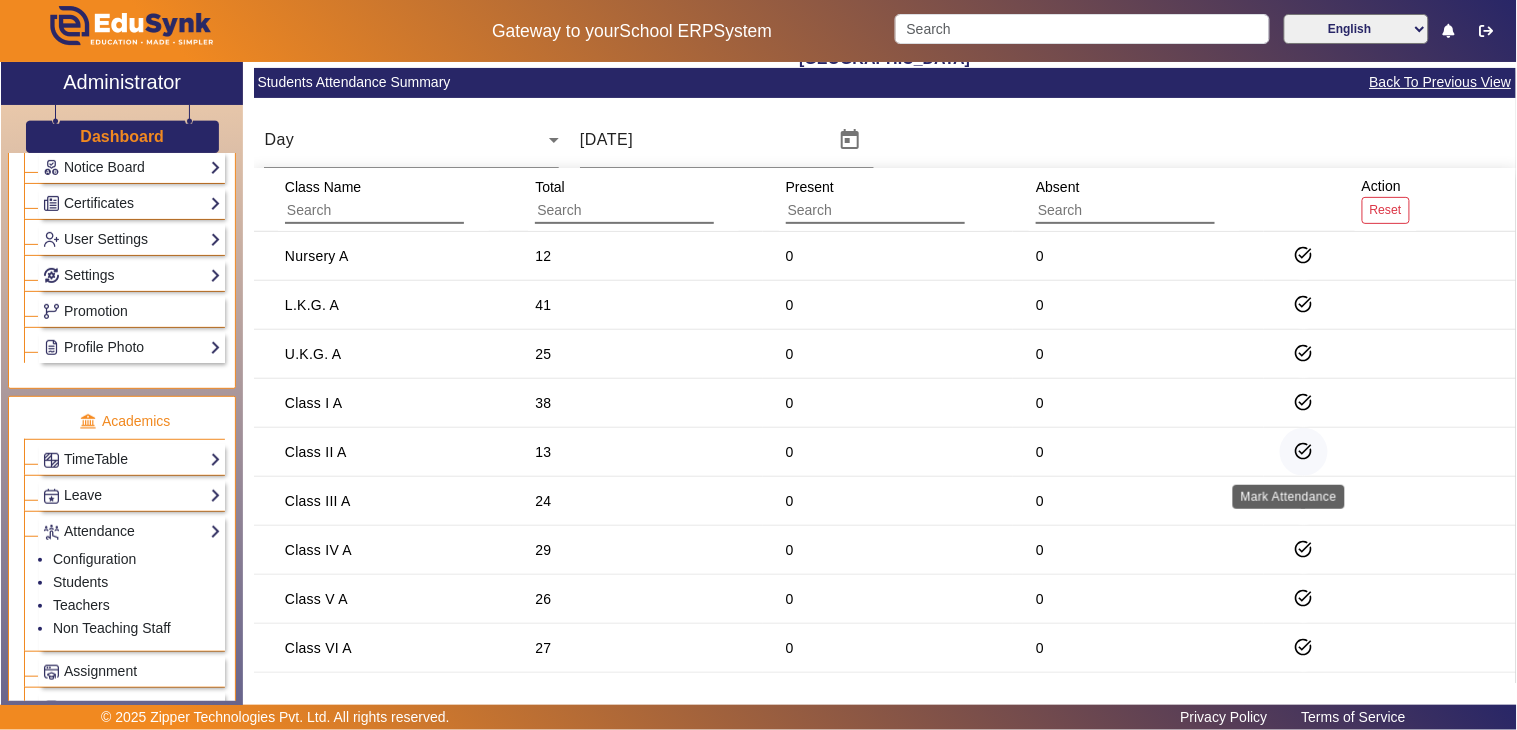 click on "task_alt" at bounding box center [1304, 500] 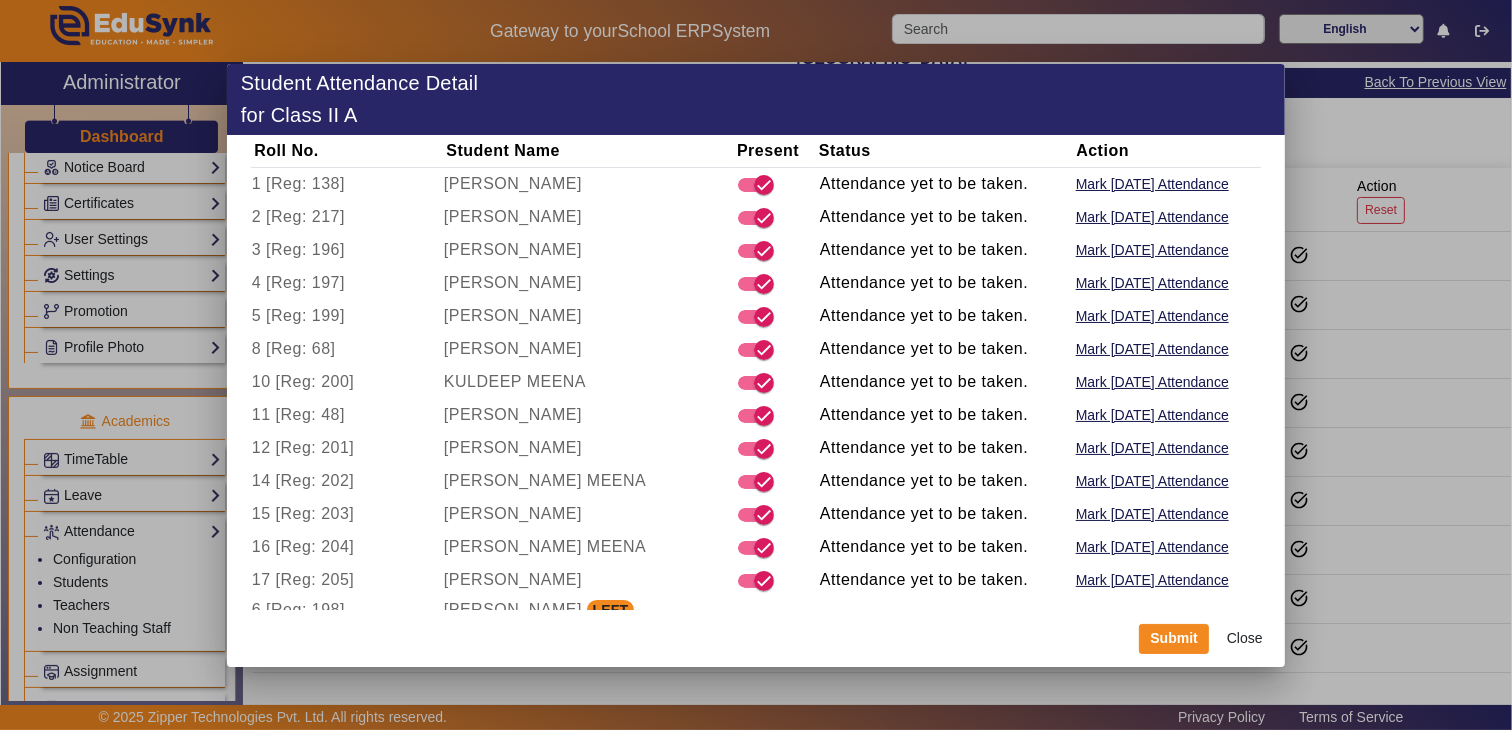 click on "Close" 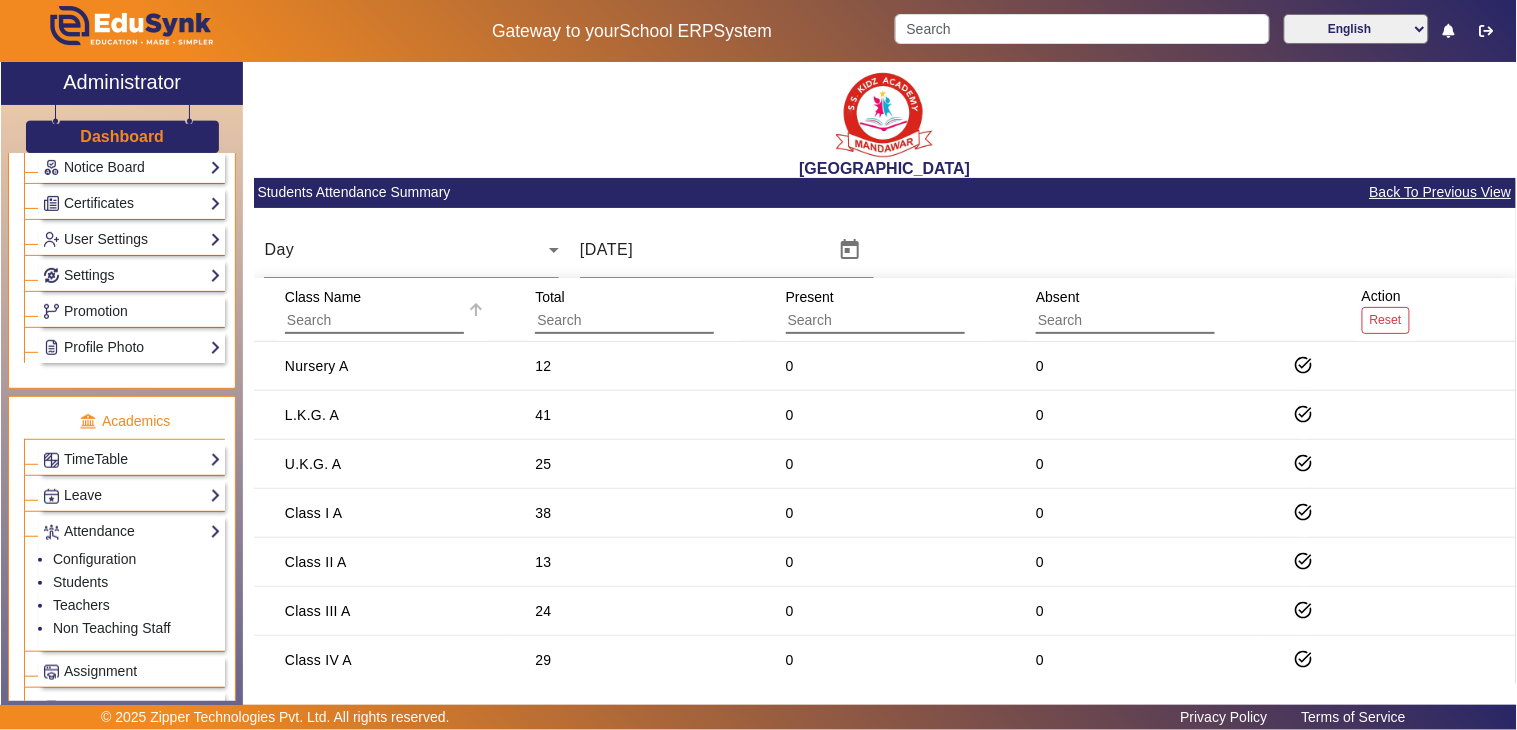 scroll, scrollTop: 0, scrollLeft: 0, axis: both 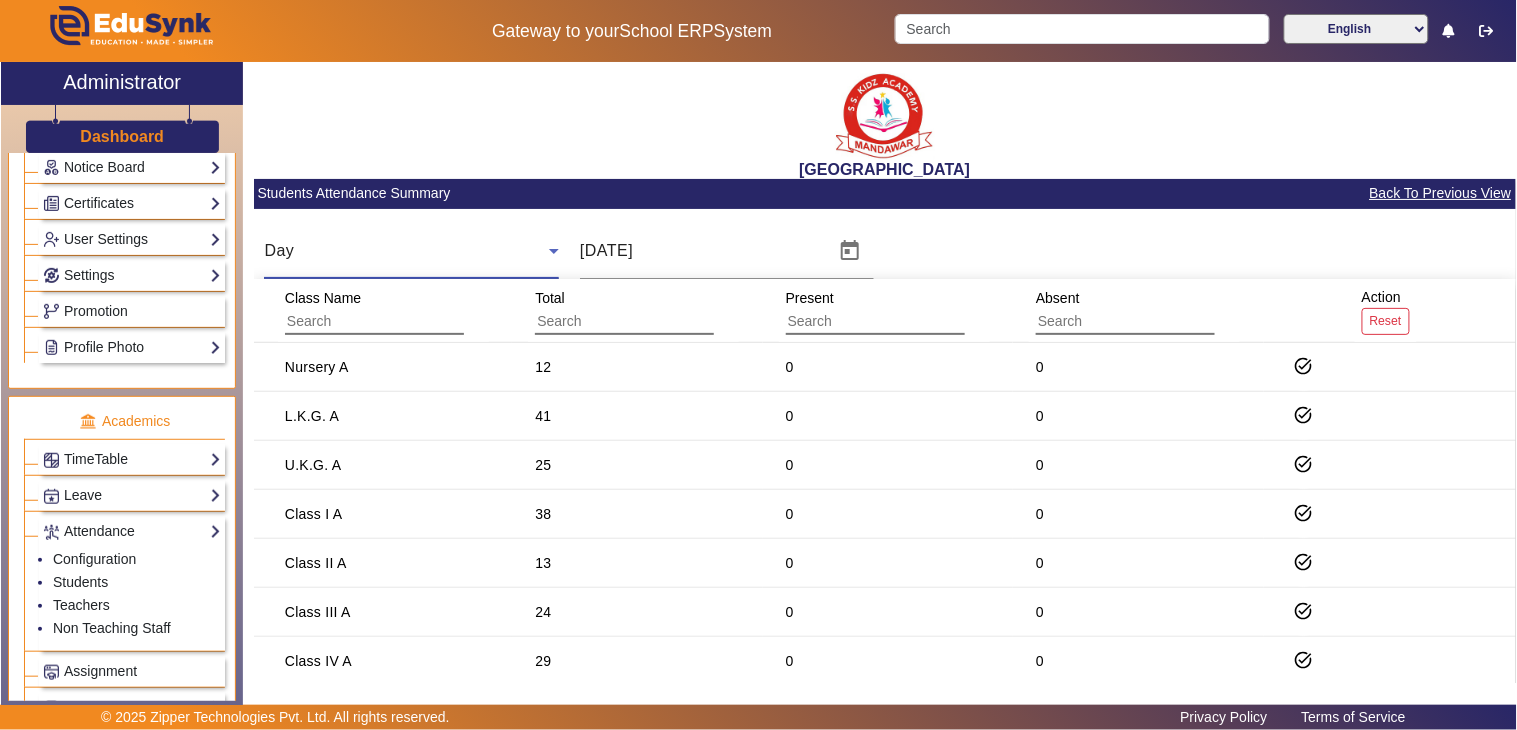 click on "Day" at bounding box center [406, 251] 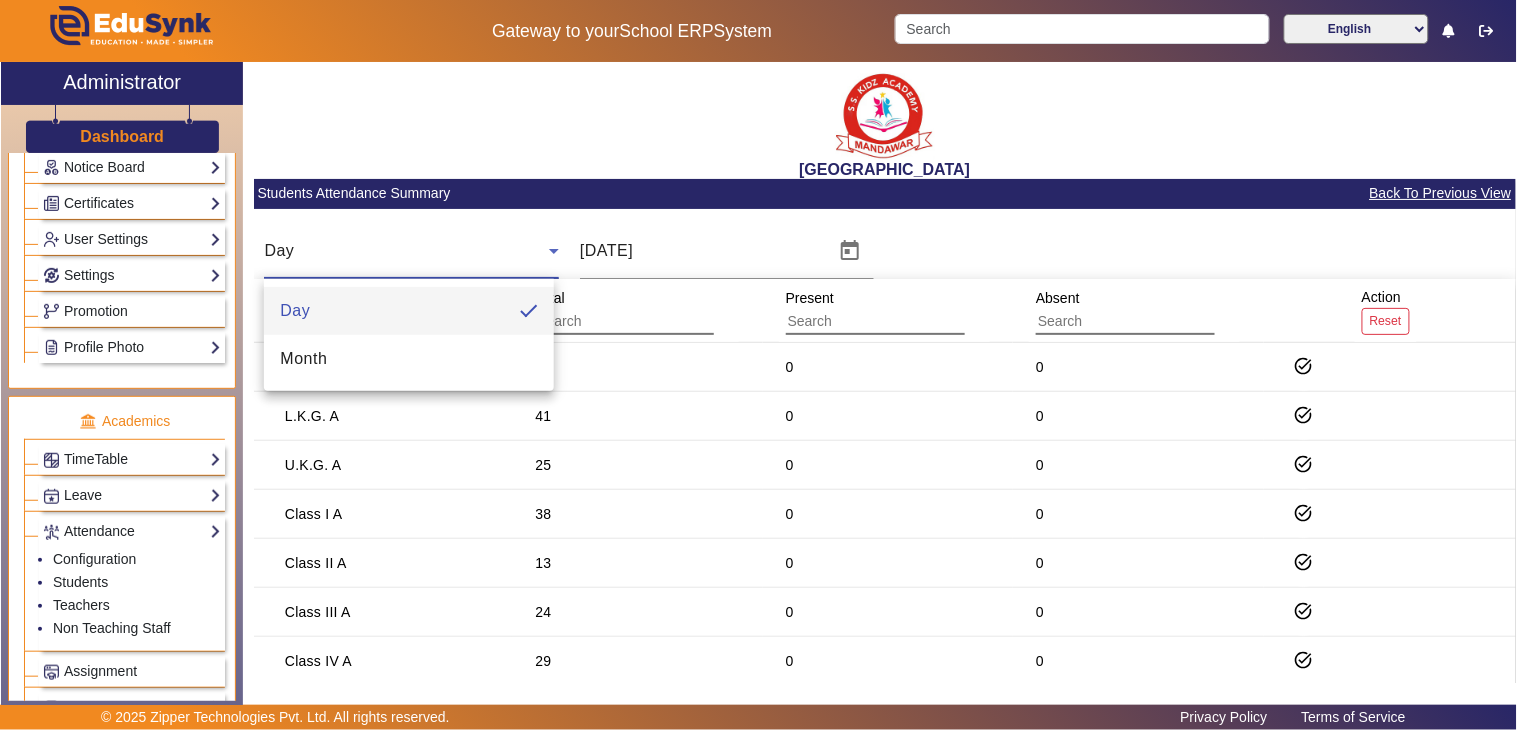 click at bounding box center (758, 365) 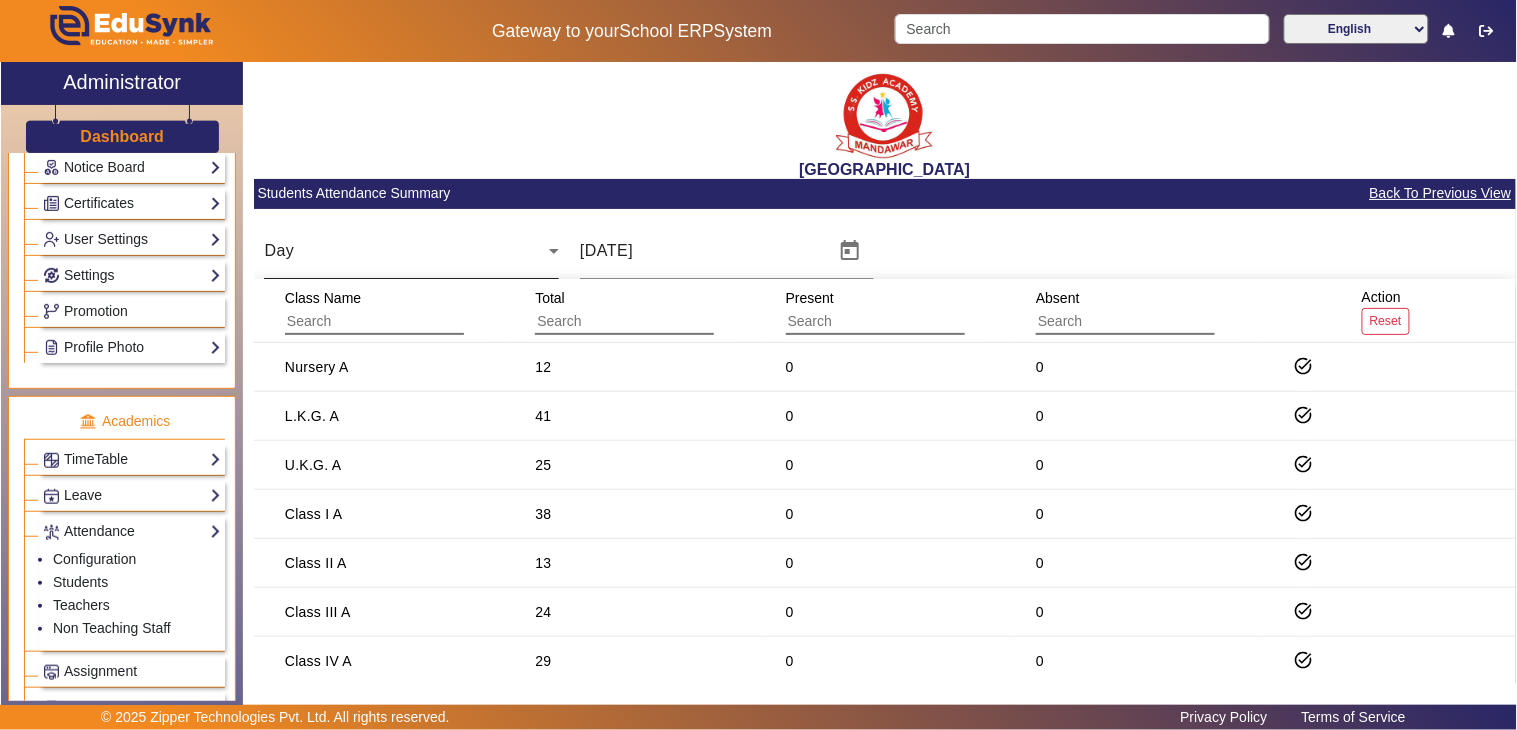 click on "Day" at bounding box center [406, 251] 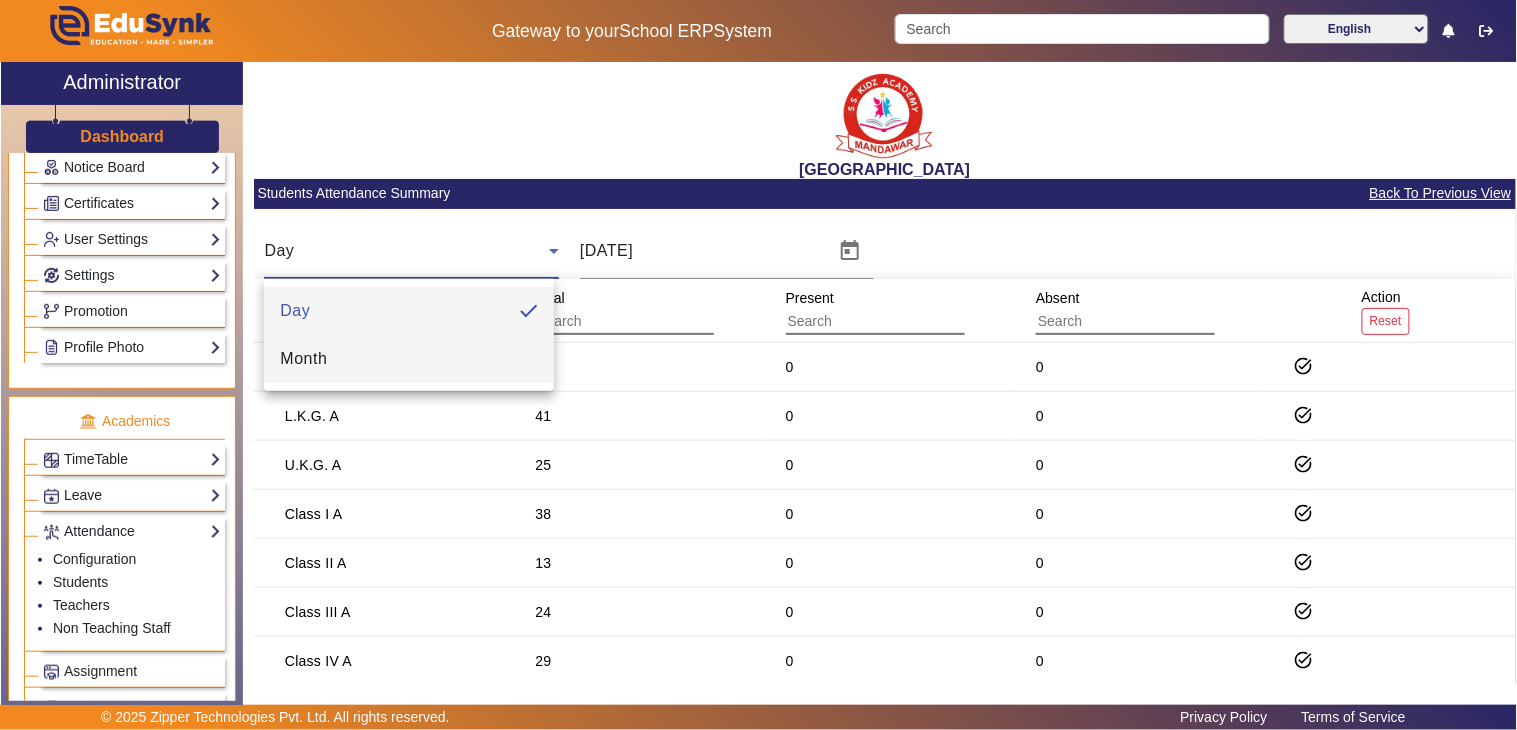 click on "Month" at bounding box center [409, 359] 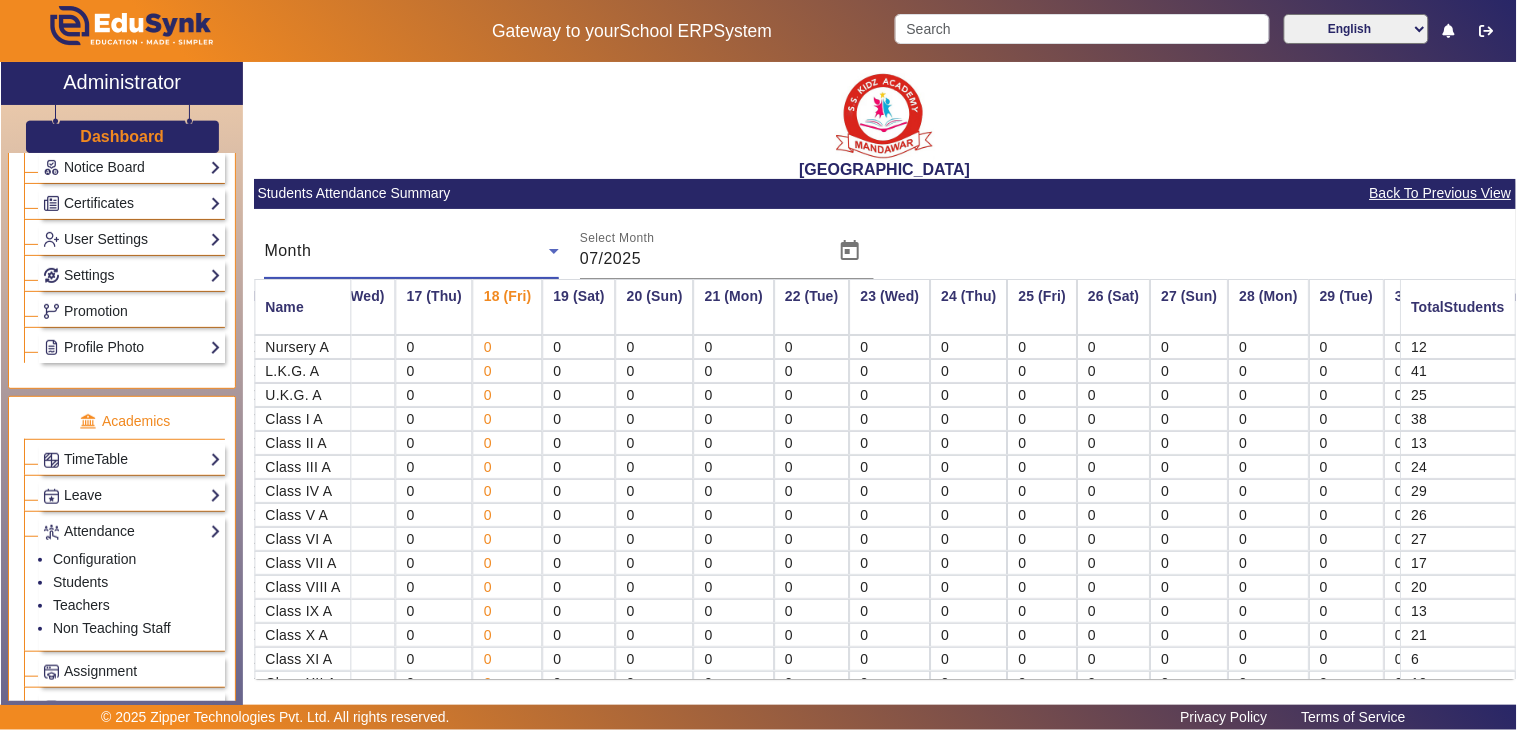 scroll, scrollTop: 0, scrollLeft: 1366, axis: horizontal 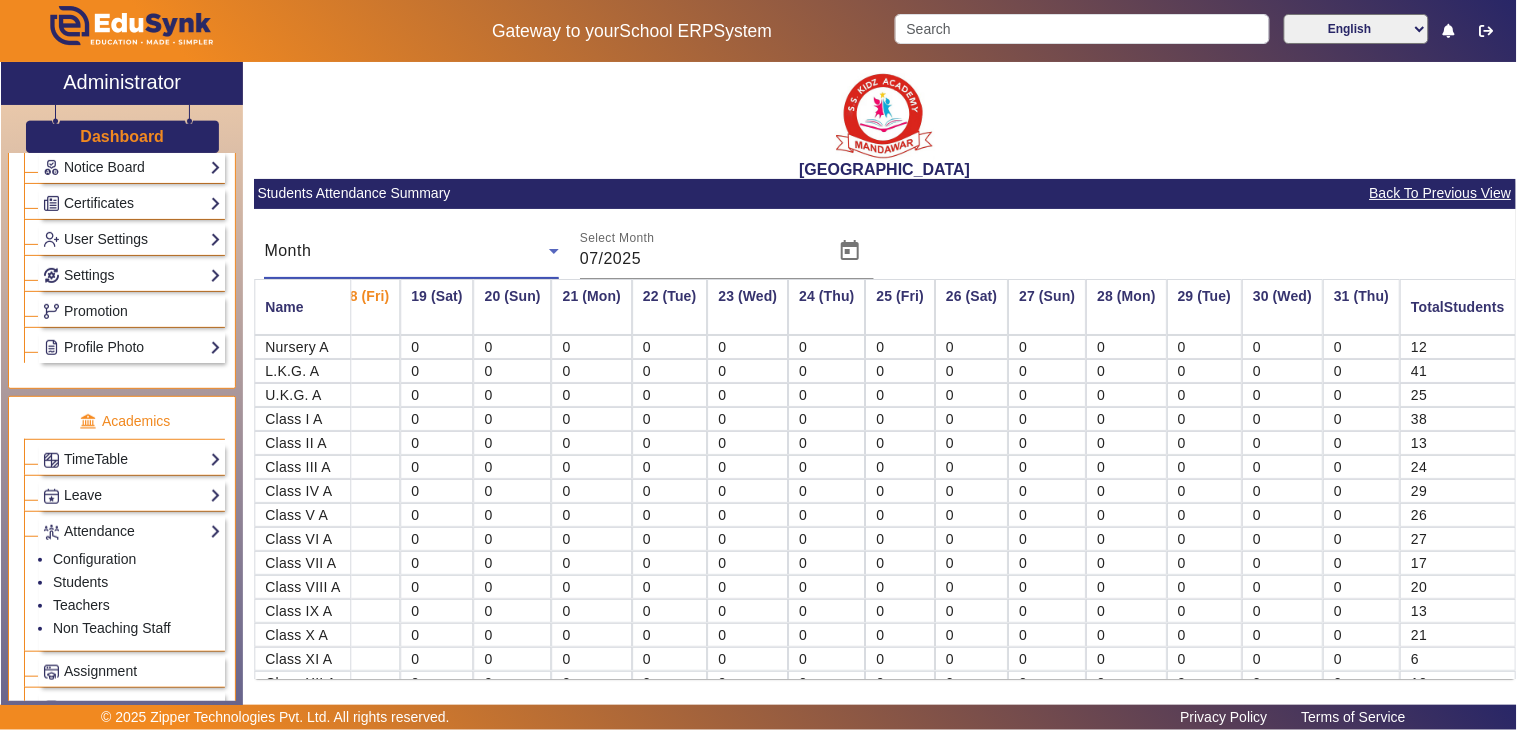 click on "Month" 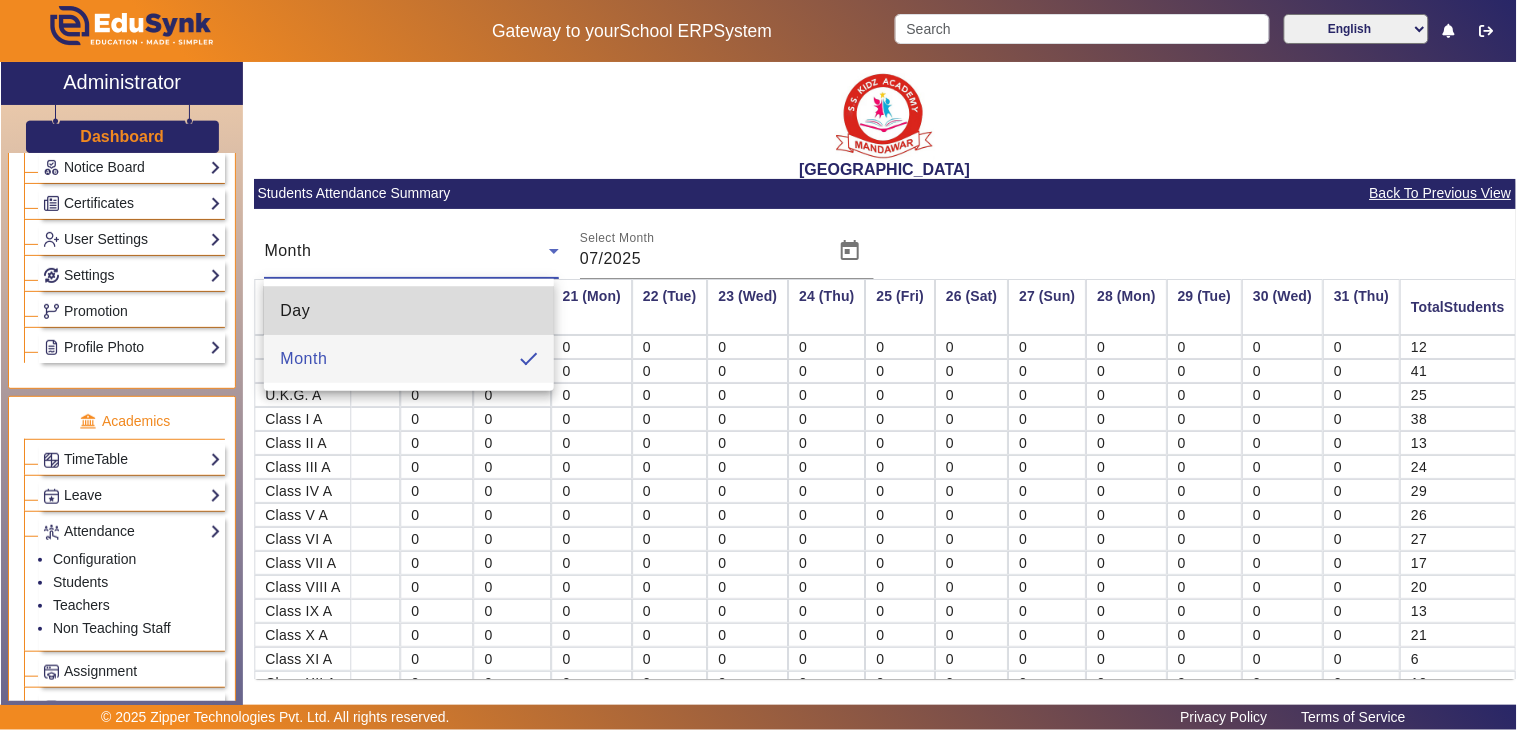 click on "Day" at bounding box center [409, 311] 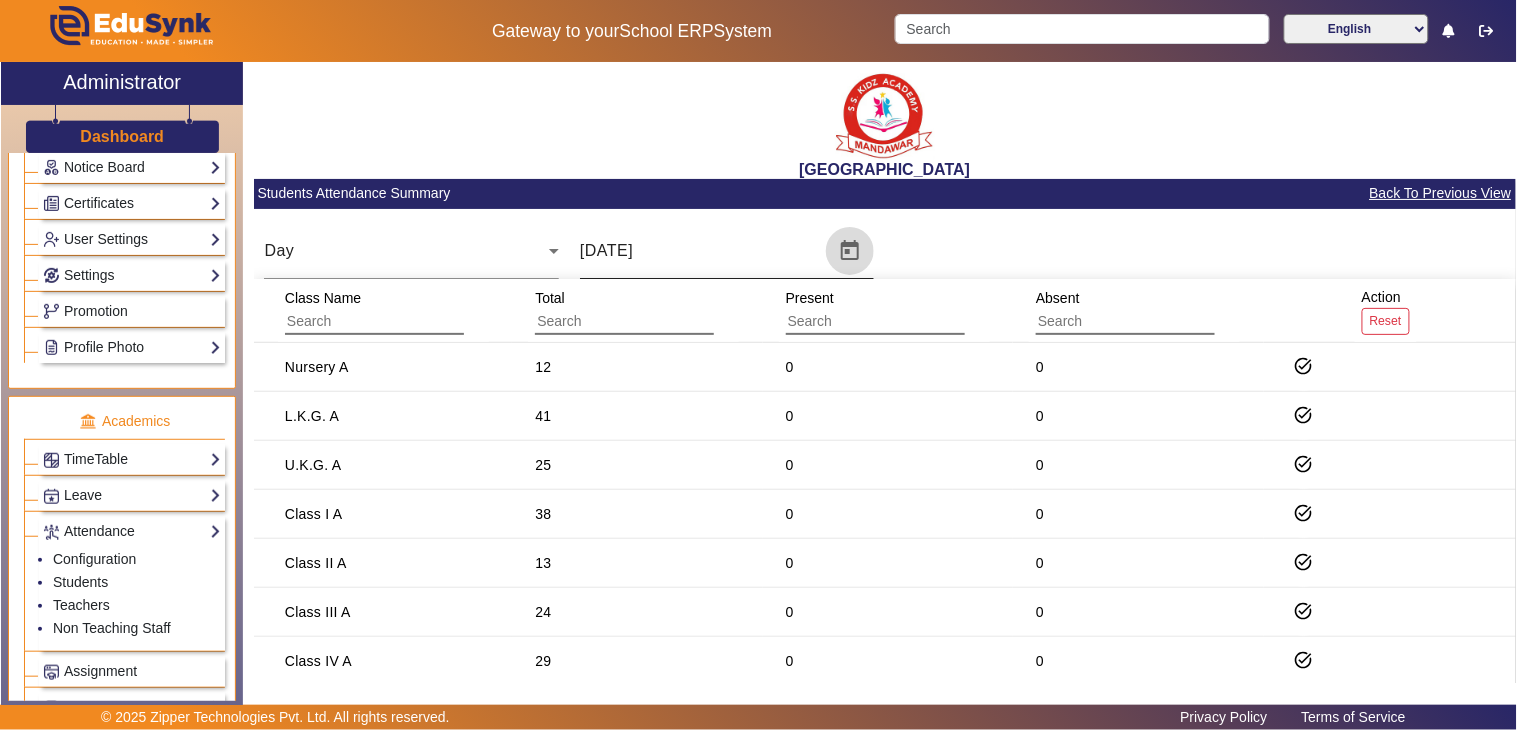 click 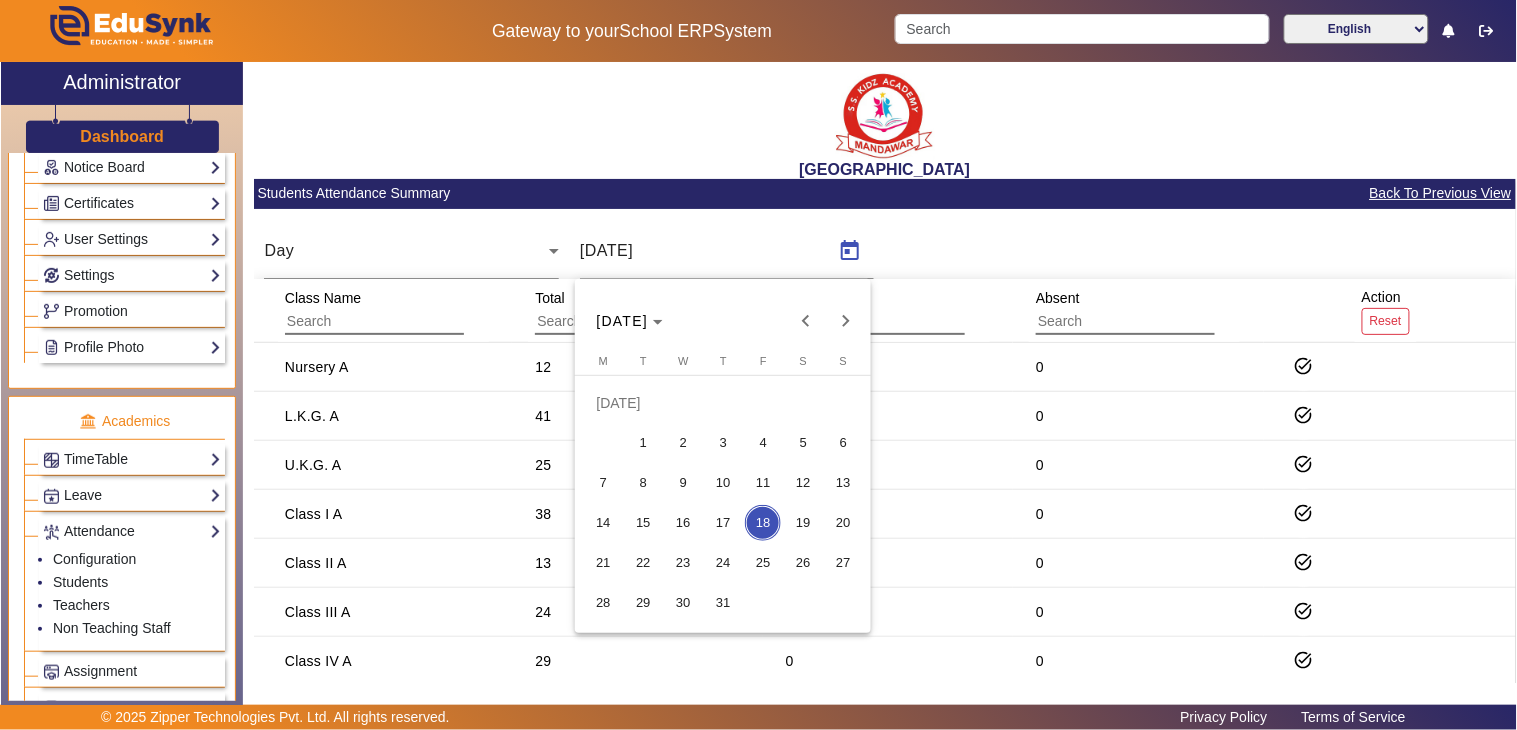 click on "17" at bounding box center (723, 523) 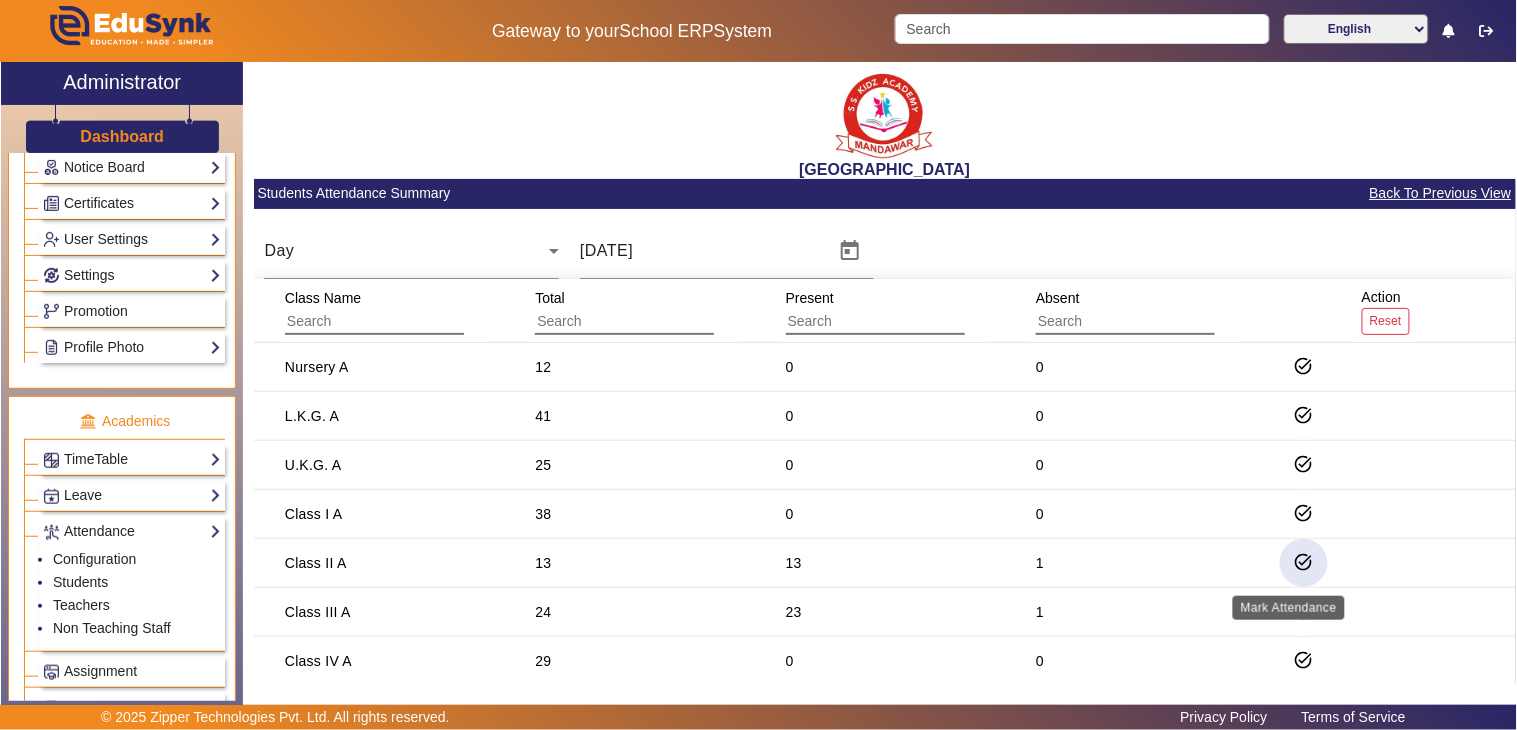 click on "task_alt" 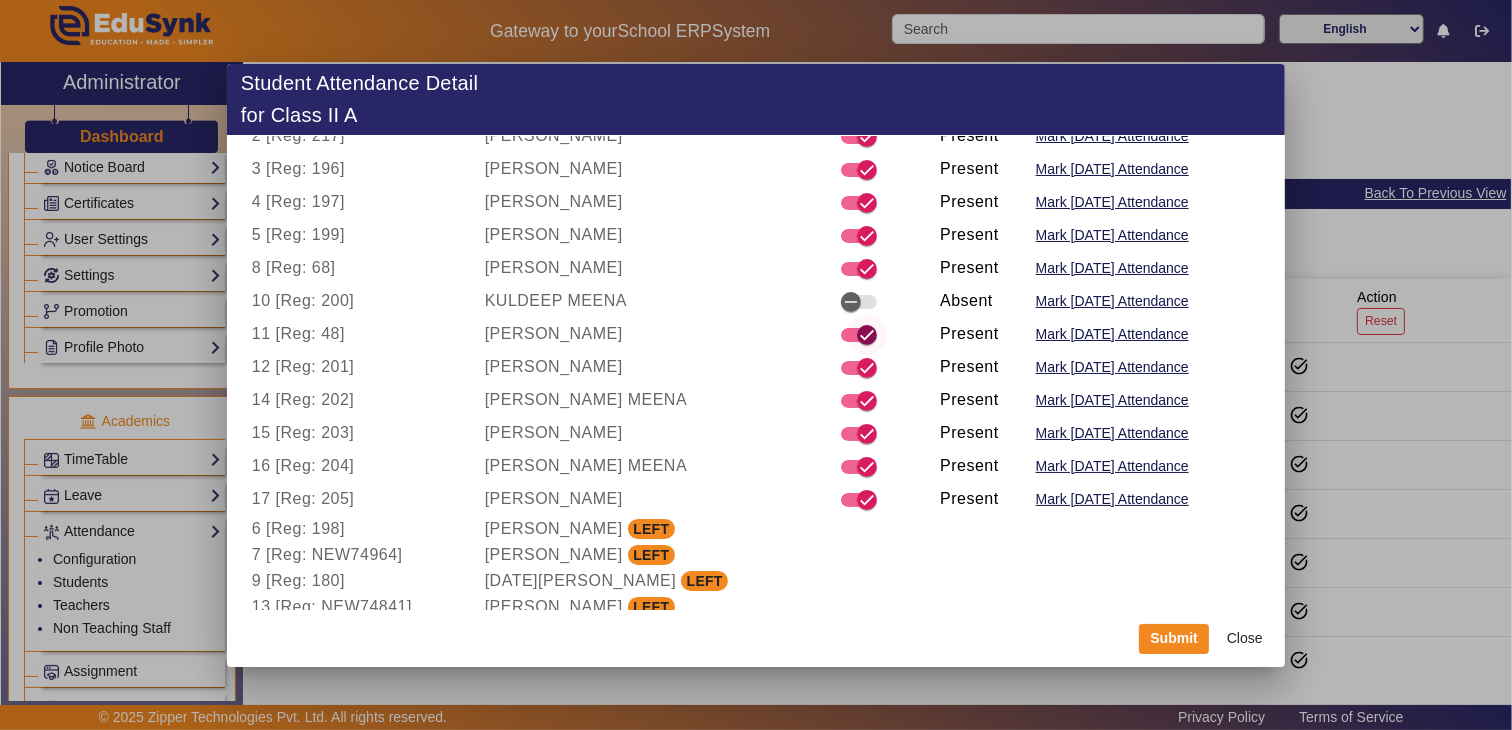 scroll, scrollTop: 161, scrollLeft: 0, axis: vertical 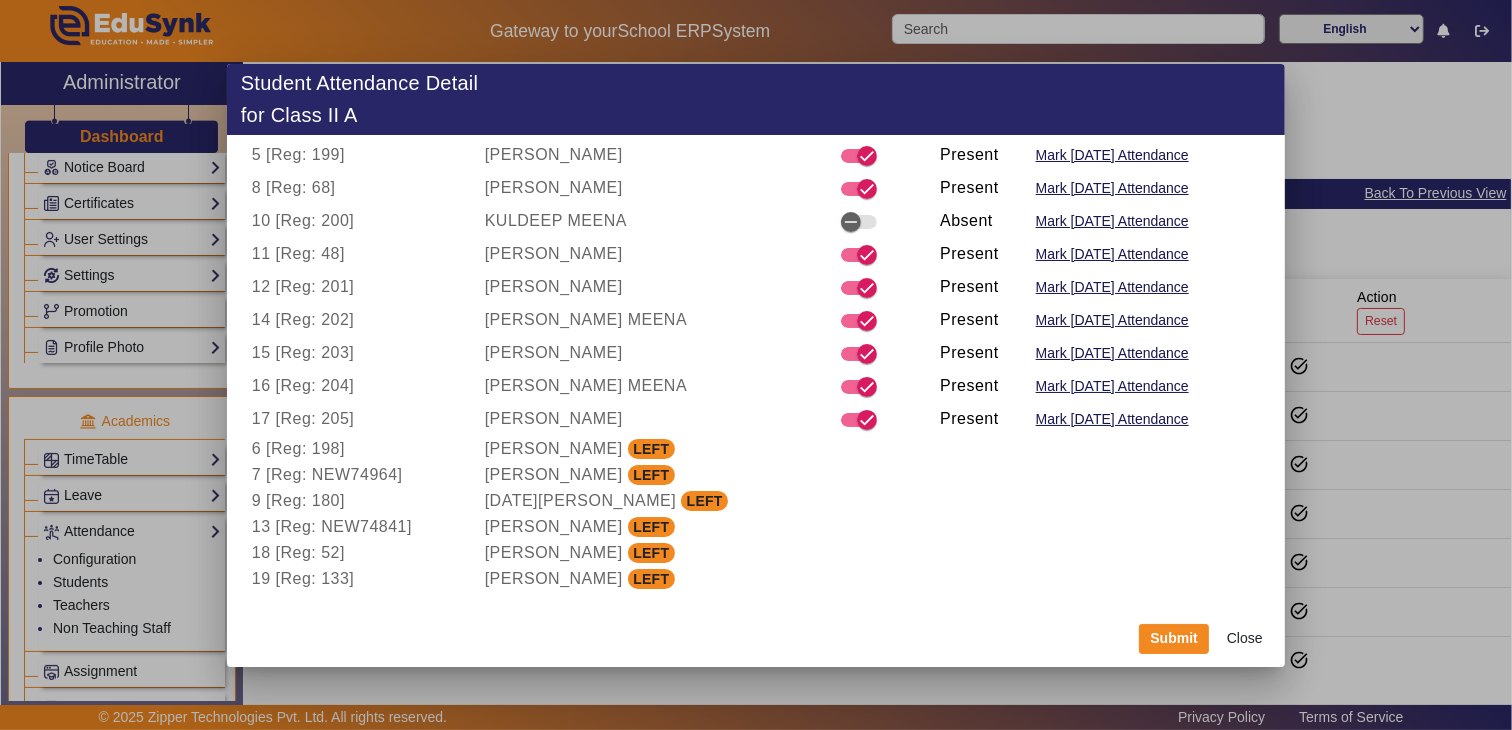 click on "Close" 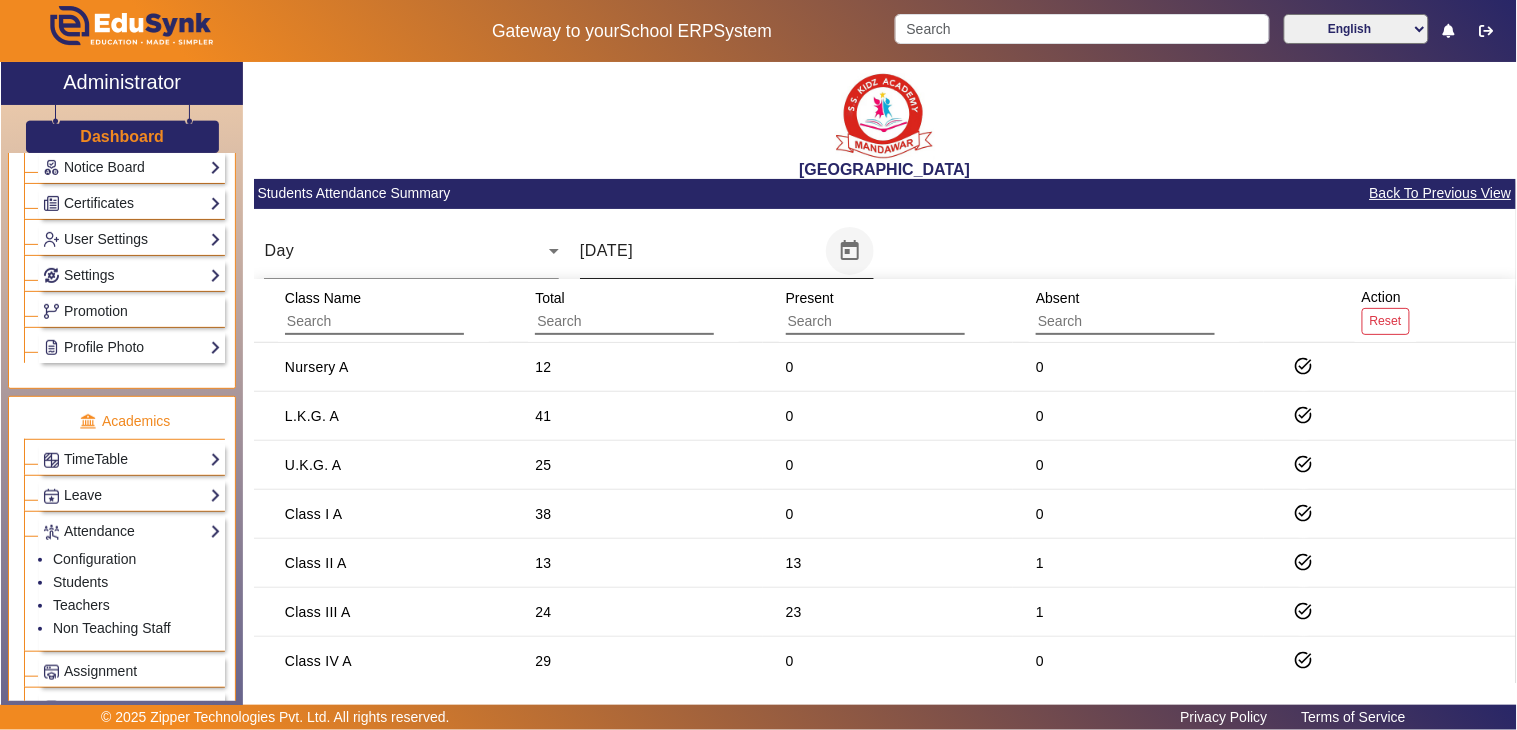 click 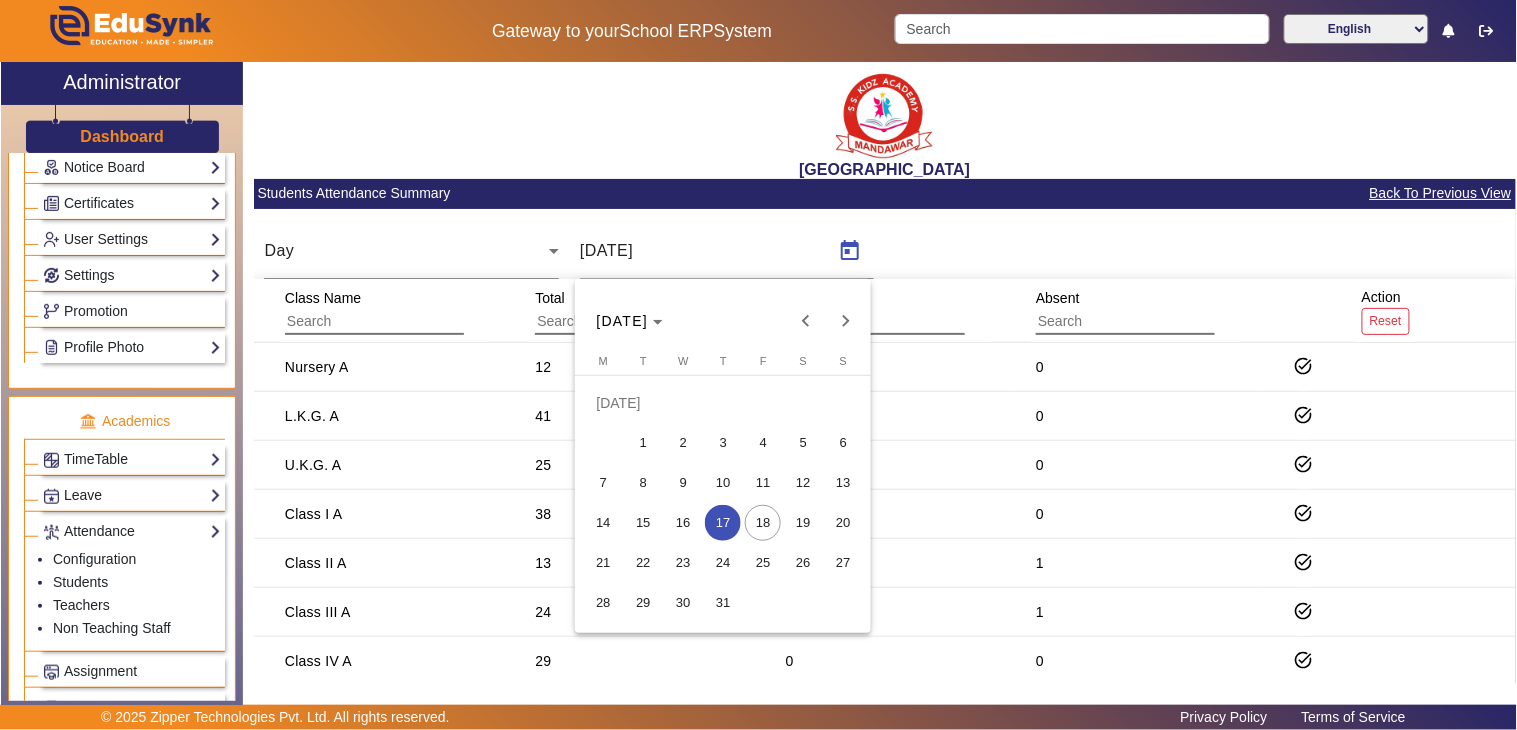 click on "16" at bounding box center (683, 523) 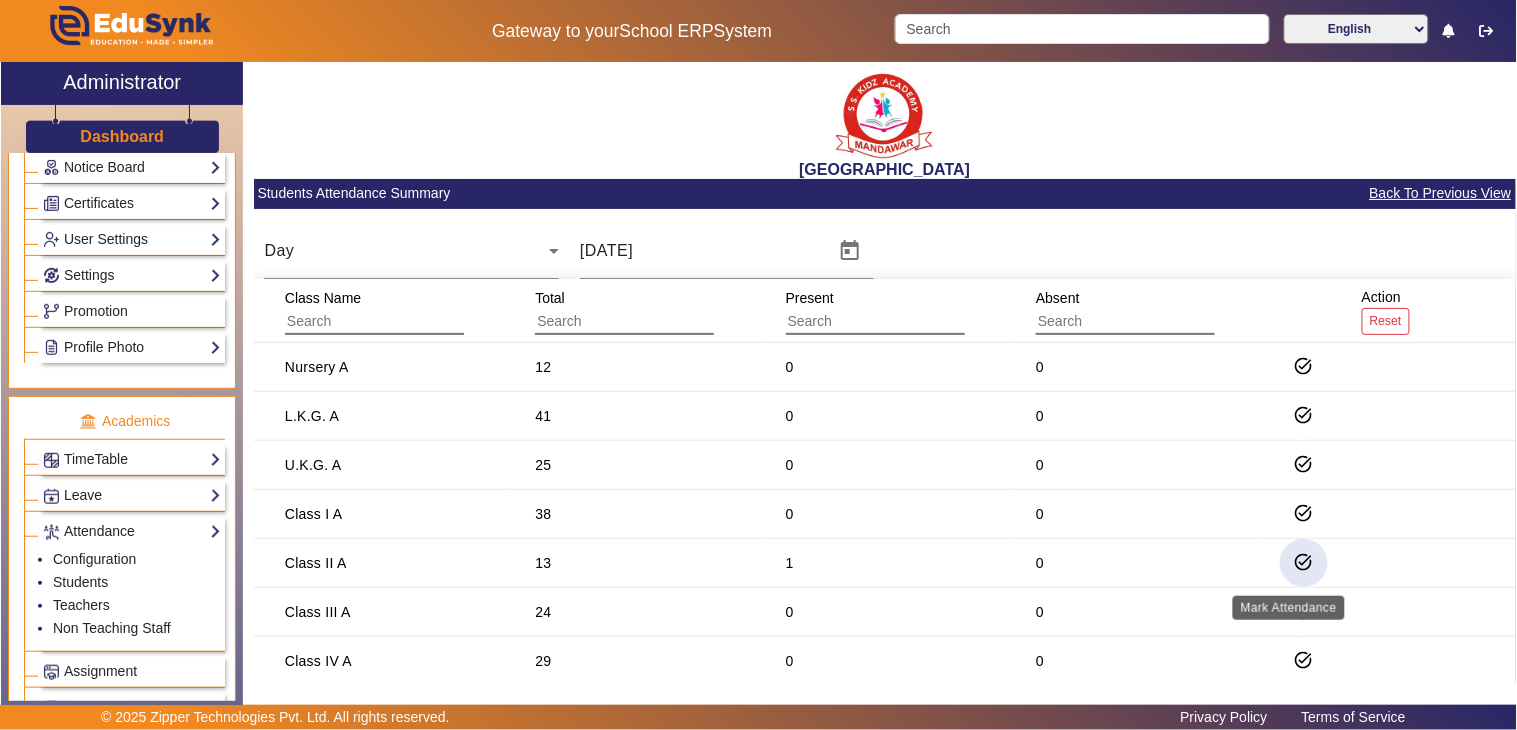 click on "task_alt" 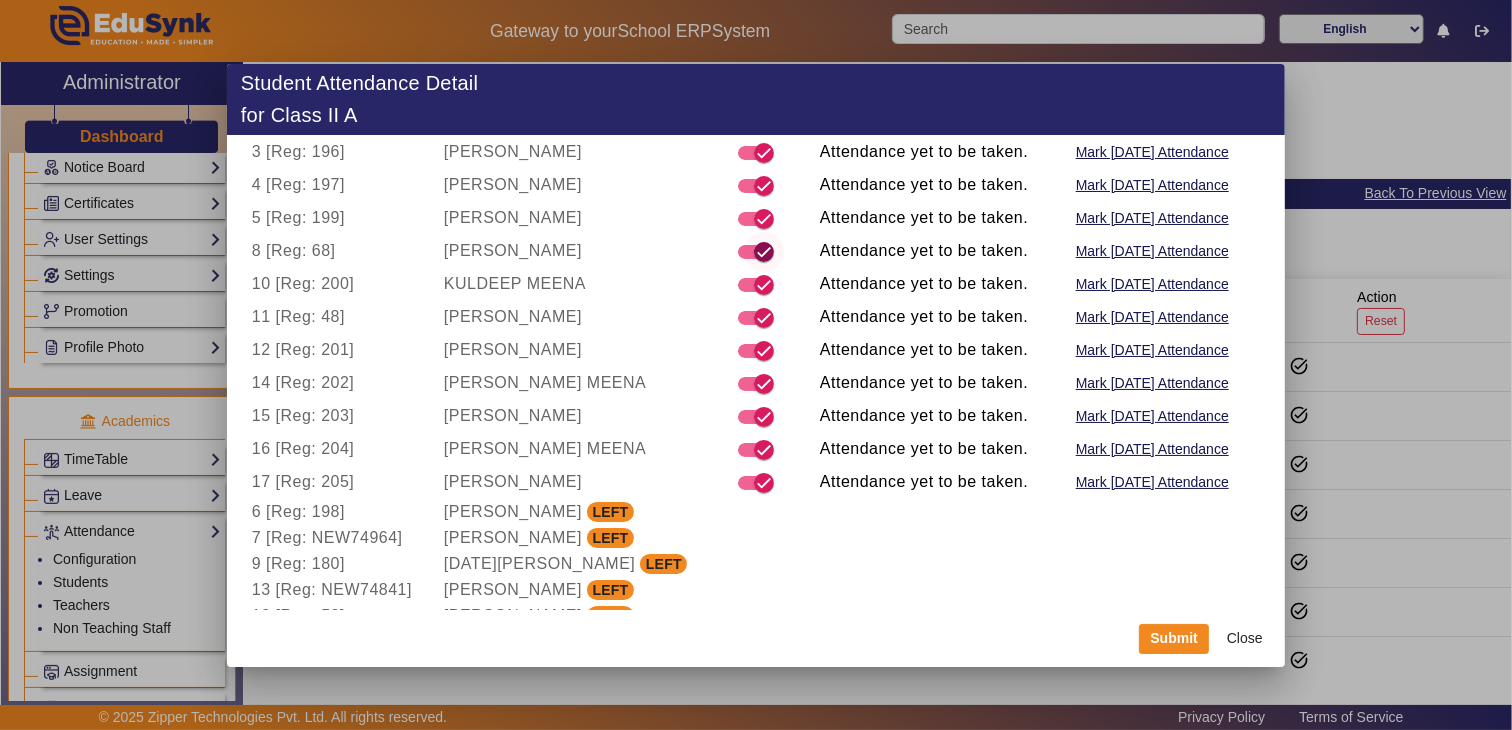 scroll, scrollTop: 0, scrollLeft: 0, axis: both 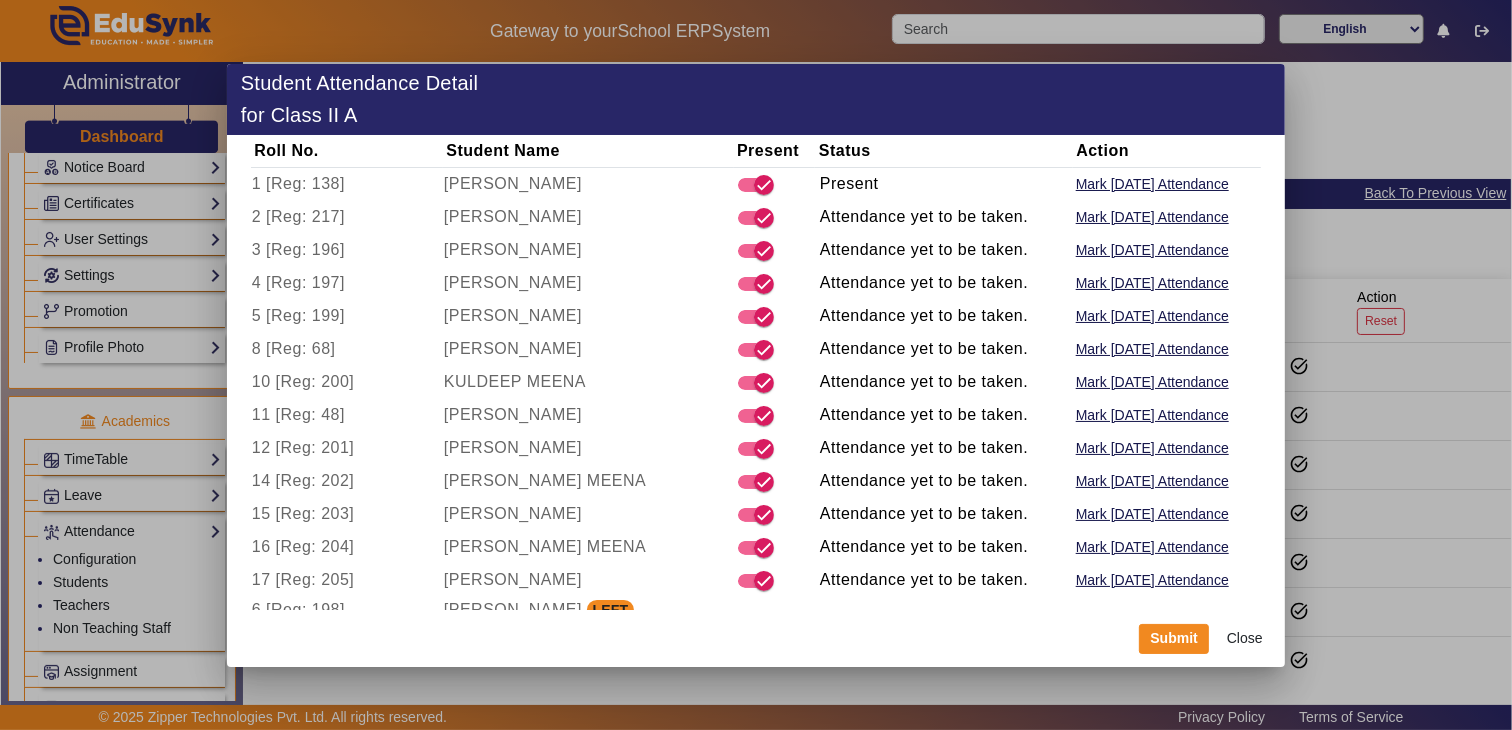 click on "Close" 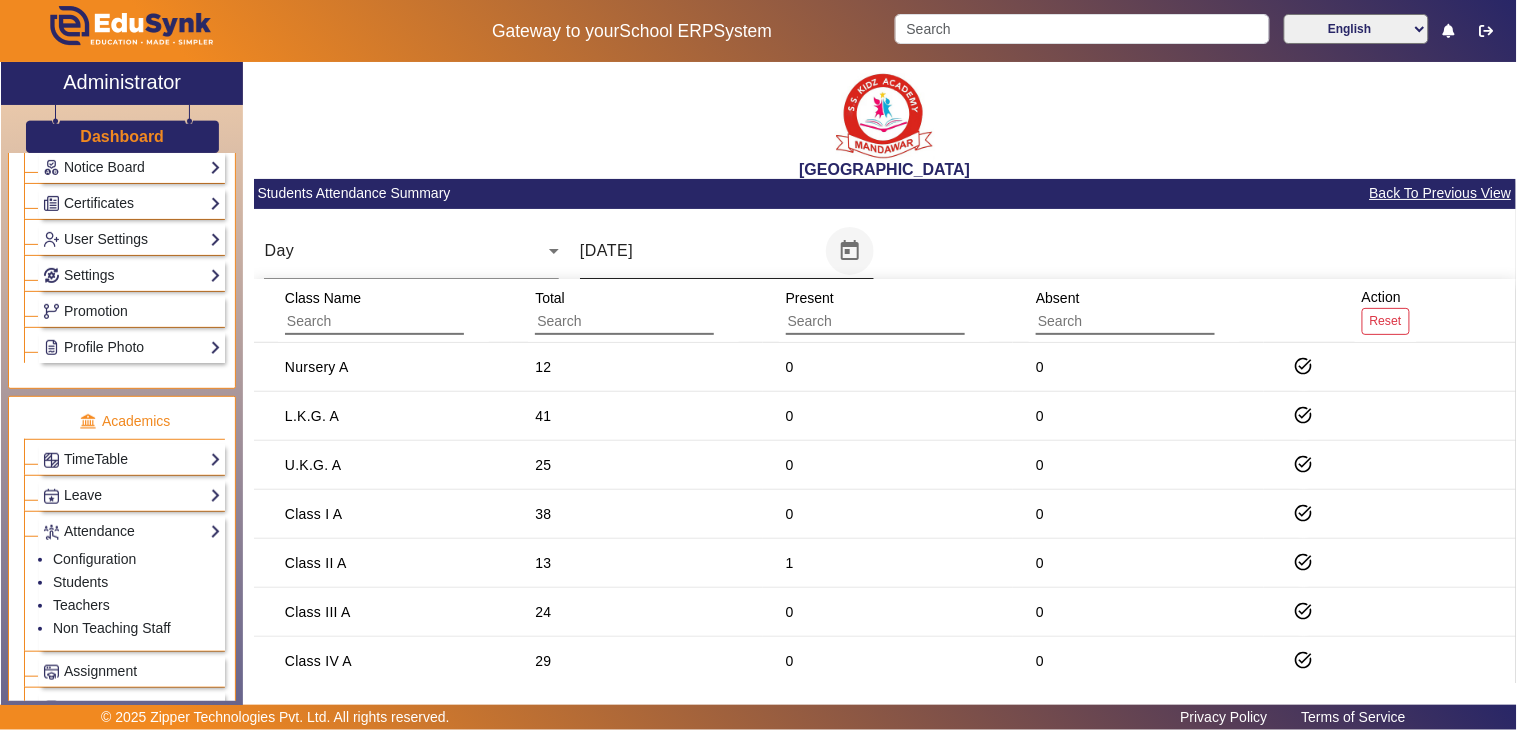 click 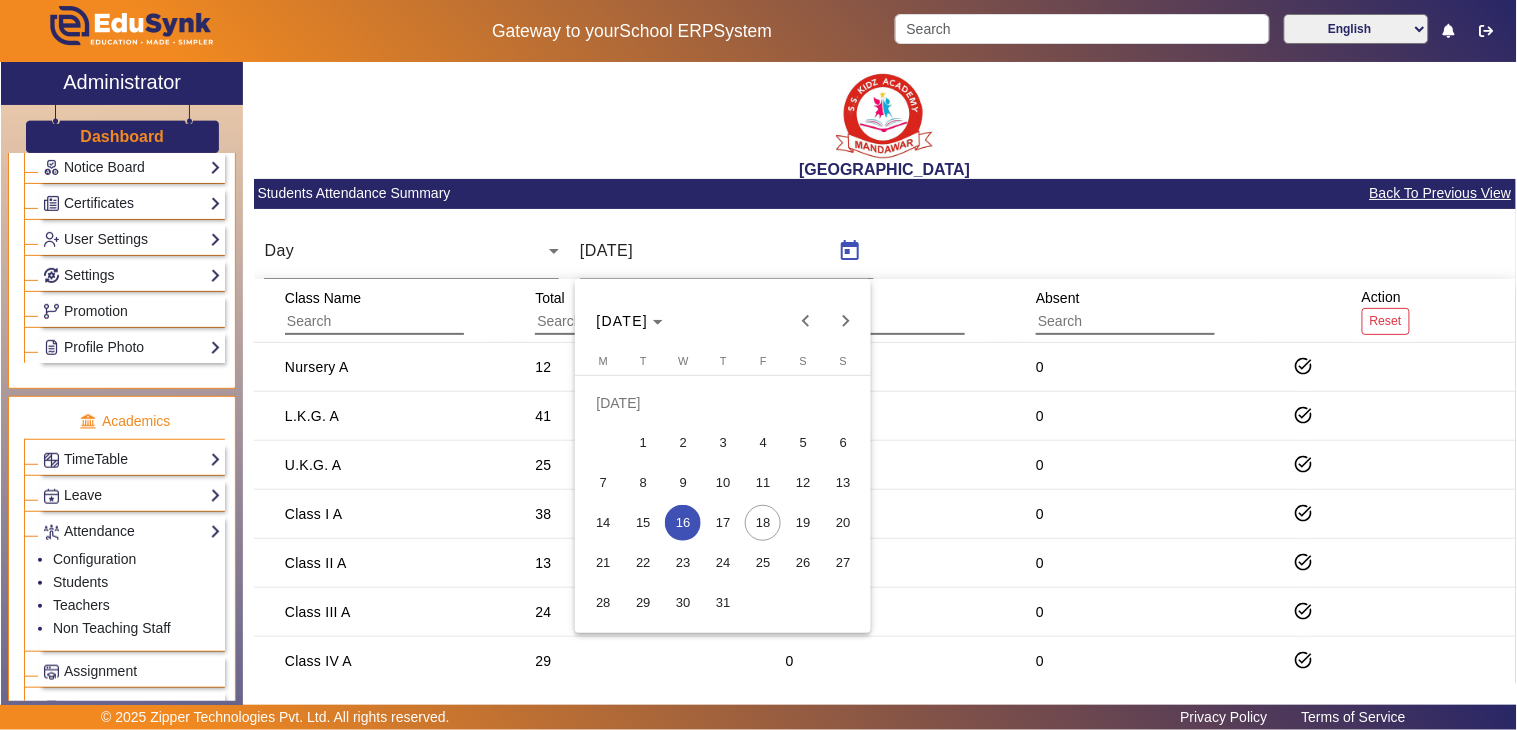 click on "8" at bounding box center (643, 483) 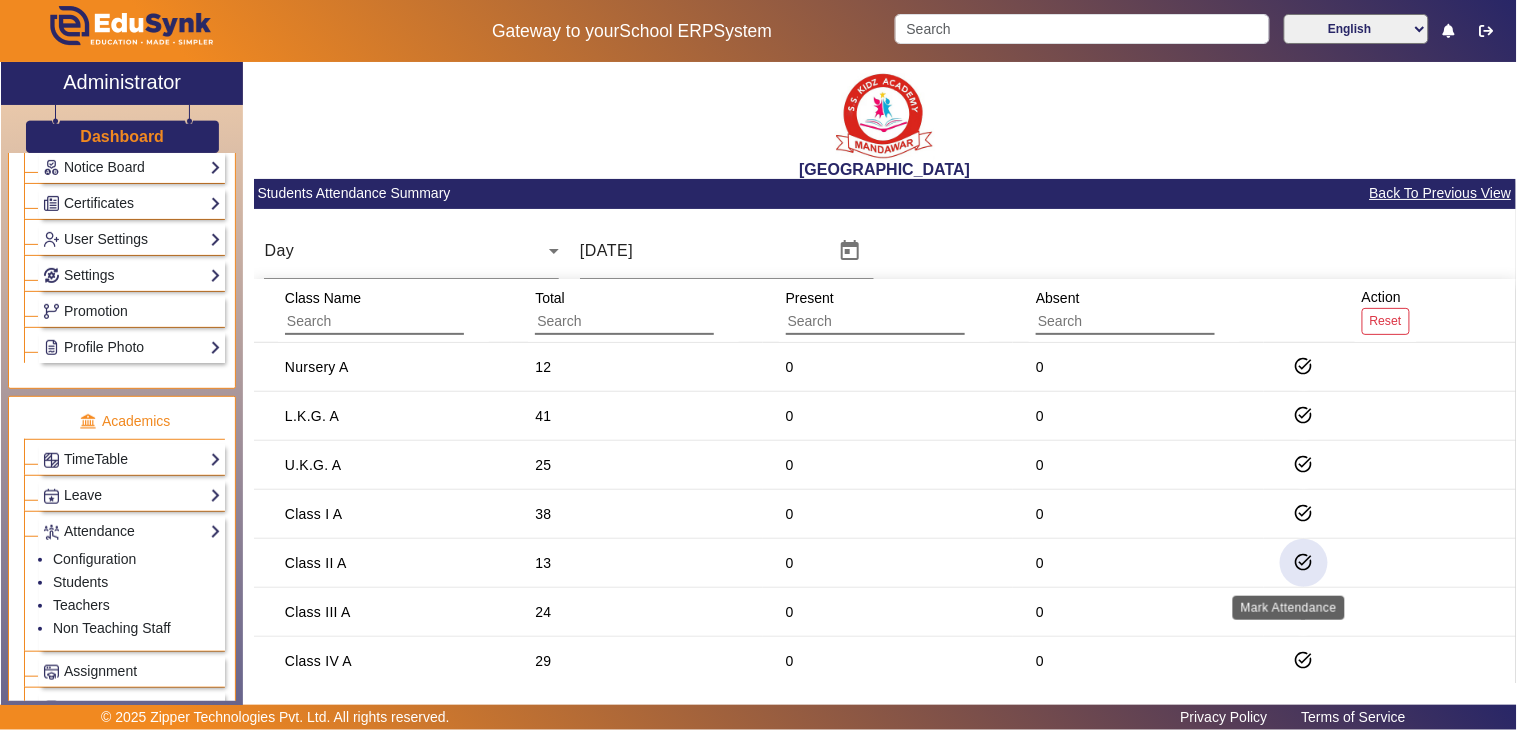 click on "task_alt" 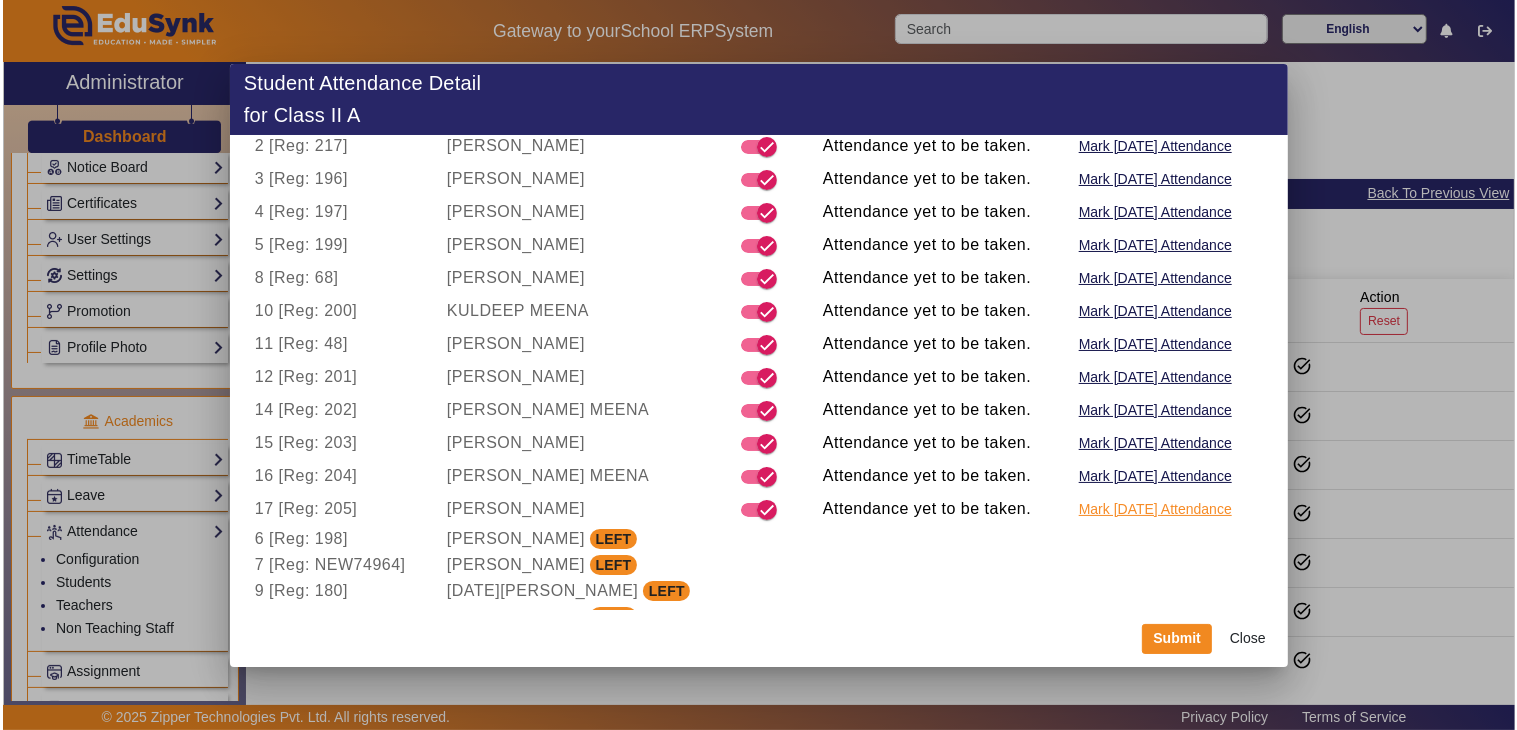 scroll, scrollTop: 161, scrollLeft: 0, axis: vertical 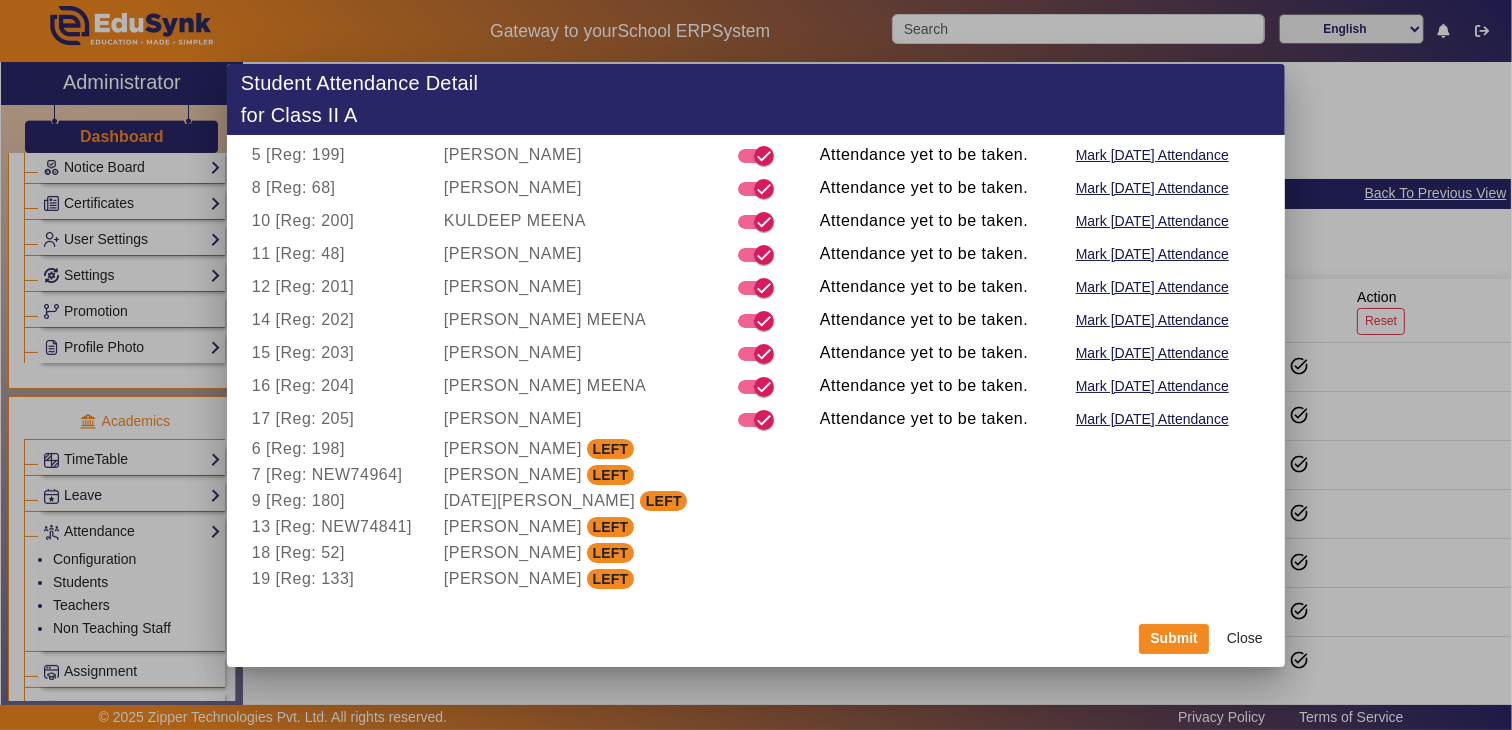 click on "Close" 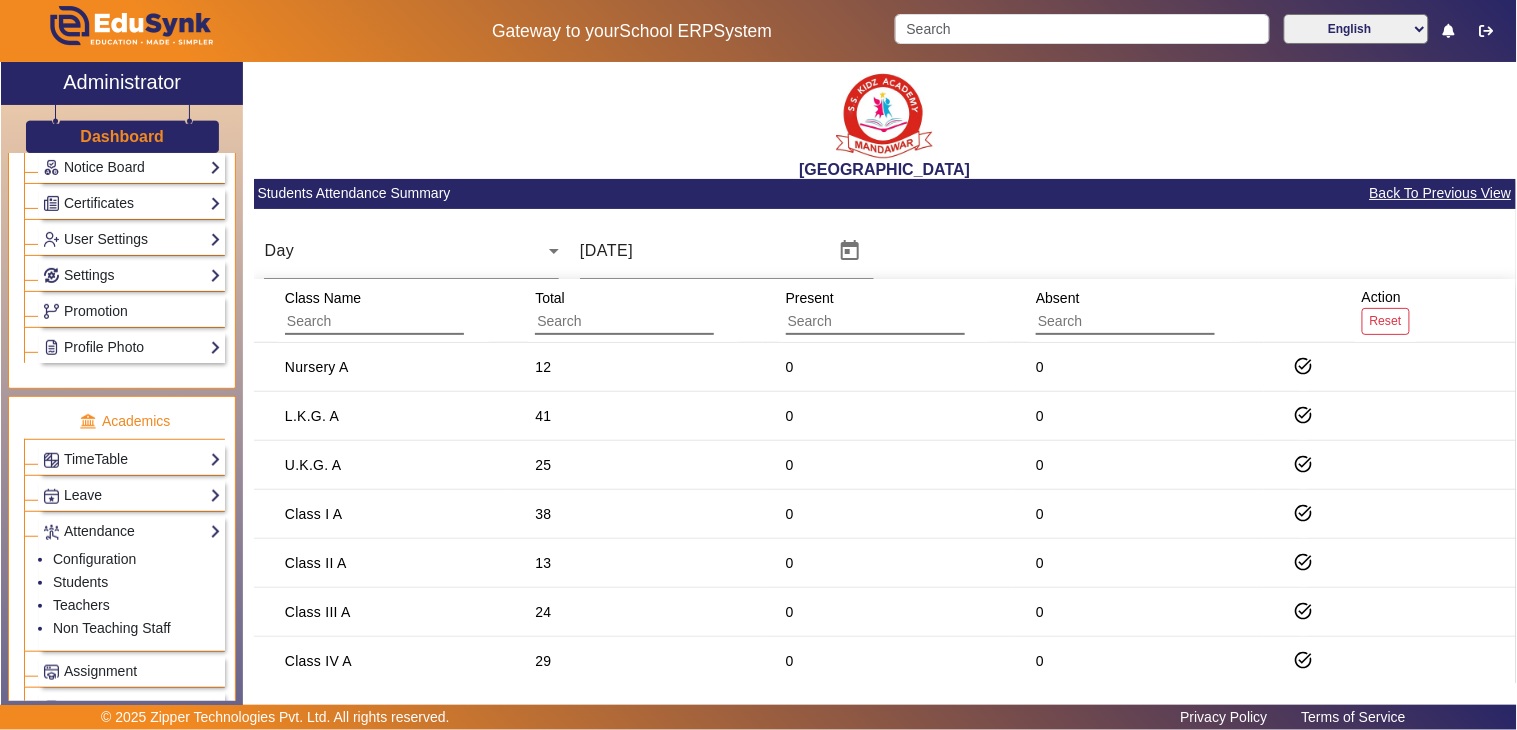click on "Dashboard" 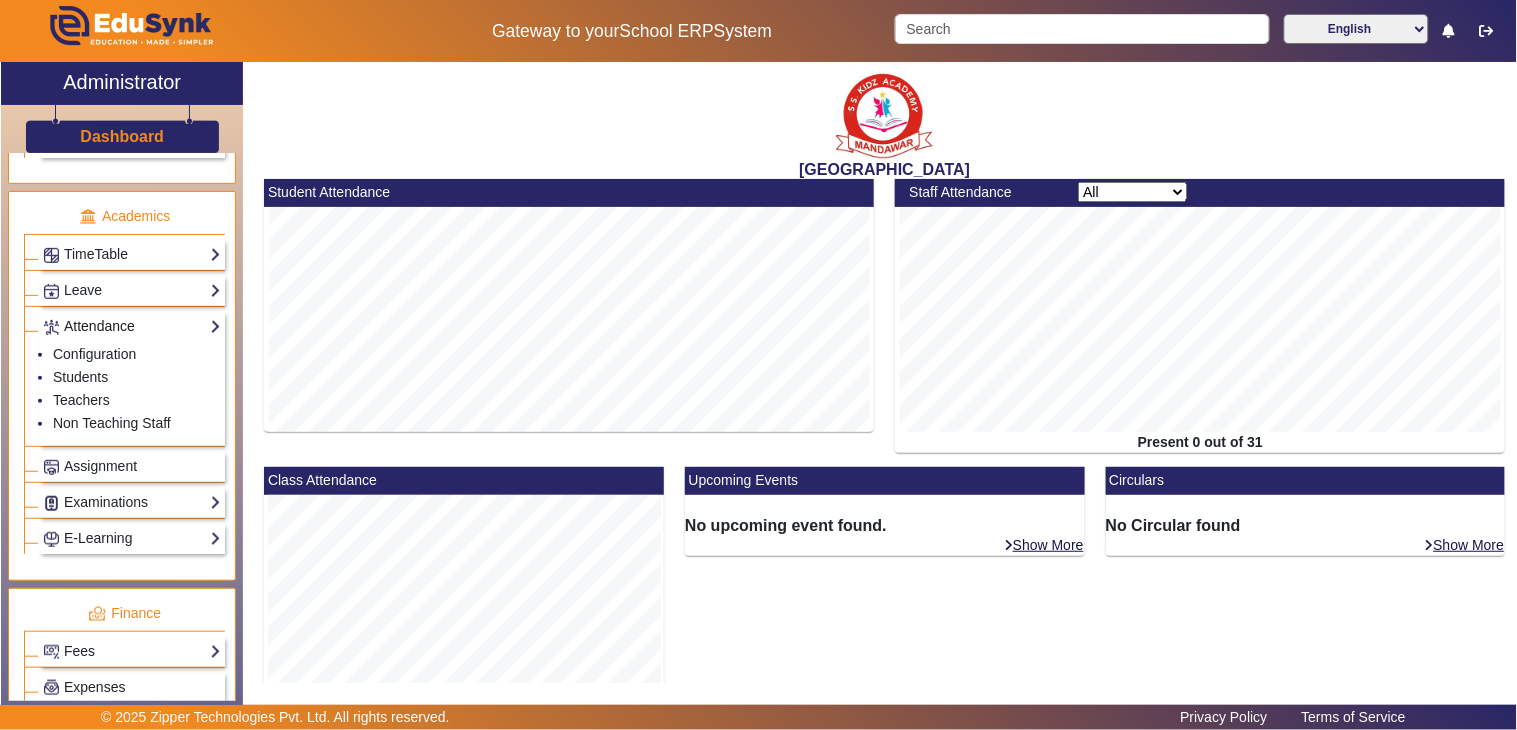 scroll, scrollTop: 777, scrollLeft: 0, axis: vertical 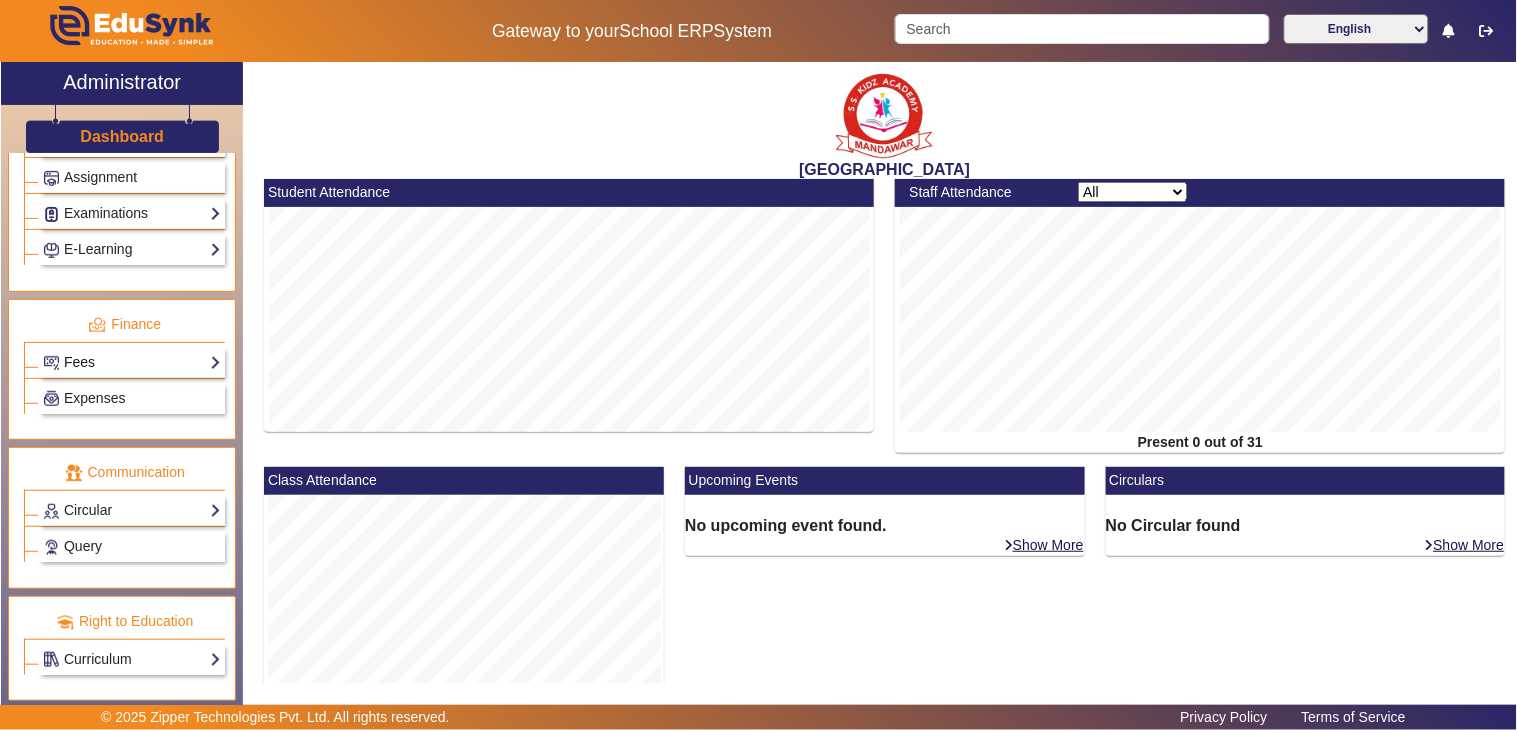 click on "Fees" 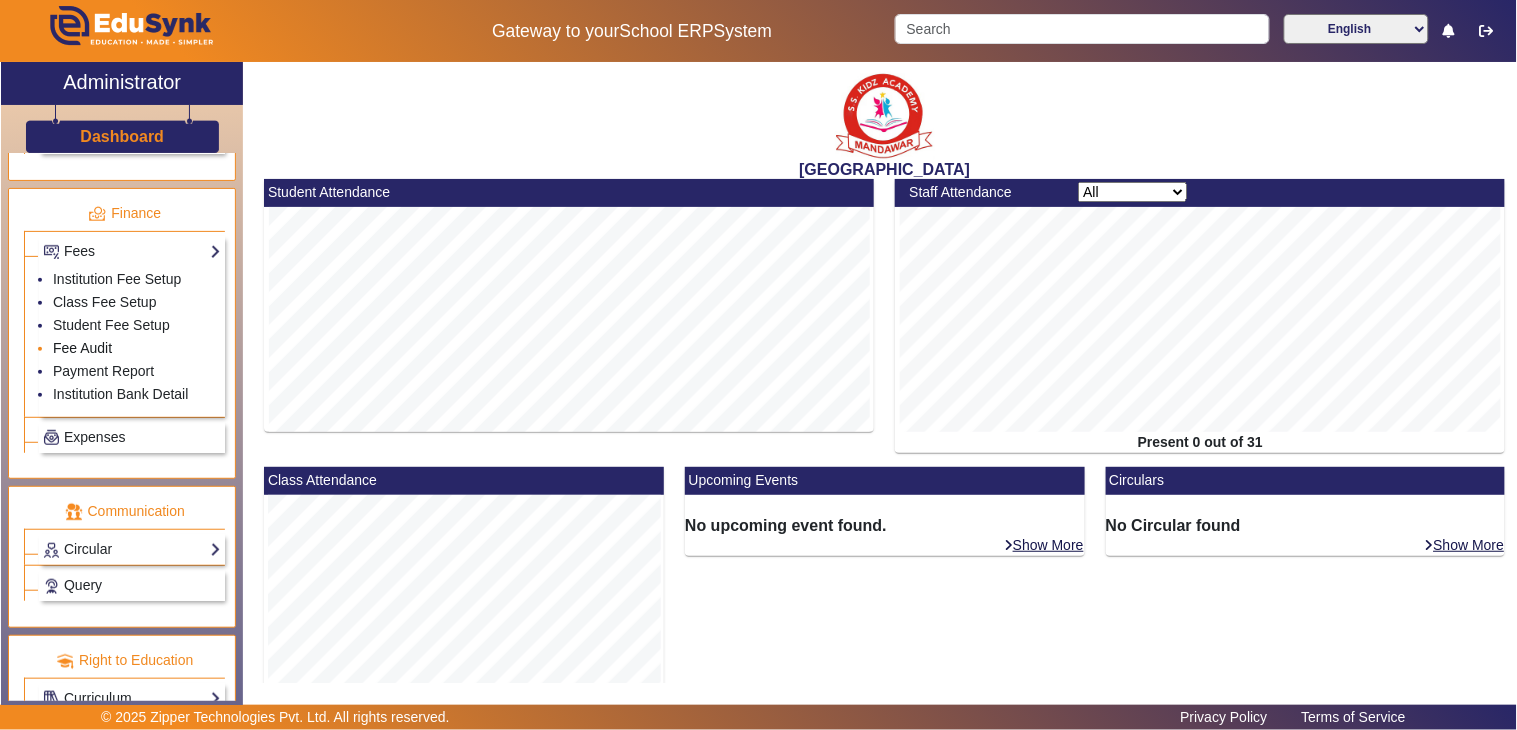 click on "Fee Audit" 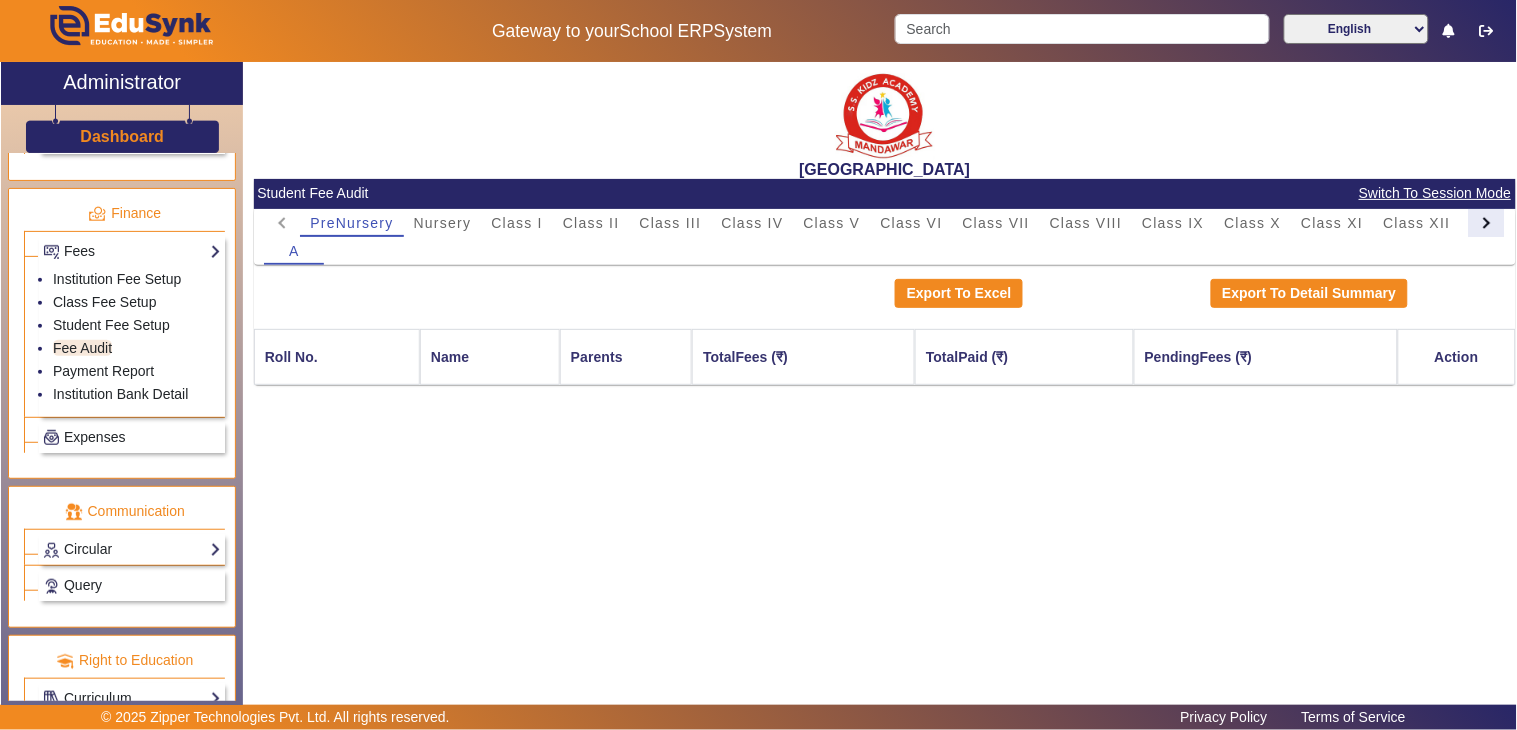 click 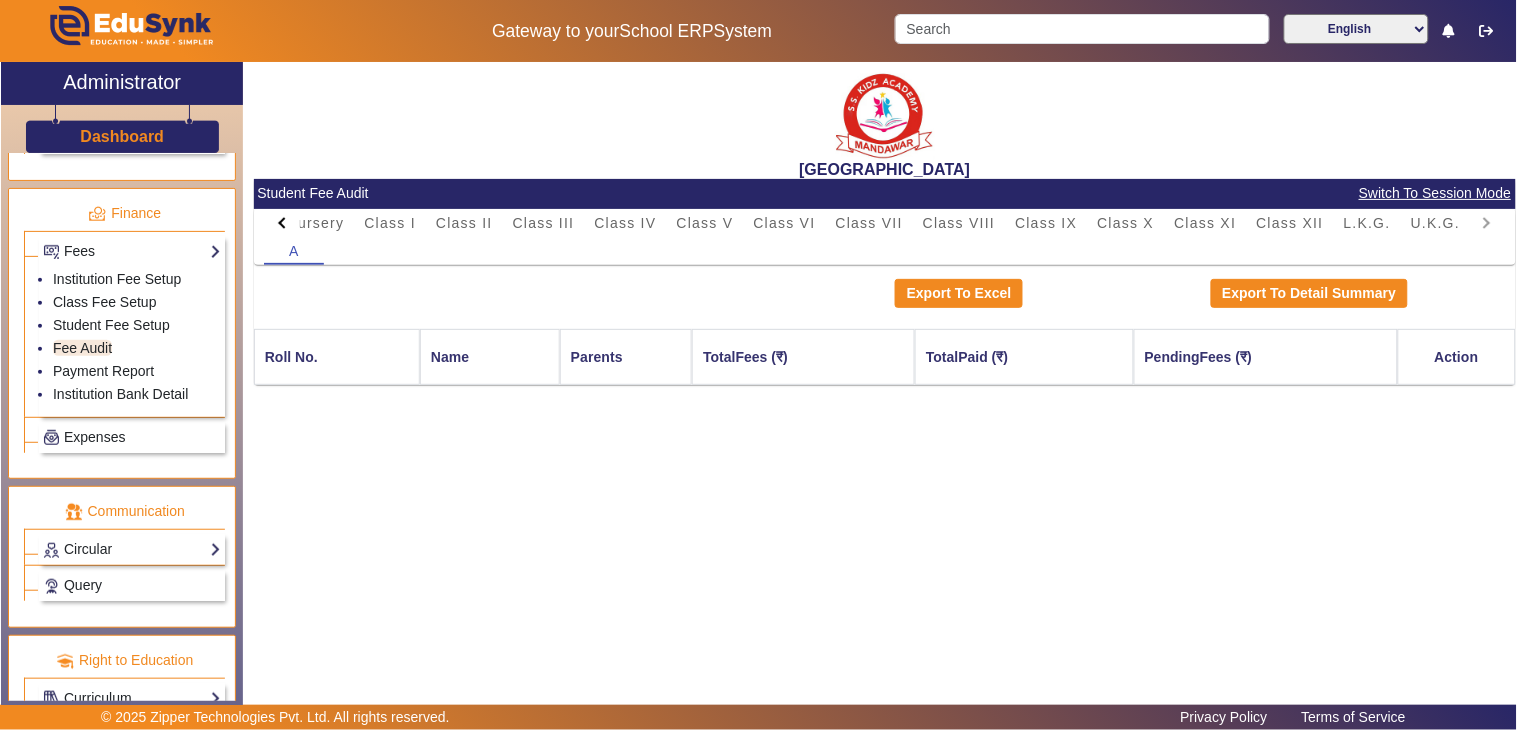 click on "PreNursery Nursery Class I Class II Class III Class IV Class V Class VI Class VII Class VIII Class IX Class X Class XI Class XII L.K.G. U.K.G." 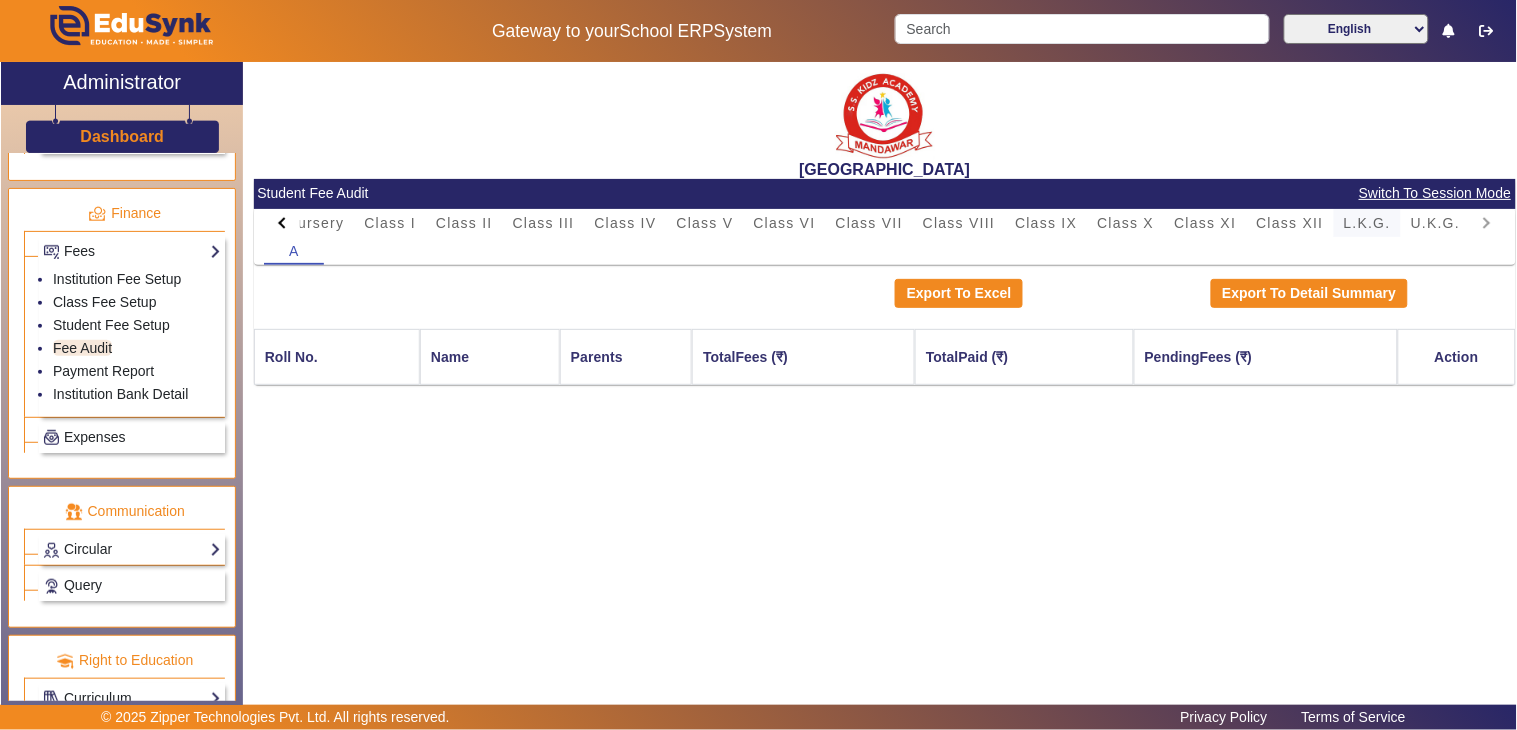 click on "L.K.G." at bounding box center (1367, 223) 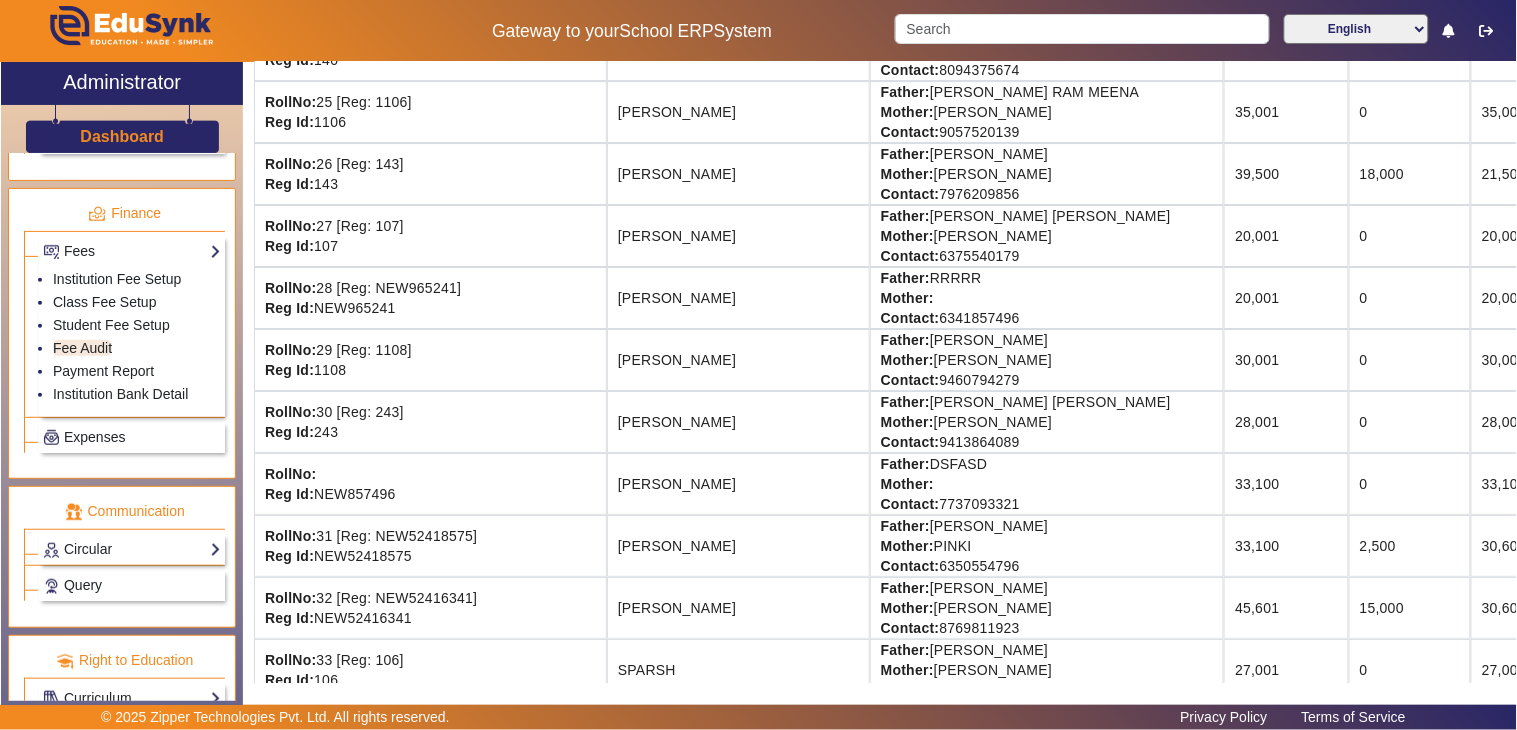 scroll, scrollTop: 1708, scrollLeft: 0, axis: vertical 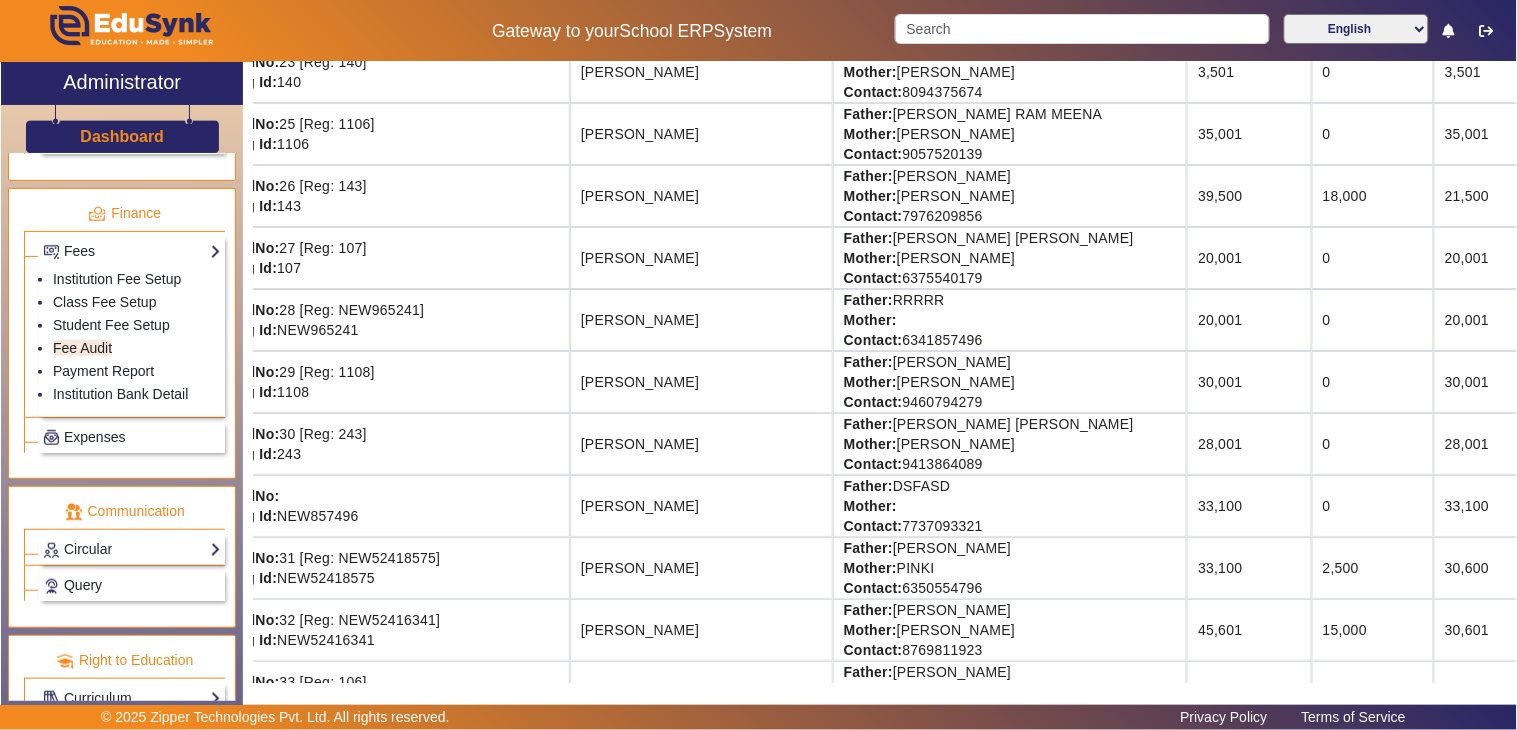 drag, startPoint x: 1211, startPoint y: 214, endPoint x: 1516, endPoint y: 215, distance: 305.00165 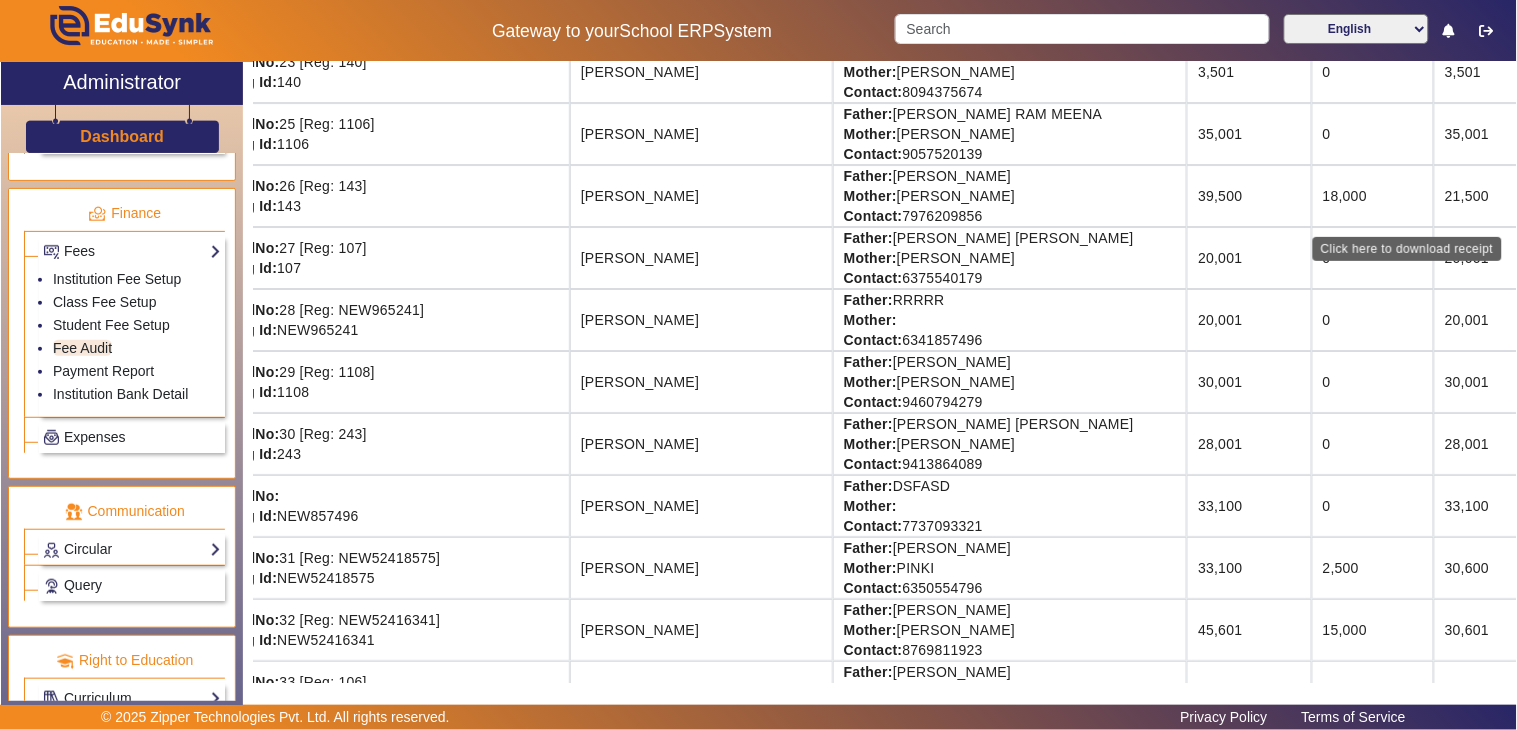 click on "Download Receipt" 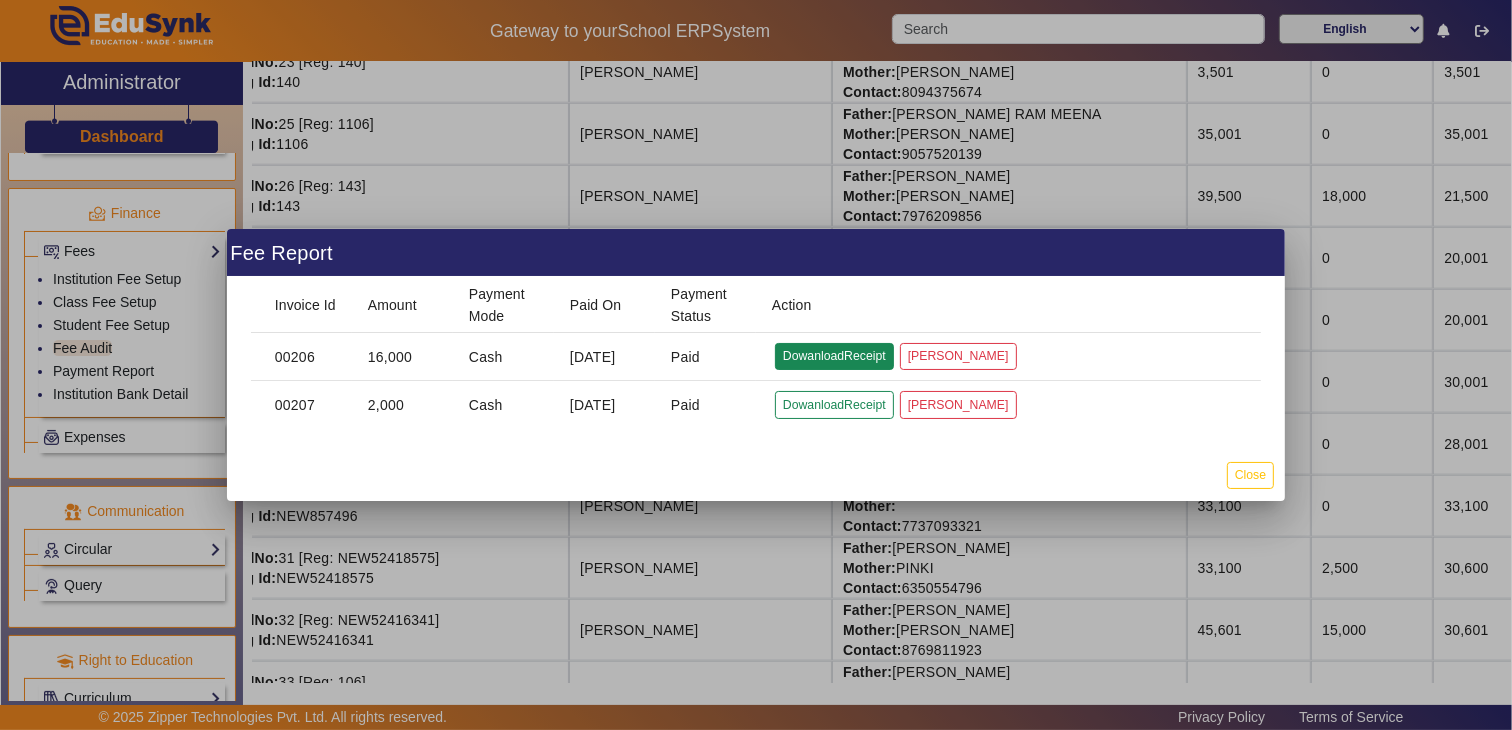 click on "DowanloadReceipt" at bounding box center (834, 404) 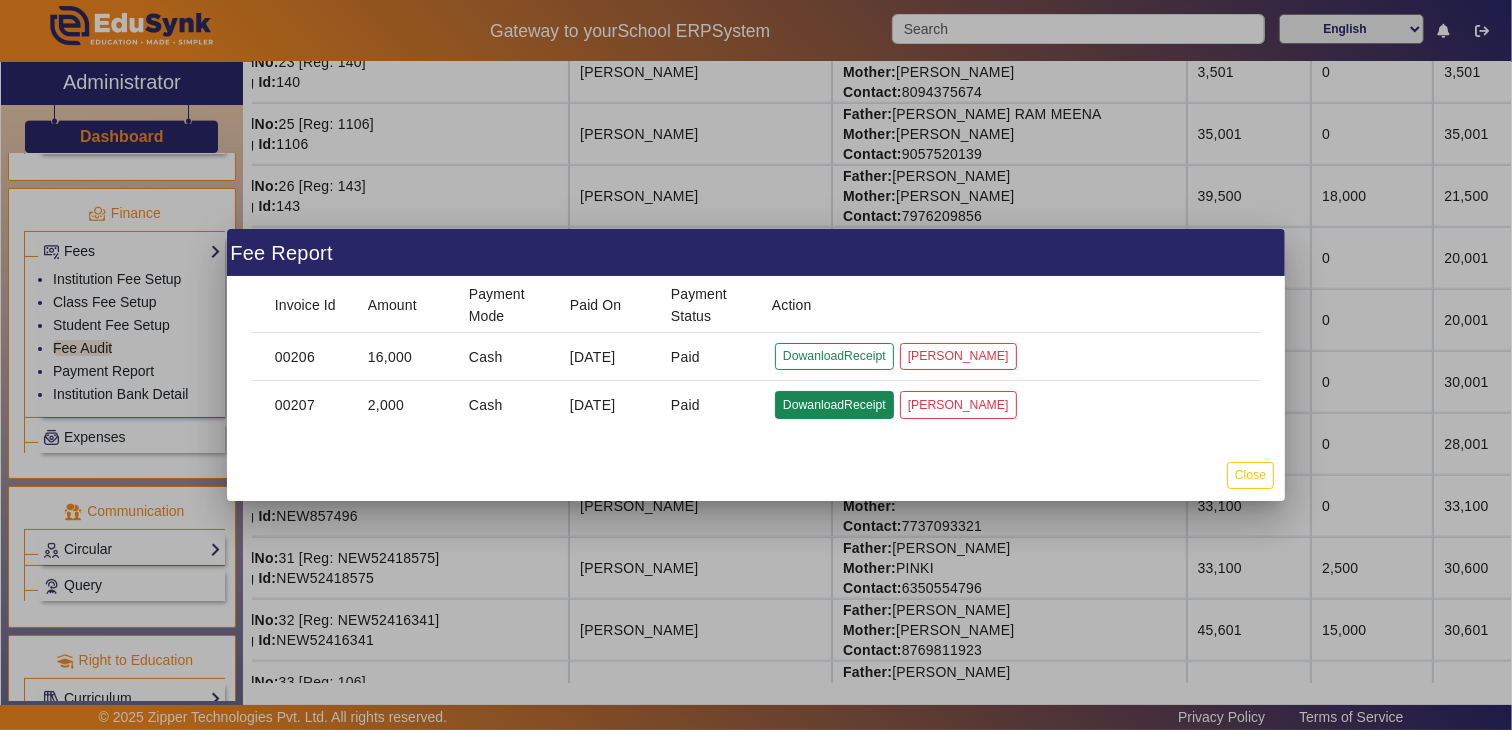 click on "DowanloadReceipt" 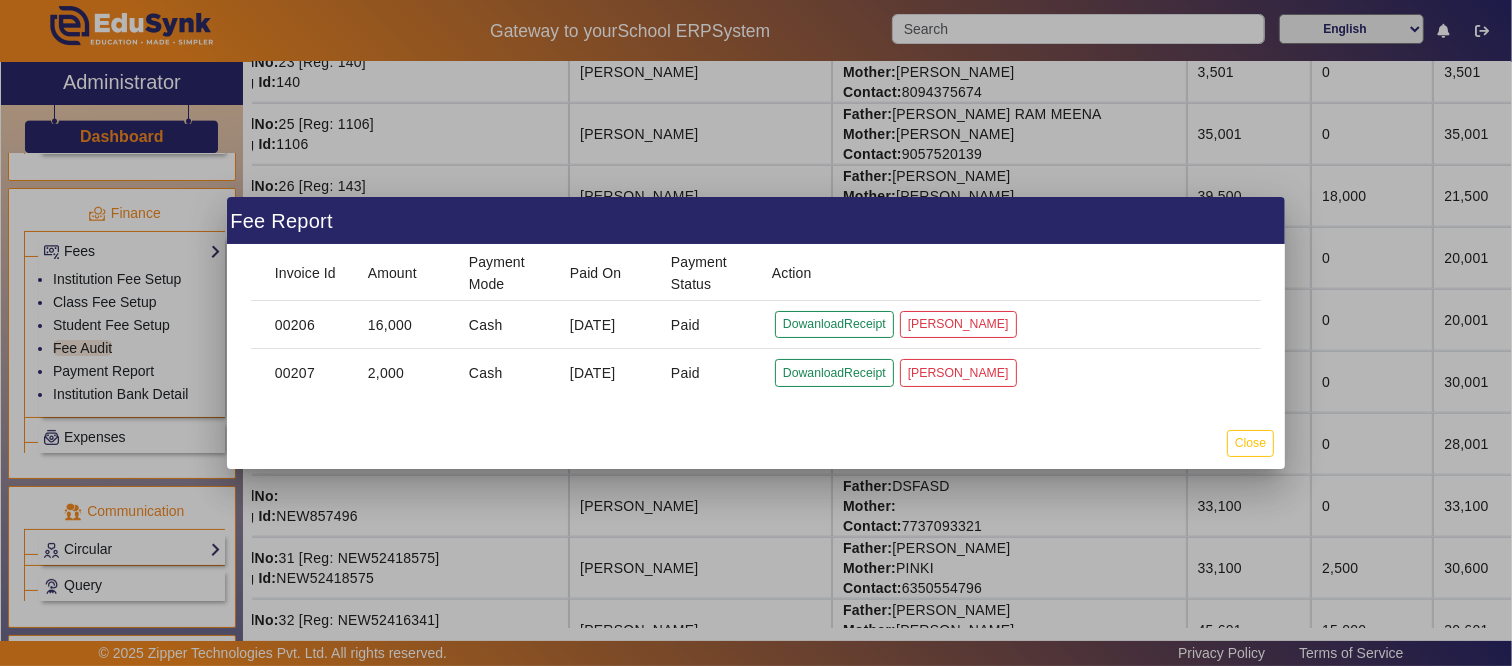 drag, startPoint x: 788, startPoint y: 503, endPoint x: 1034, endPoint y: 396, distance: 268.26294 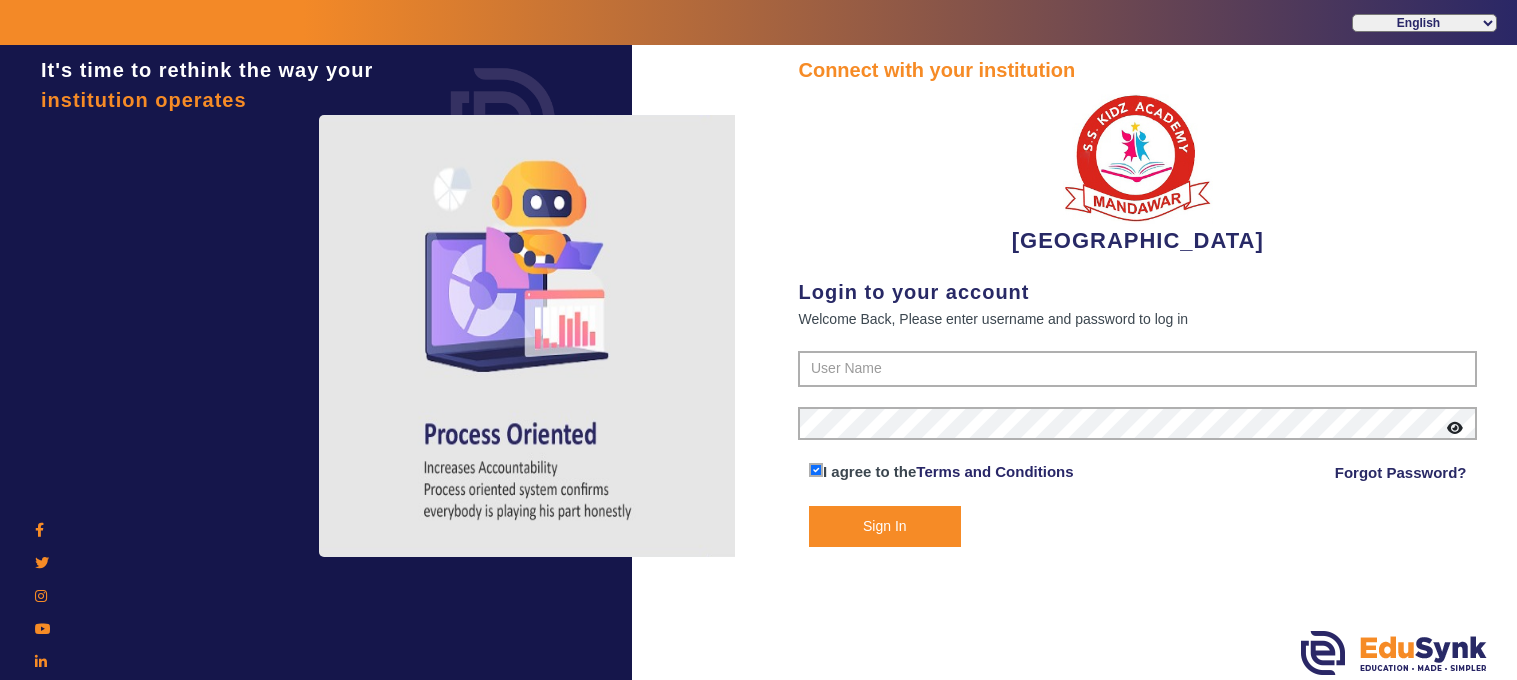 scroll, scrollTop: 0, scrollLeft: 0, axis: both 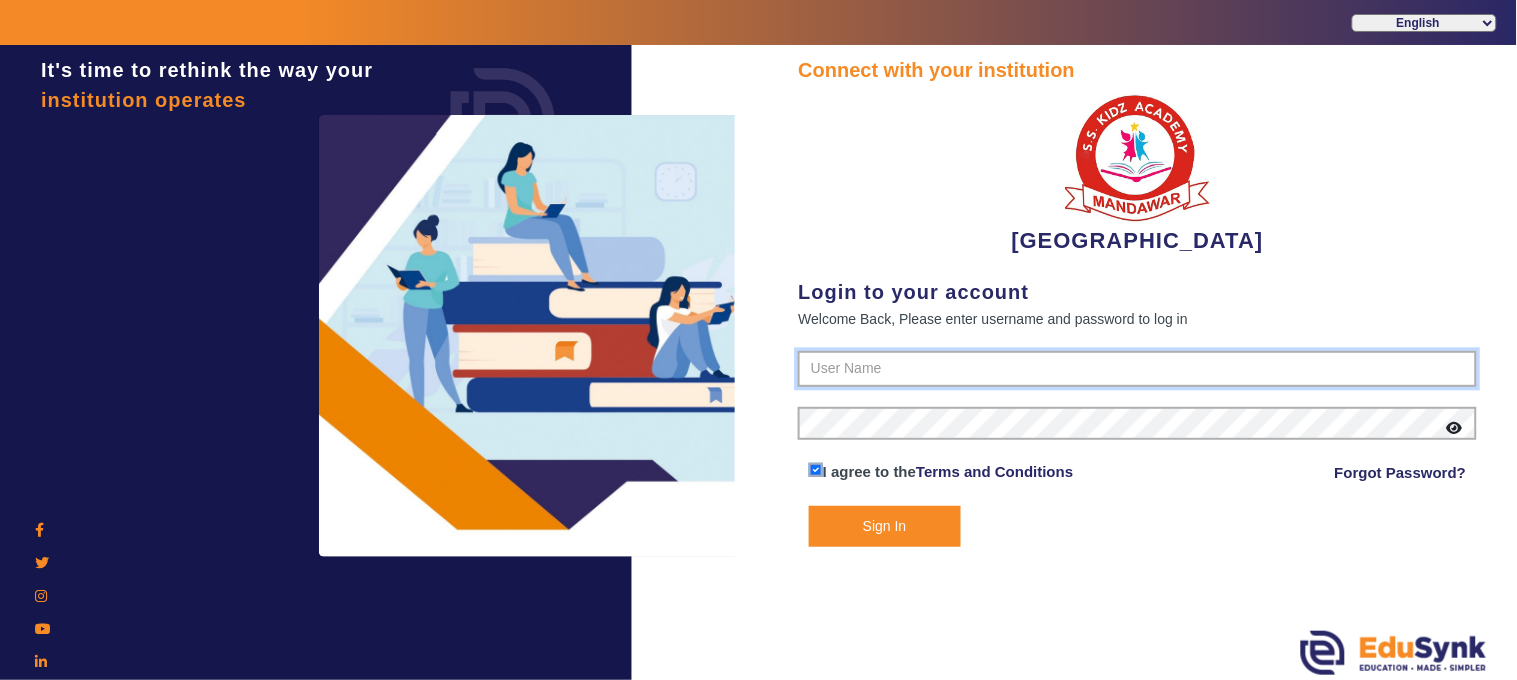 type on "9928895959" 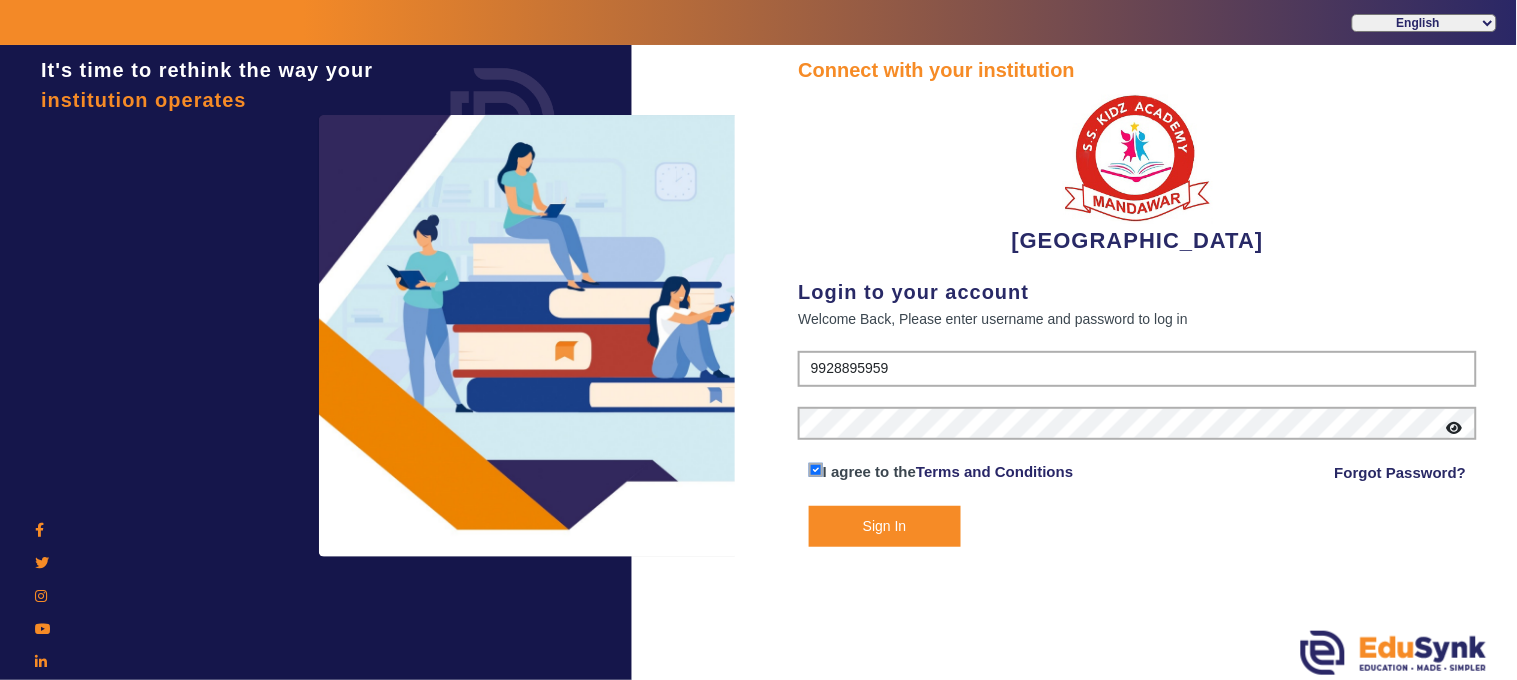drag, startPoint x: 918, startPoint y: 538, endPoint x: 906, endPoint y: 506, distance: 34.176014 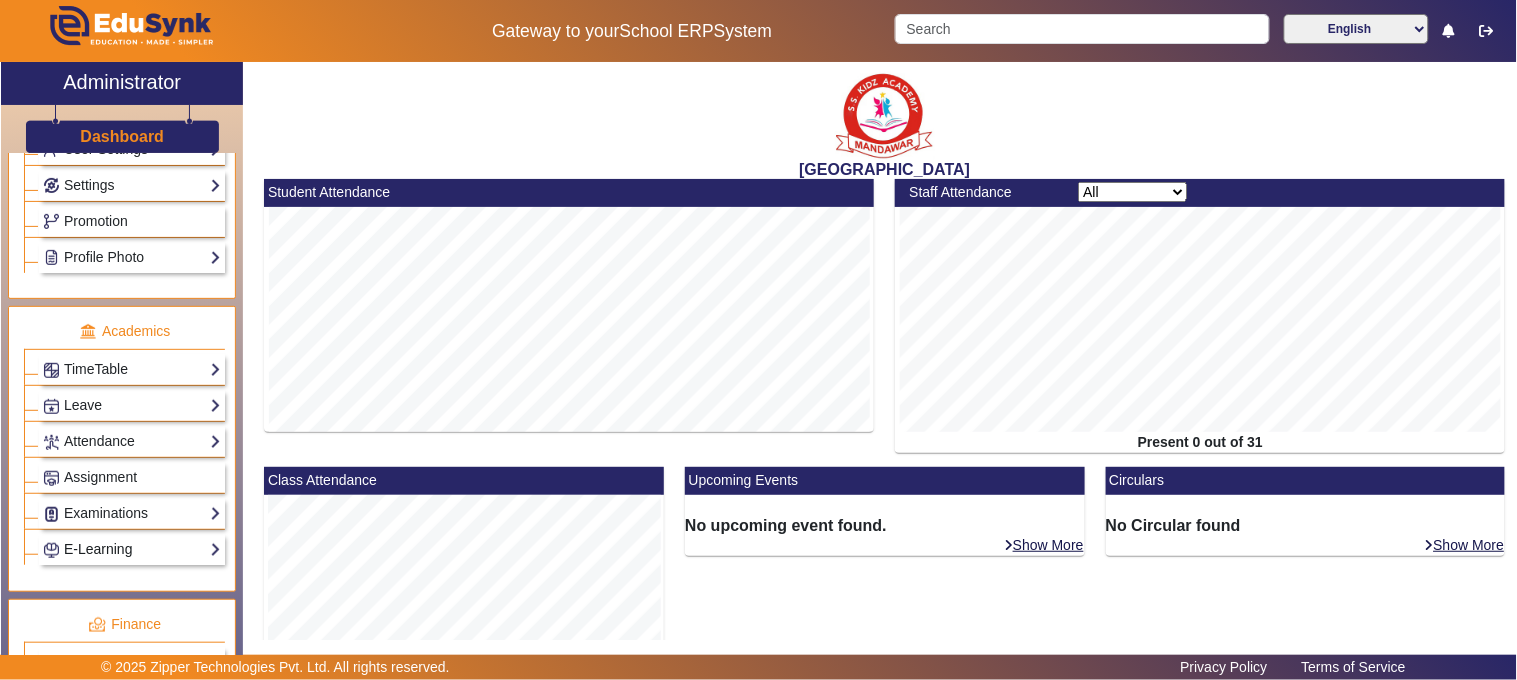 scroll, scrollTop: 777, scrollLeft: 0, axis: vertical 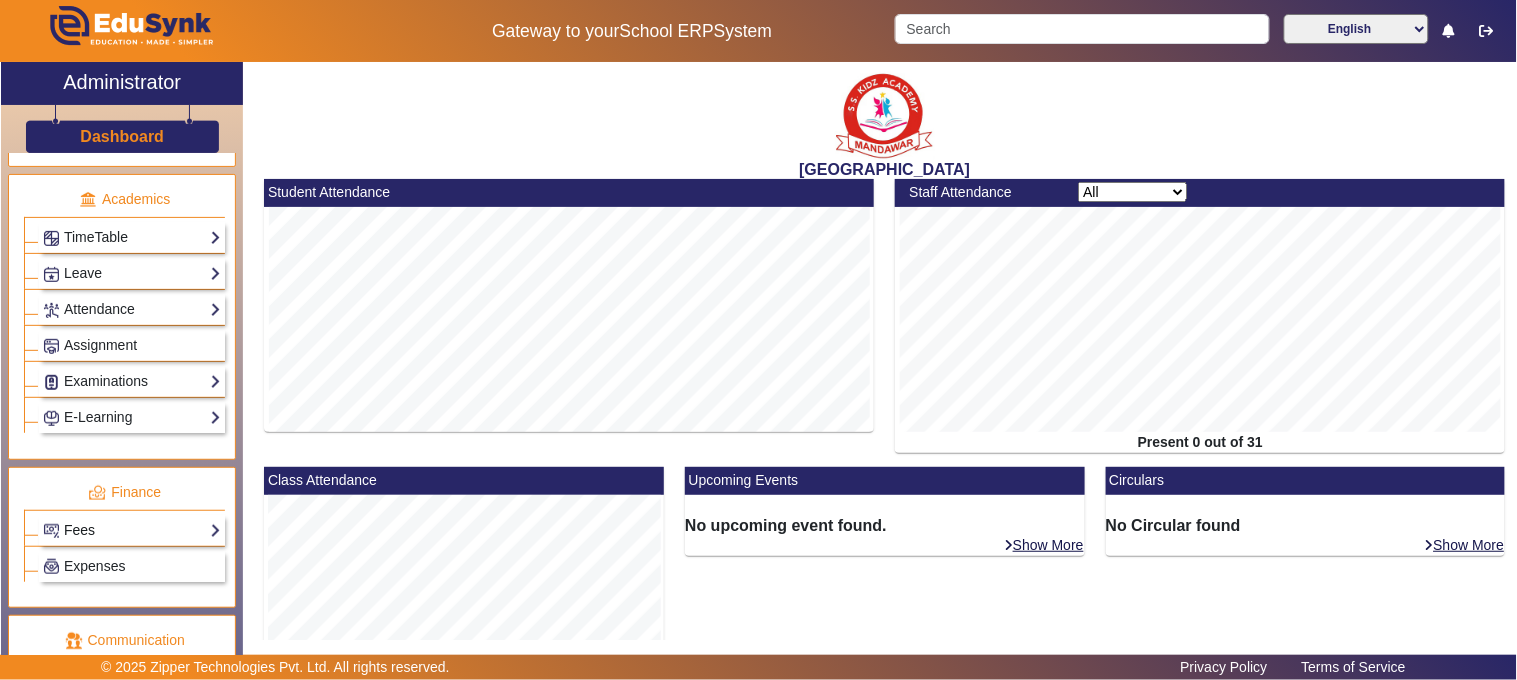 click on "Fees" 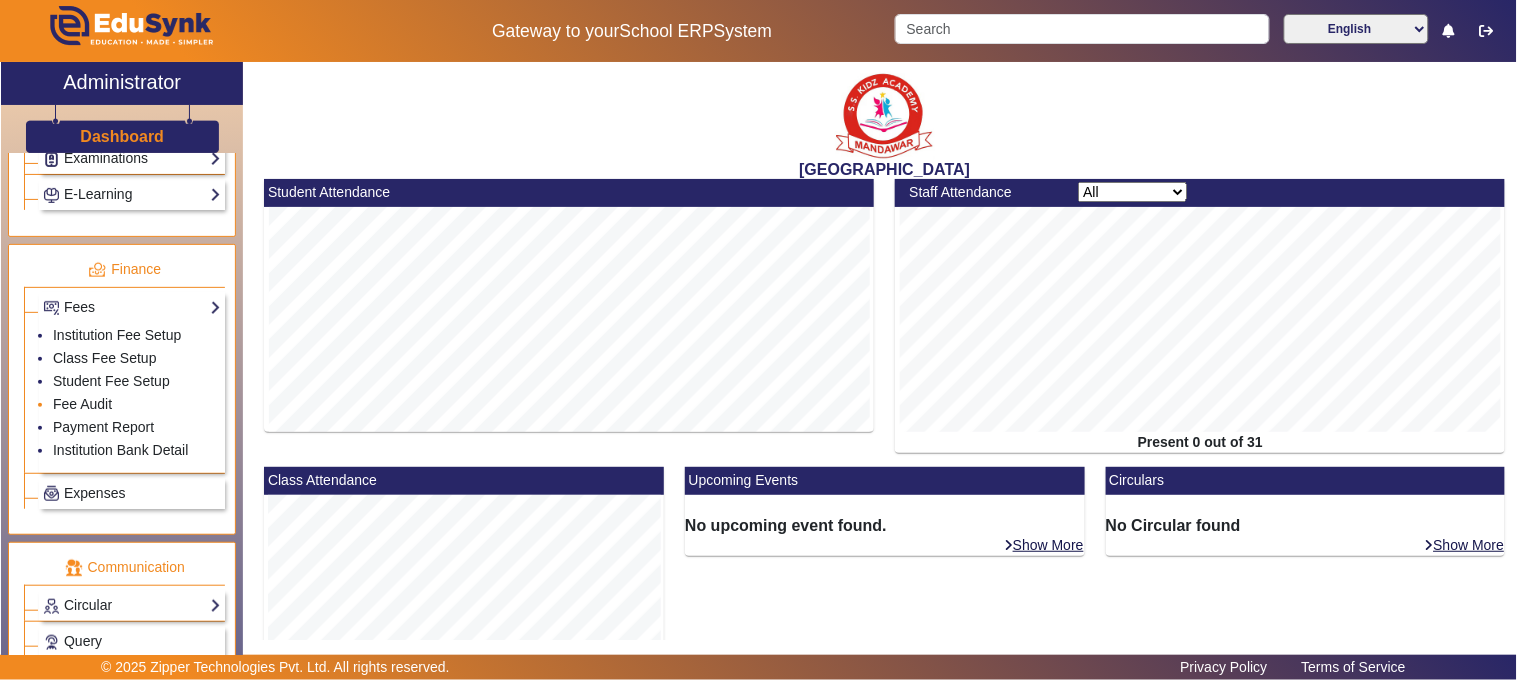 click on "Fee Audit" 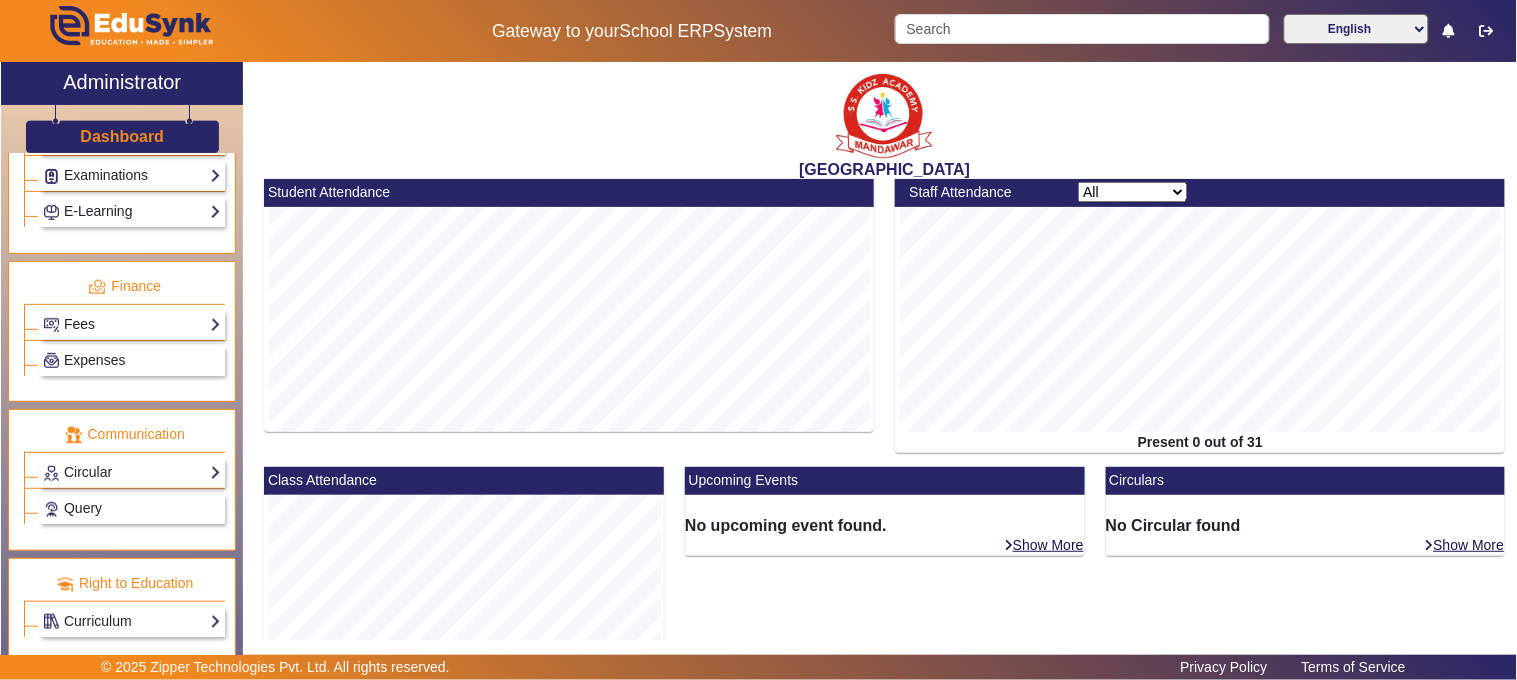 scroll, scrollTop: 991, scrollLeft: 0, axis: vertical 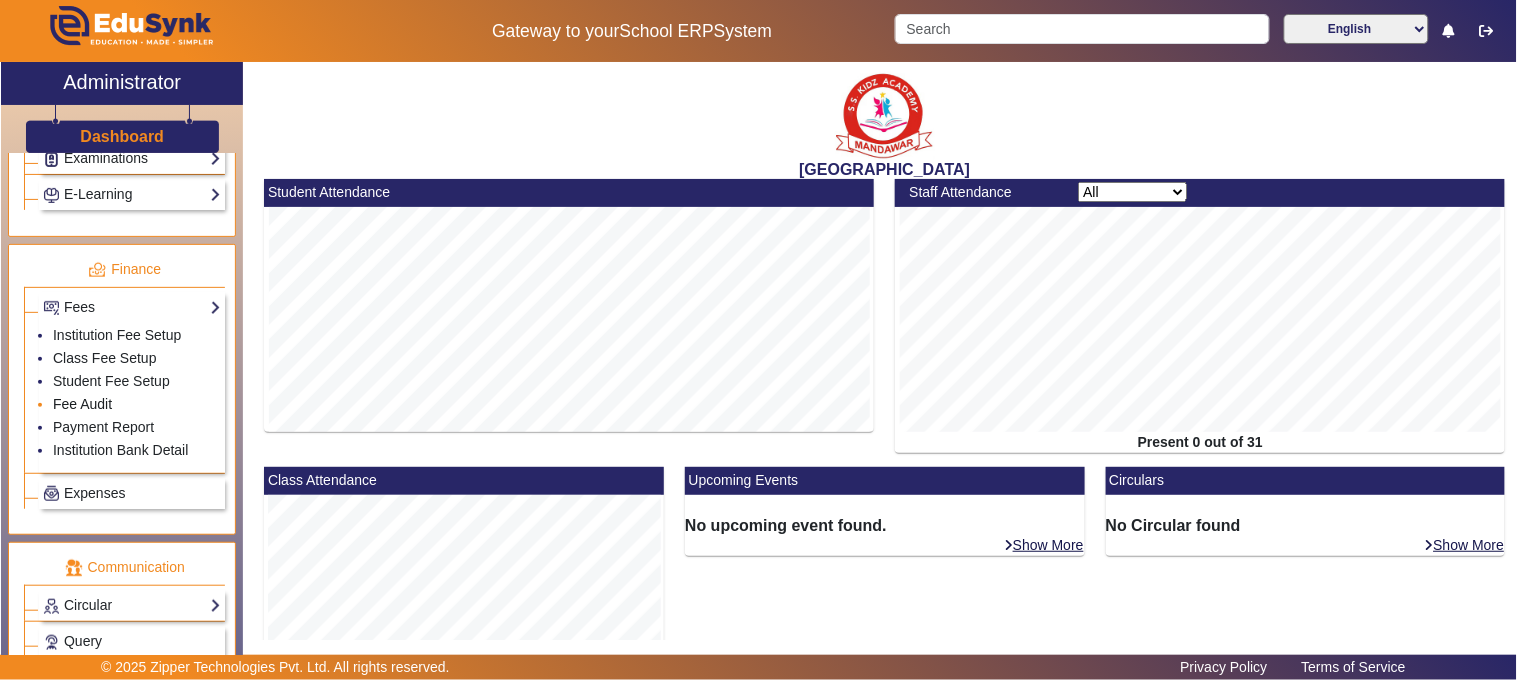 click on "Fee Audit" 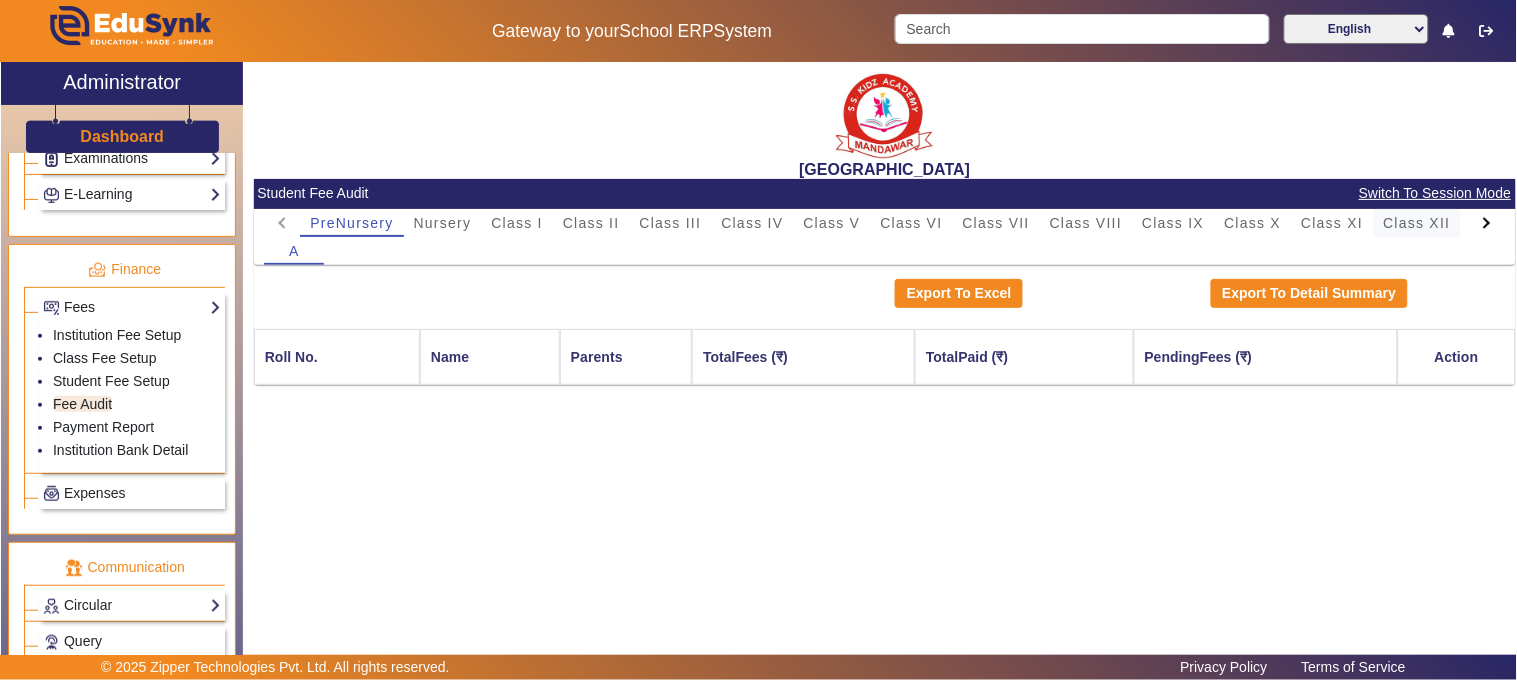 click on "Class XII" at bounding box center [1417, 223] 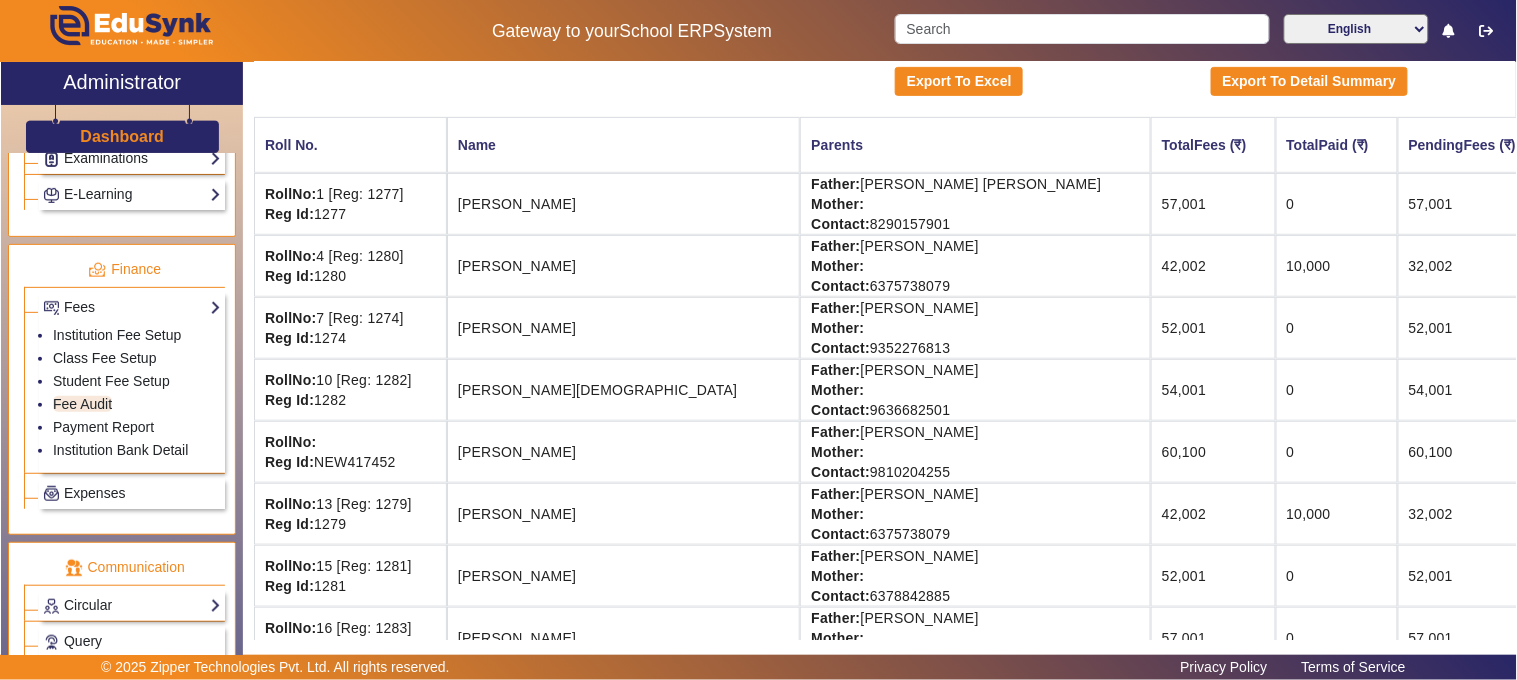 scroll, scrollTop: 252, scrollLeft: 0, axis: vertical 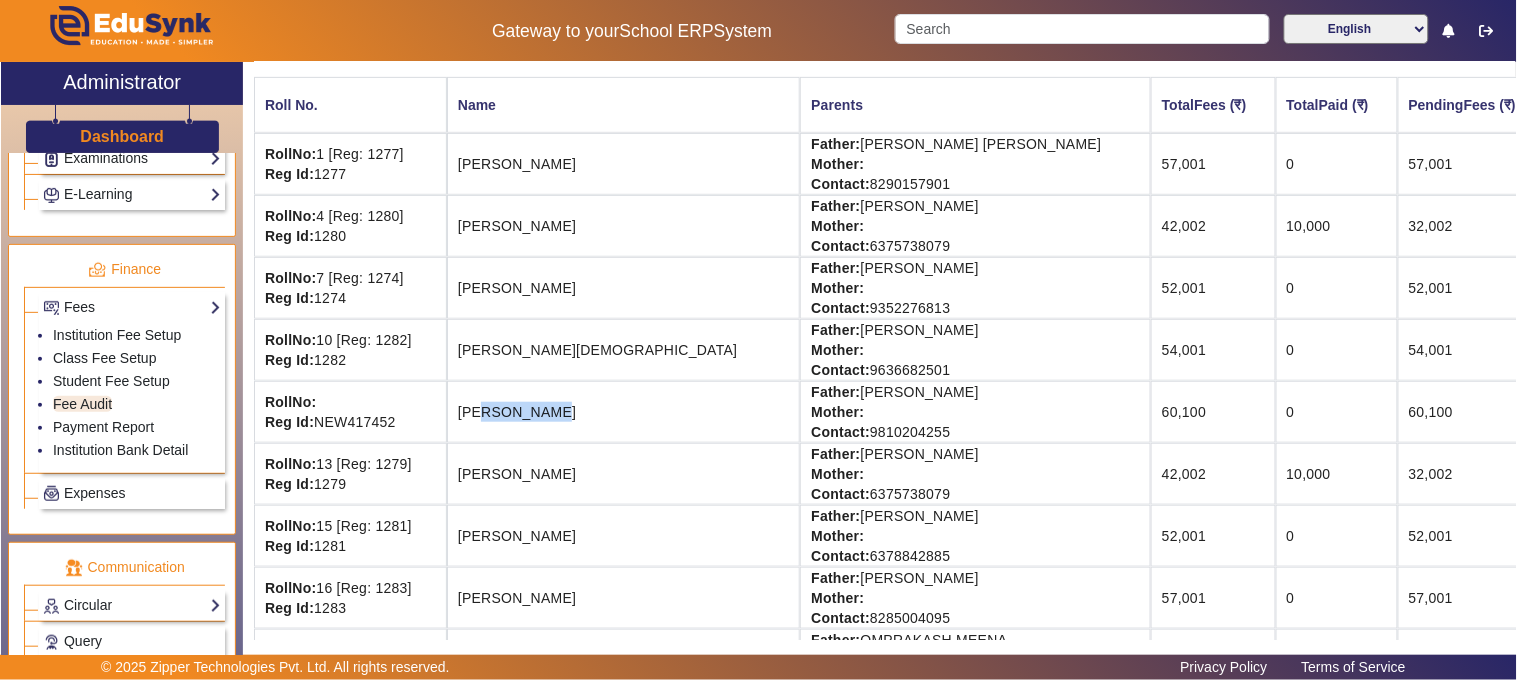 drag, startPoint x: 498, startPoint y: 407, endPoint x: 572, endPoint y: 410, distance: 74.06078 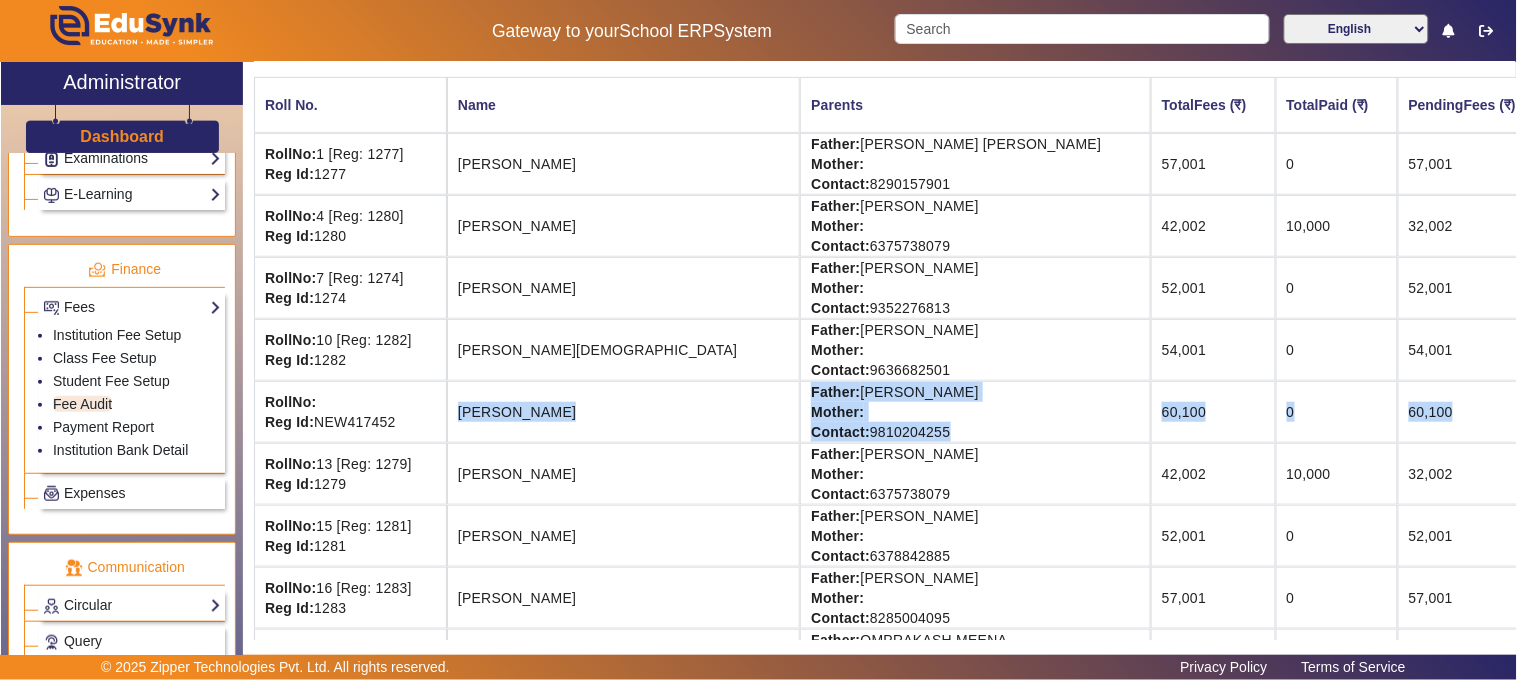 drag, startPoint x: 464, startPoint y: 412, endPoint x: 1304, endPoint y: 415, distance: 840.0054 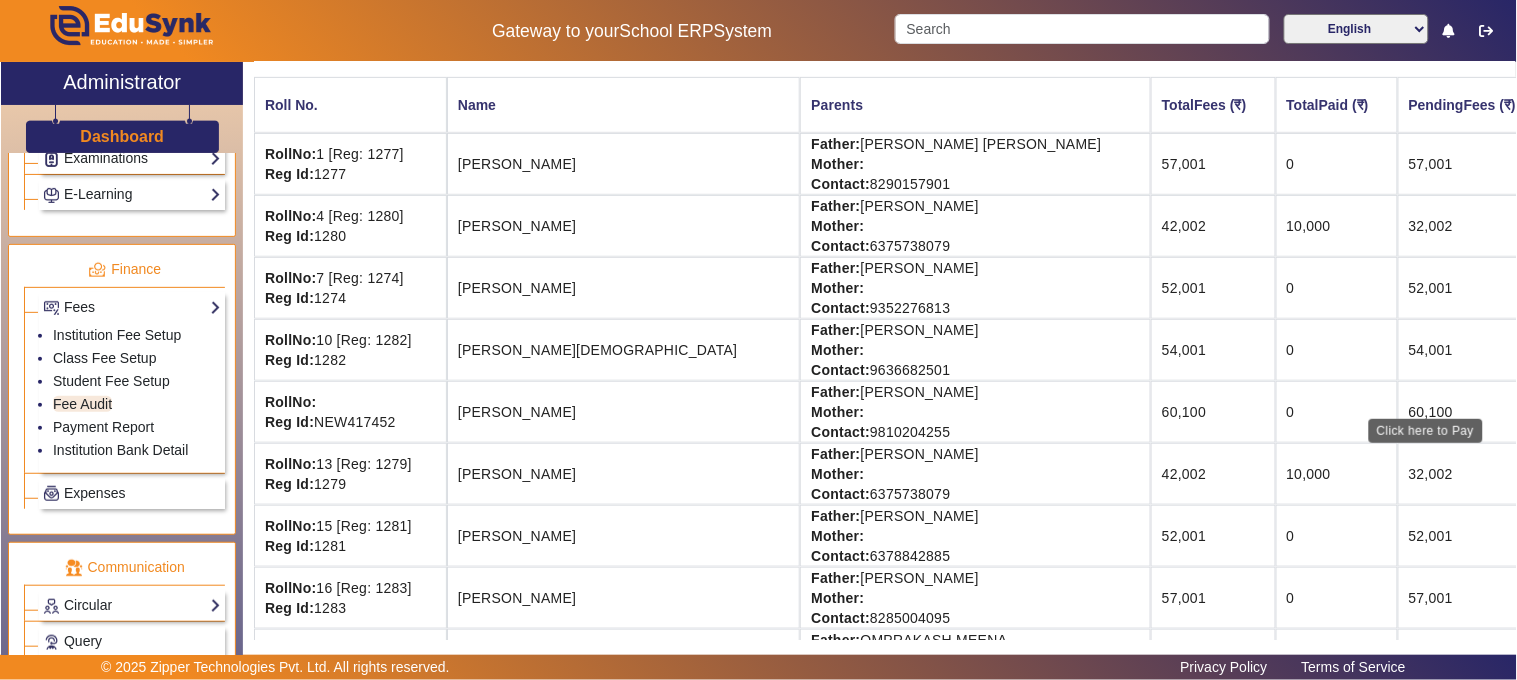 click on "View & Pay" 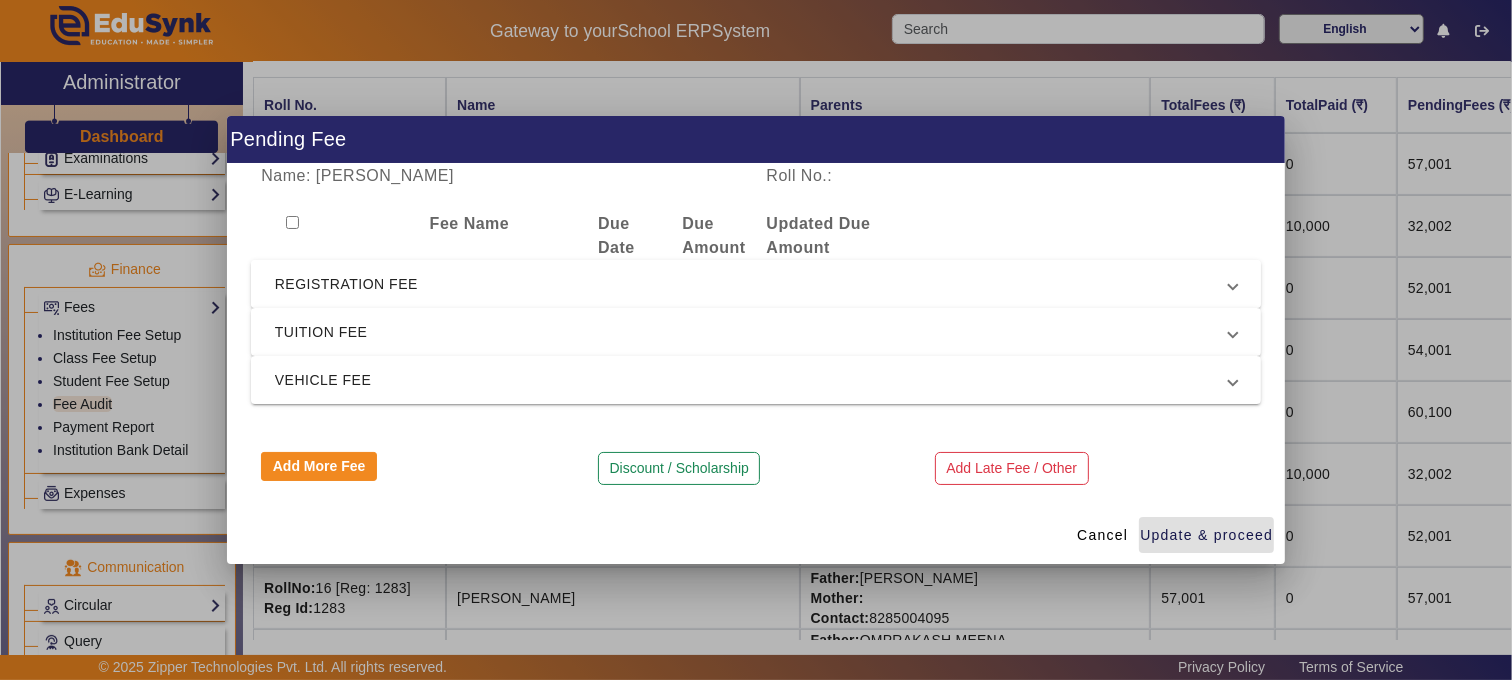 click on "REGISTRATION FEE" at bounding box center (752, 284) 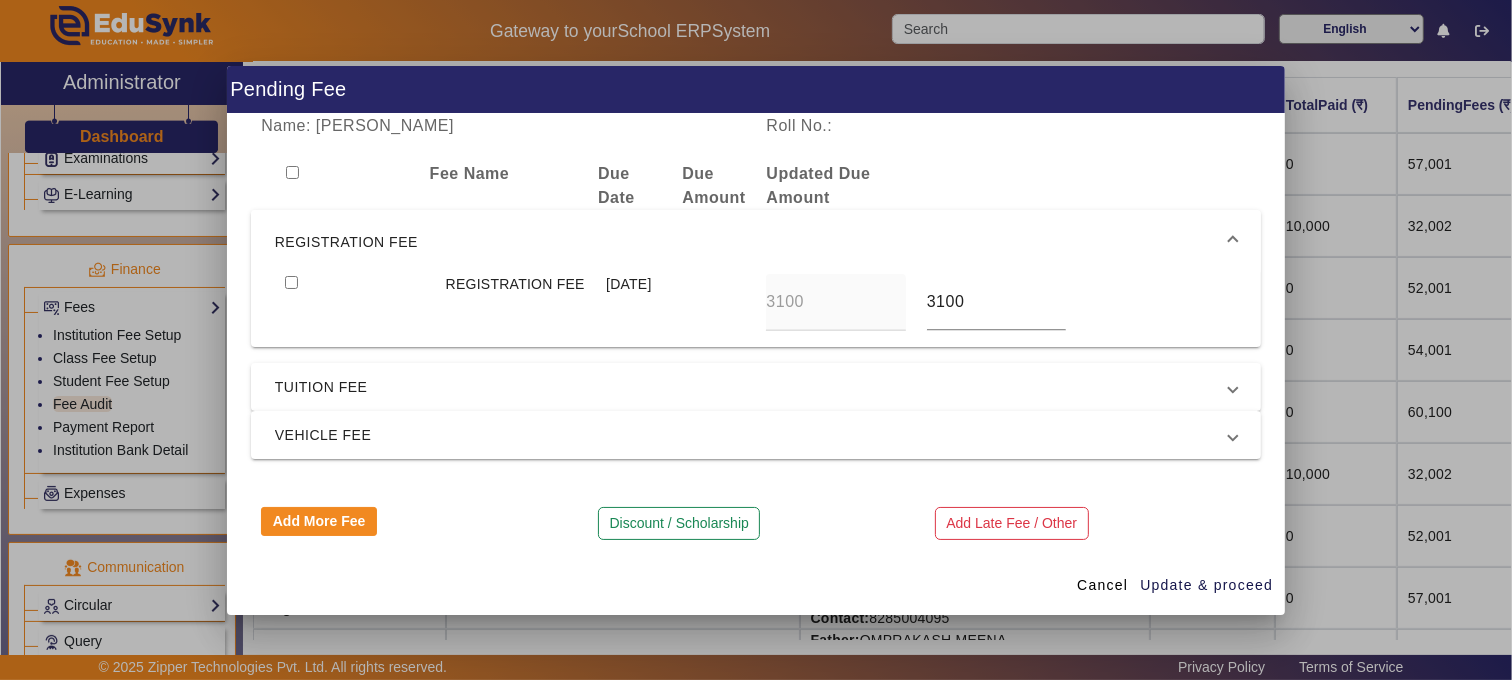 click on "REGISTRATION FEE" at bounding box center [752, 242] 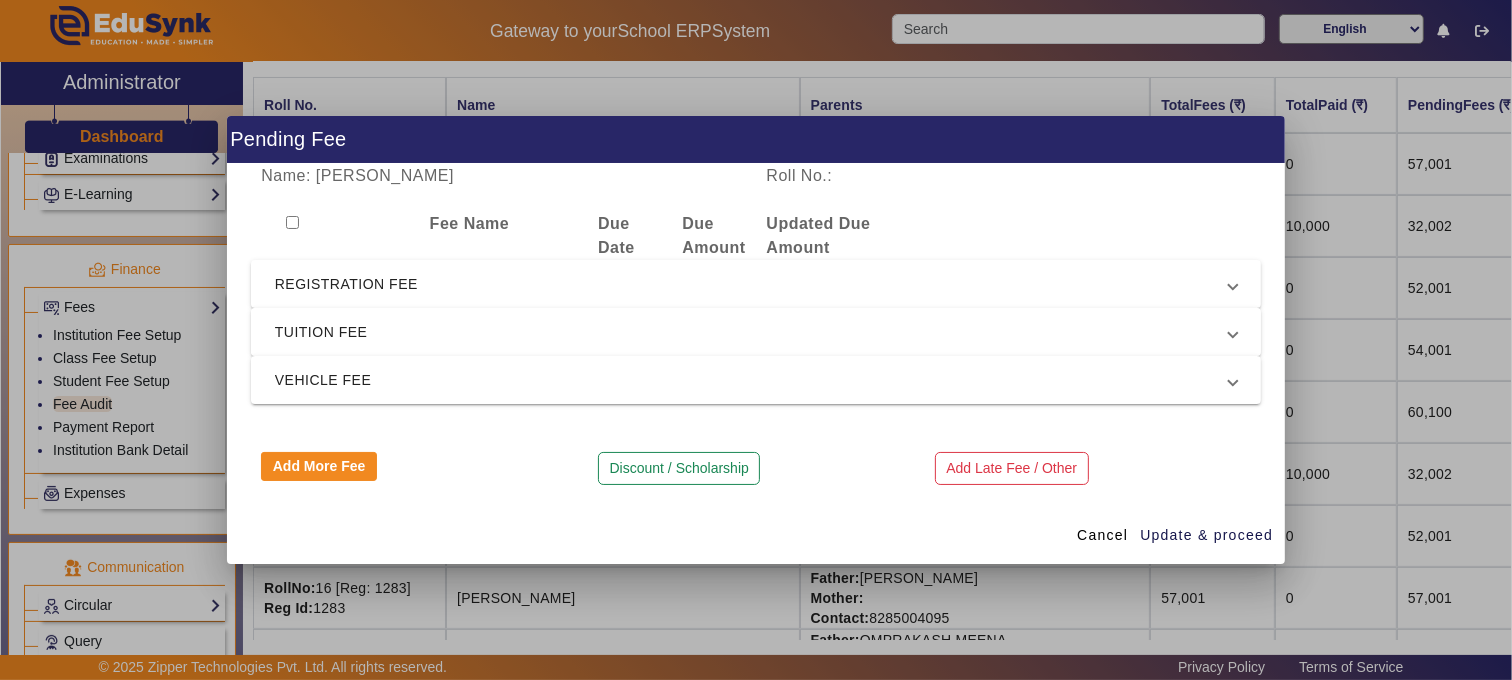 click on "TUITION FEE" at bounding box center [752, 332] 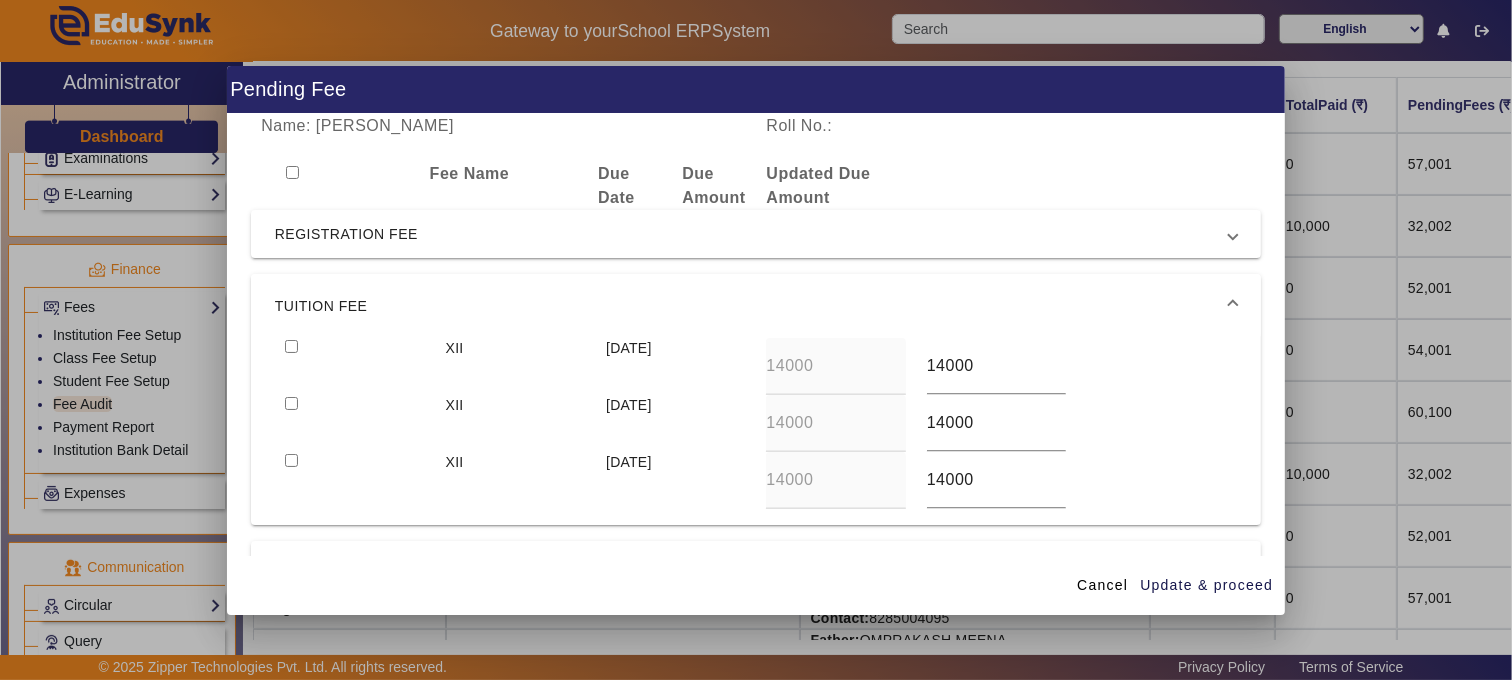 click on "TUITION FEE" at bounding box center (752, 306) 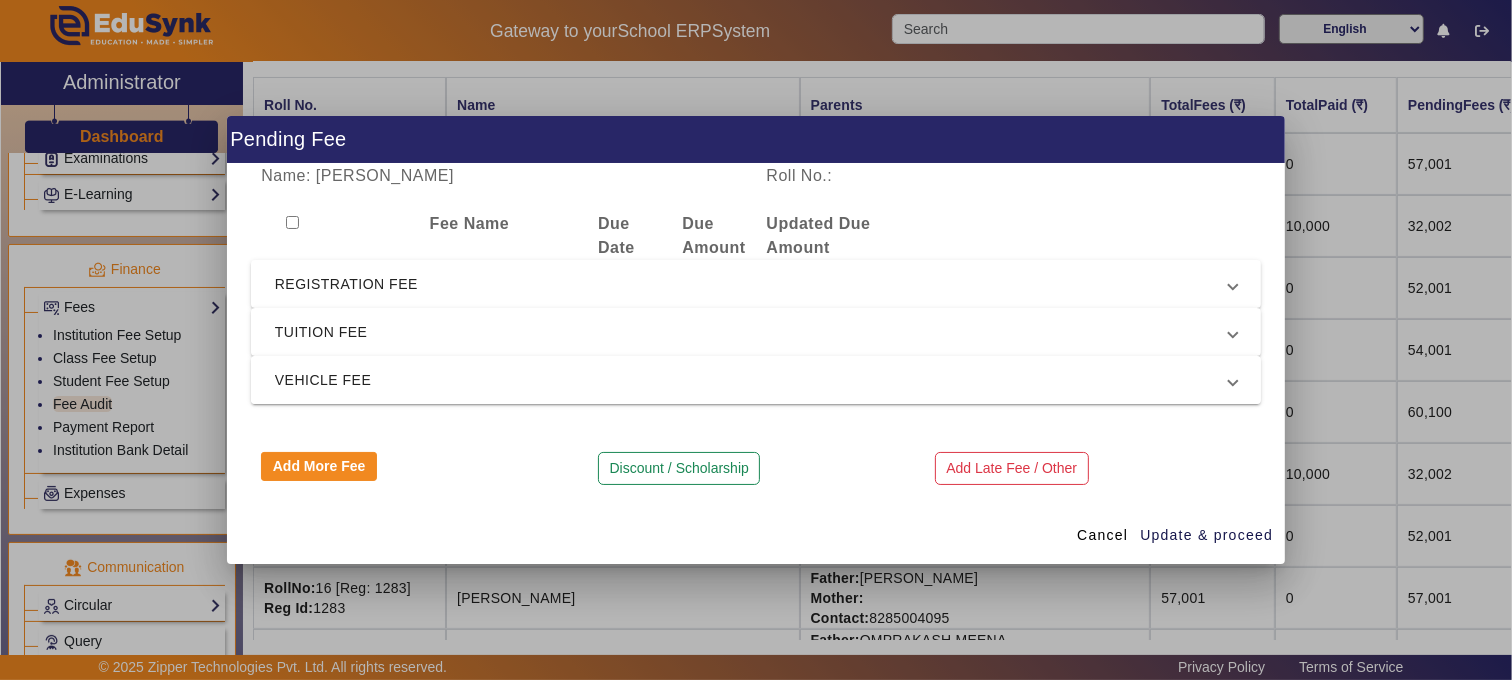 click on "VEHICLE FEE" at bounding box center [752, 380] 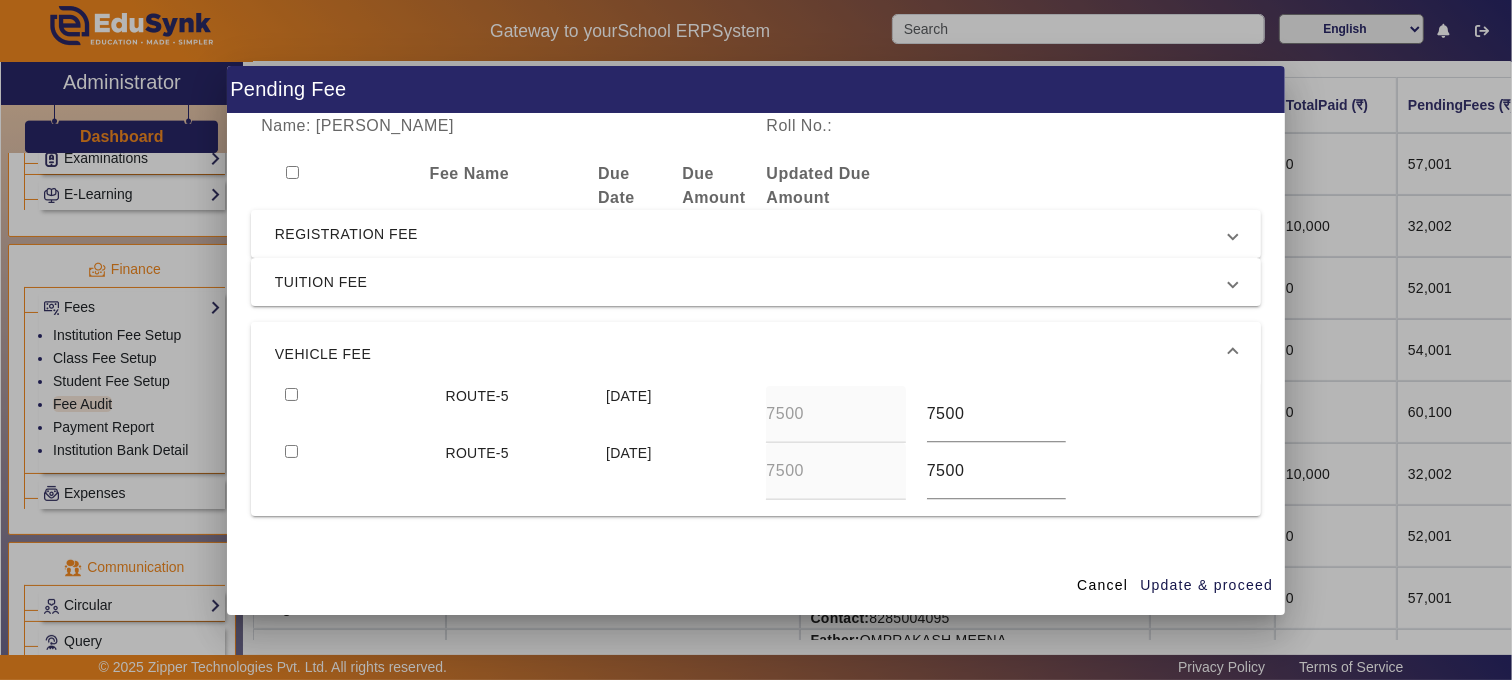 click on "VEHICLE FEE" at bounding box center (752, 354) 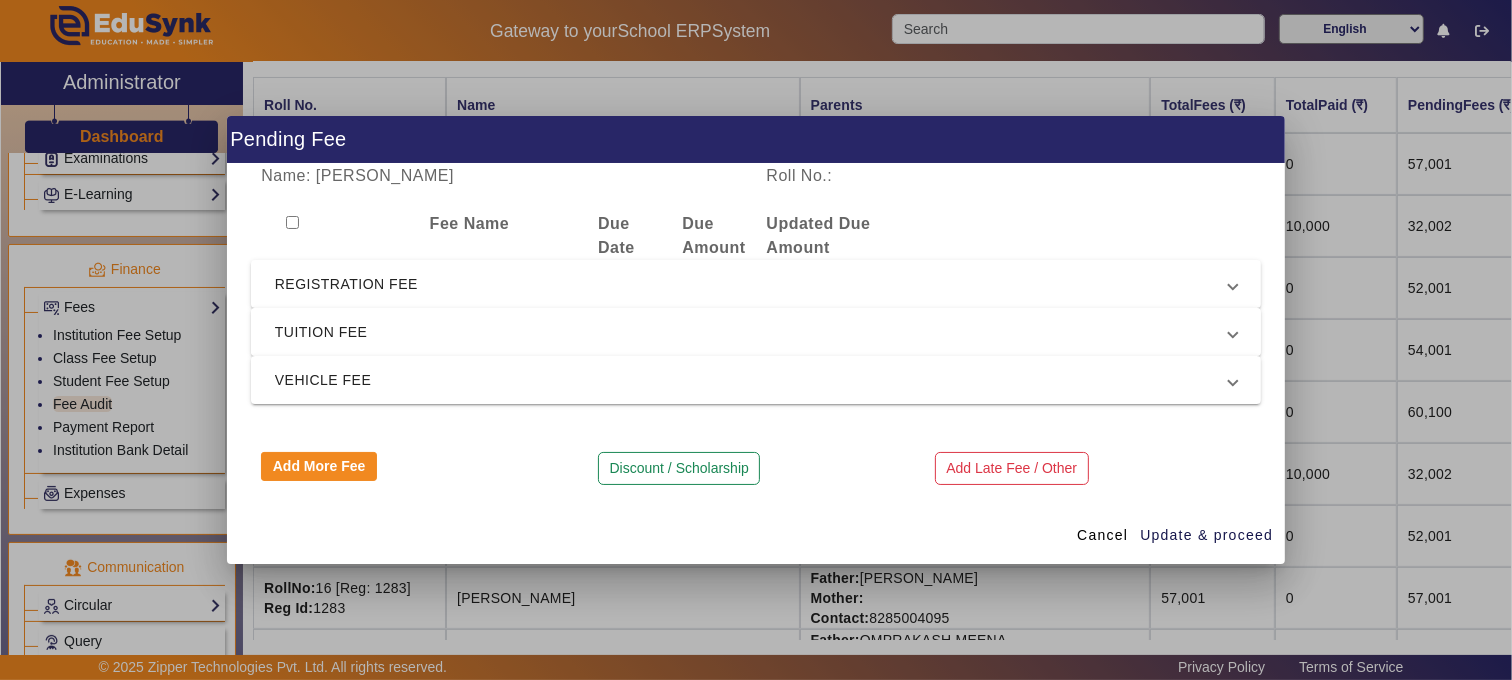 click on "TUITION FEE" at bounding box center (752, 332) 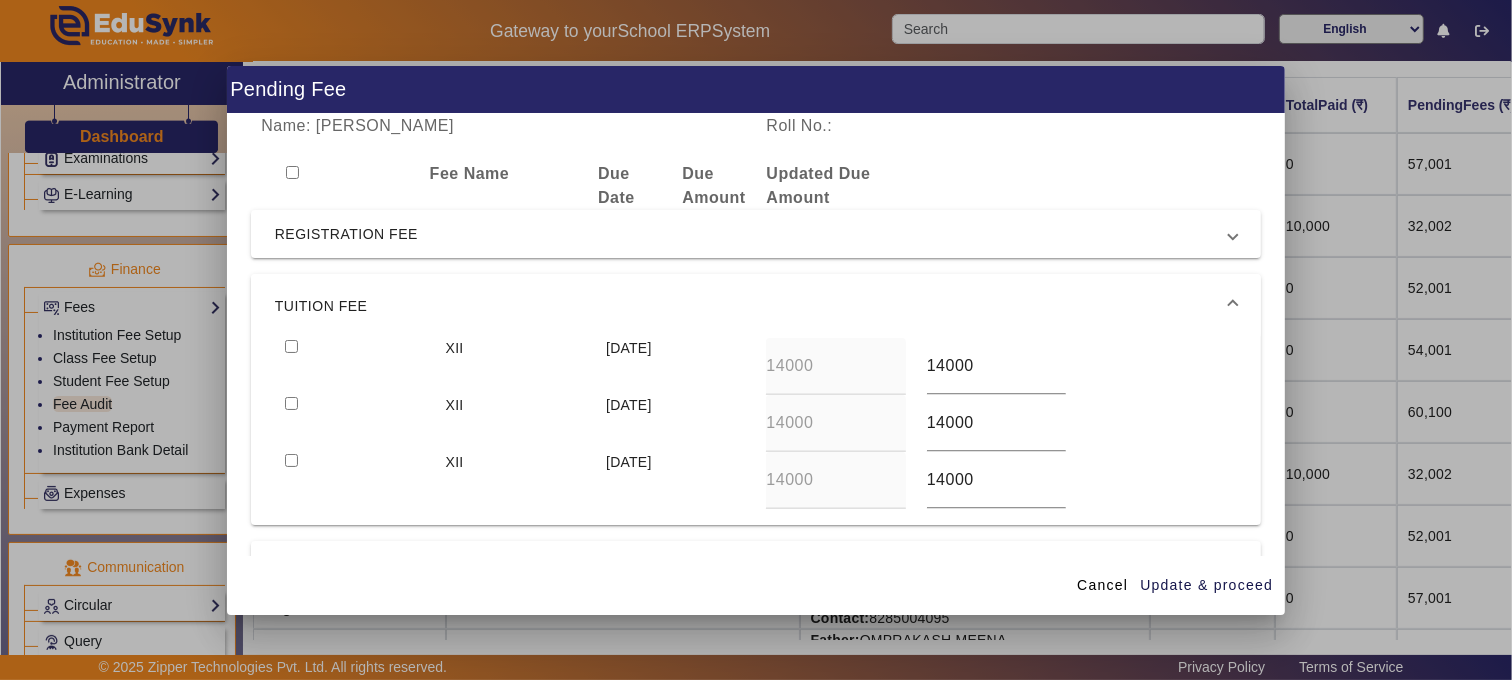 click on "TUITION FEE" at bounding box center (752, 306) 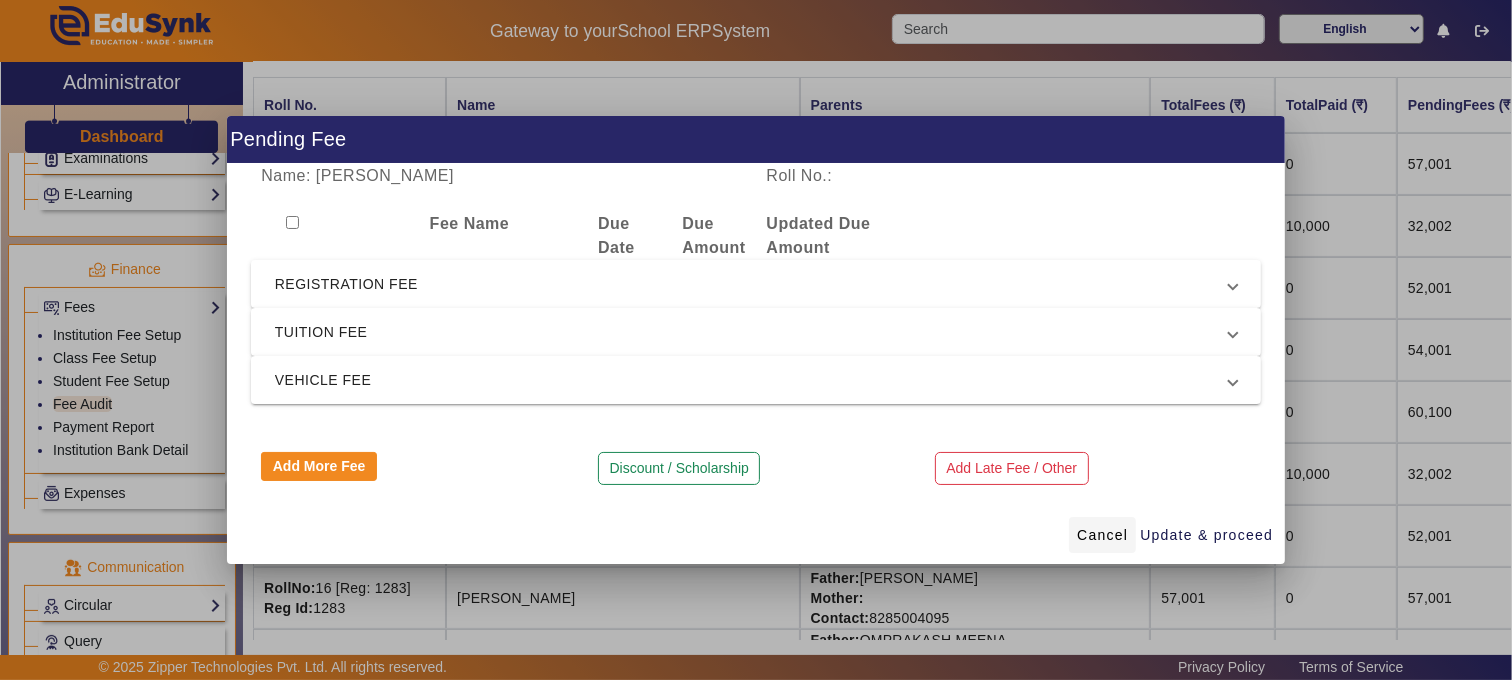 click on "Cancel" at bounding box center [1102, 535] 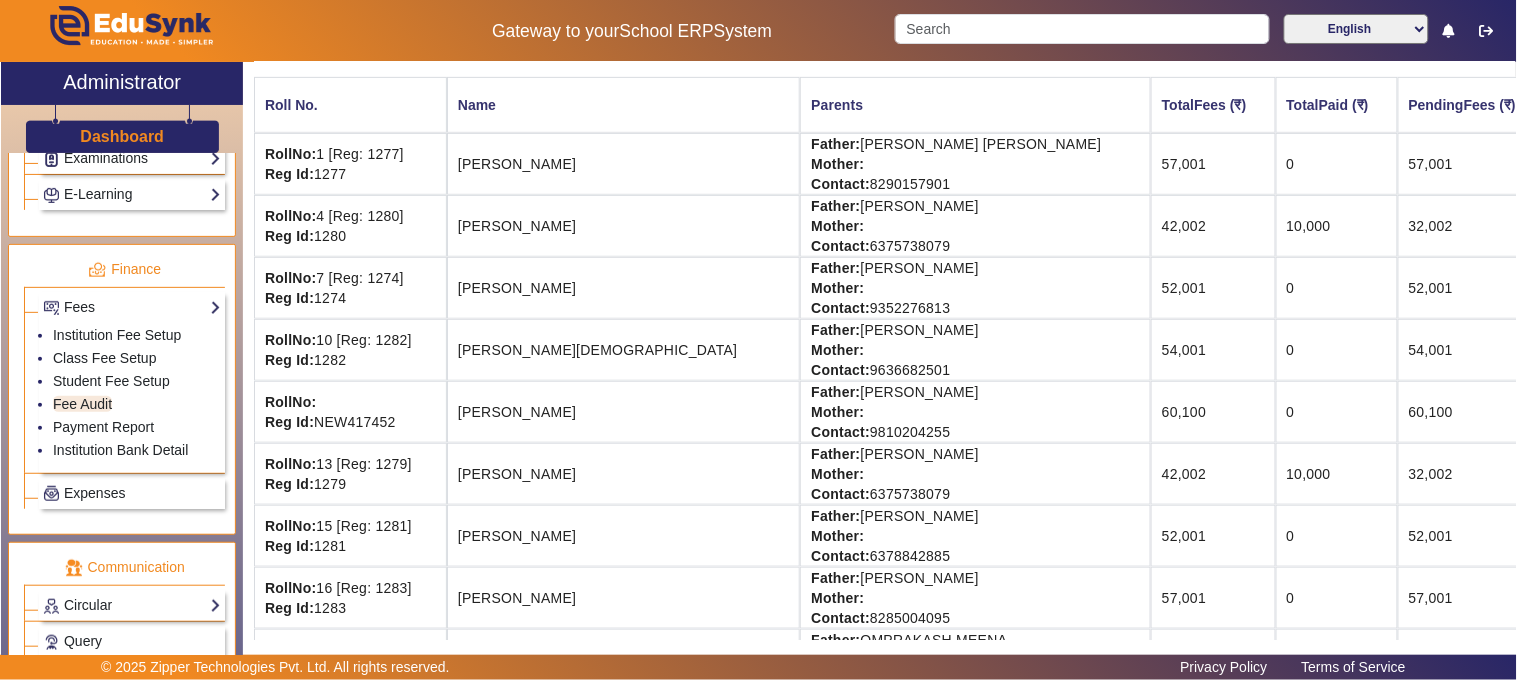 drag, startPoint x: 460, startPoint y: 415, endPoint x: 611, endPoint y: 407, distance: 151.21178 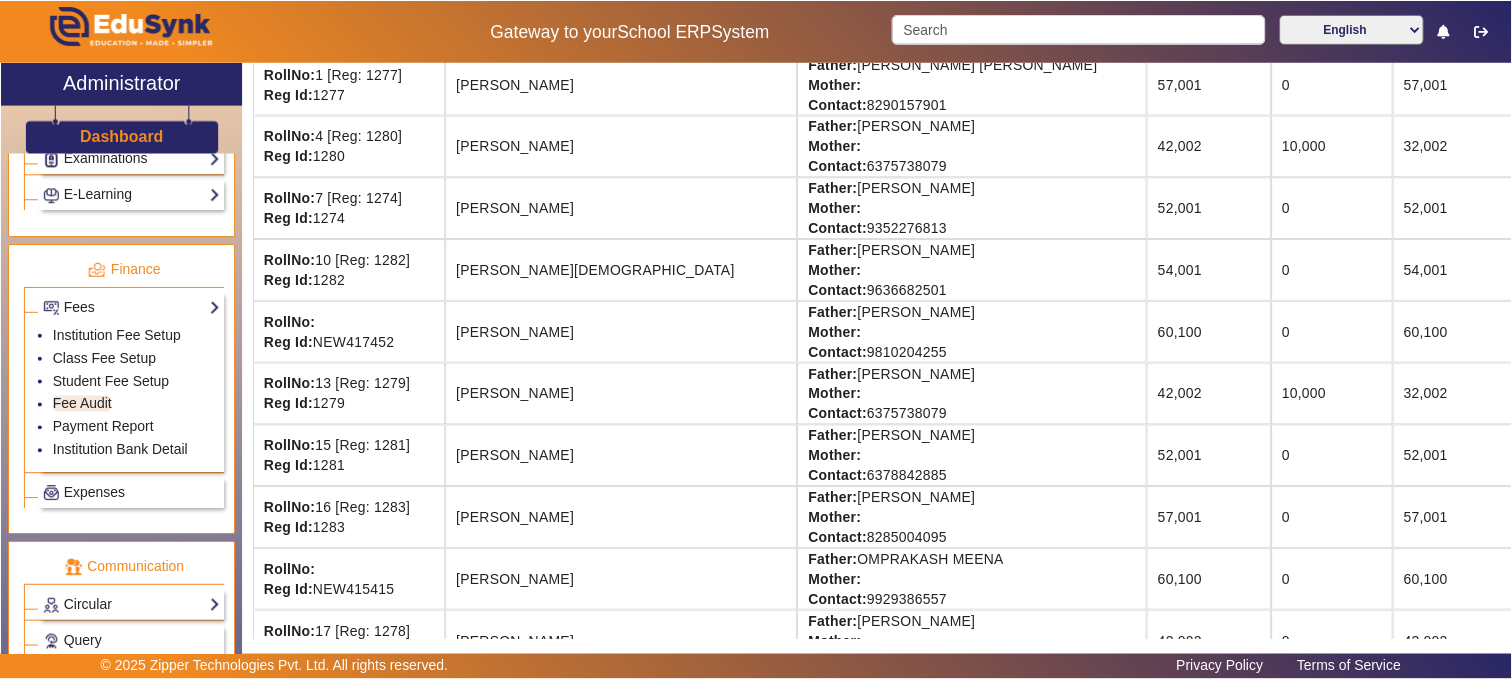 scroll, scrollTop: 333, scrollLeft: 0, axis: vertical 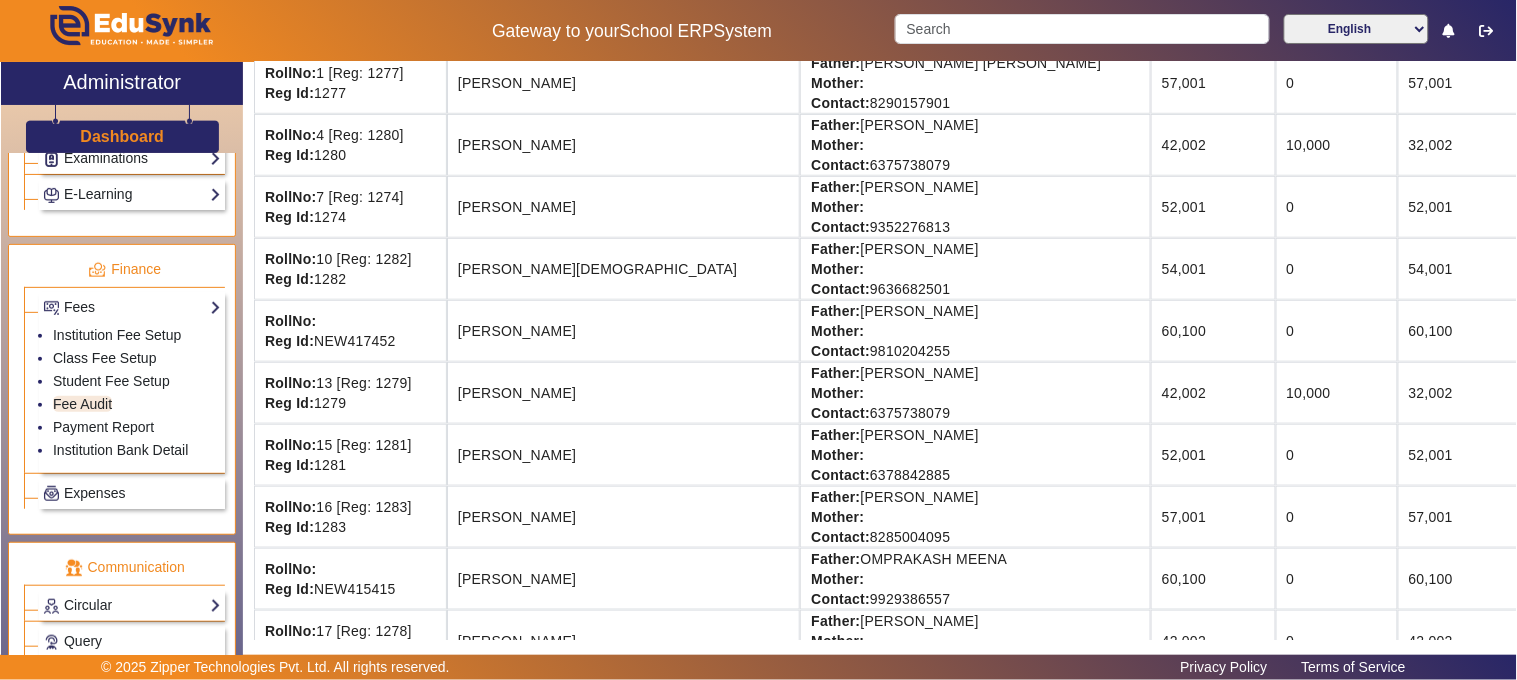 drag, startPoint x: 465, startPoint y: 331, endPoint x: 610, endPoint y: 336, distance: 145.08618 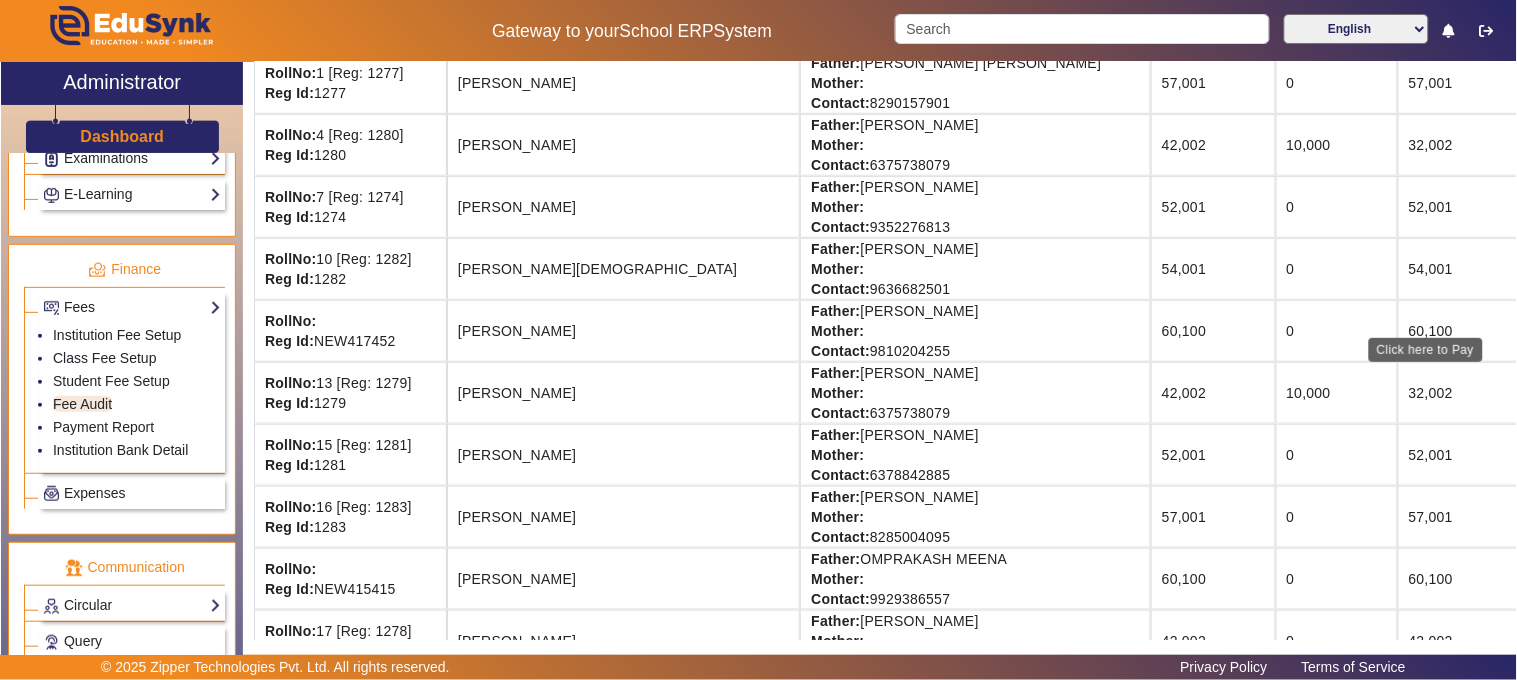 click on "View & Pay" 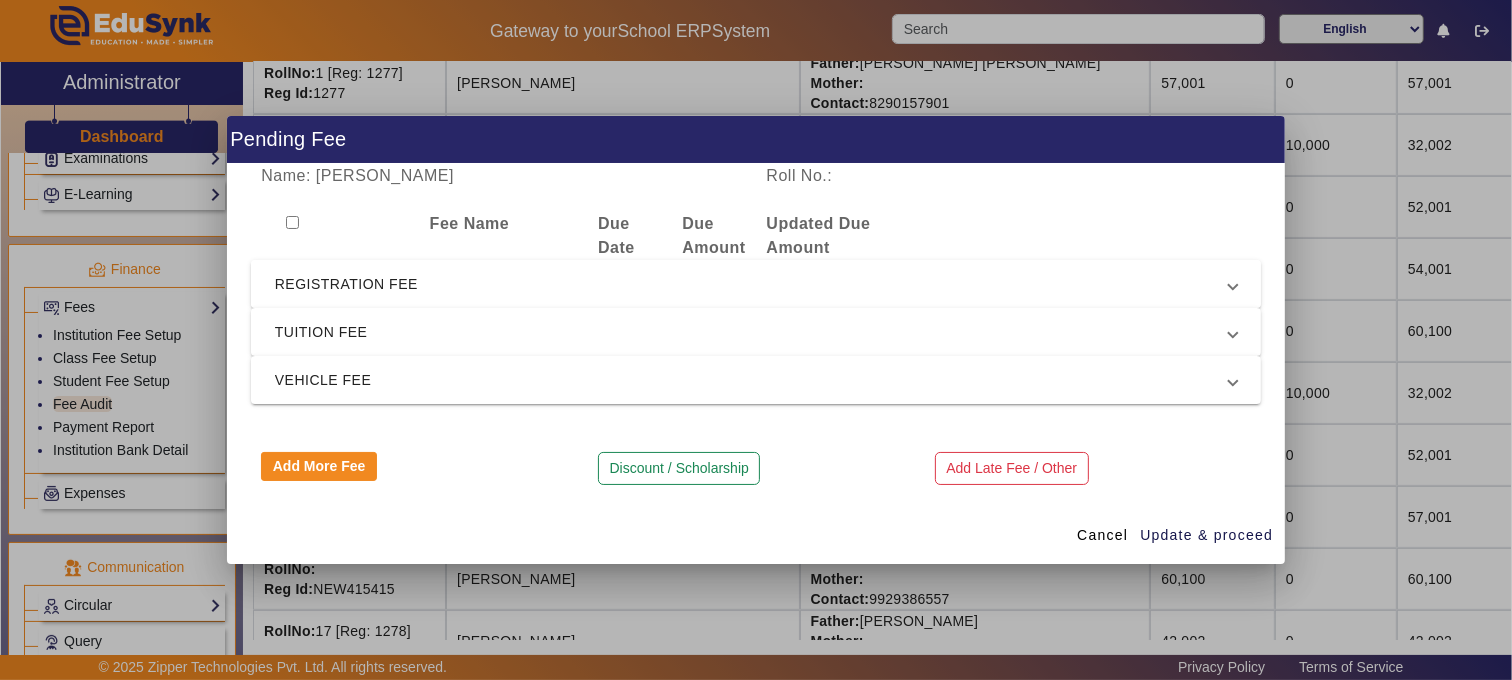 click on "REGISTRATION FEE" at bounding box center (752, 284) 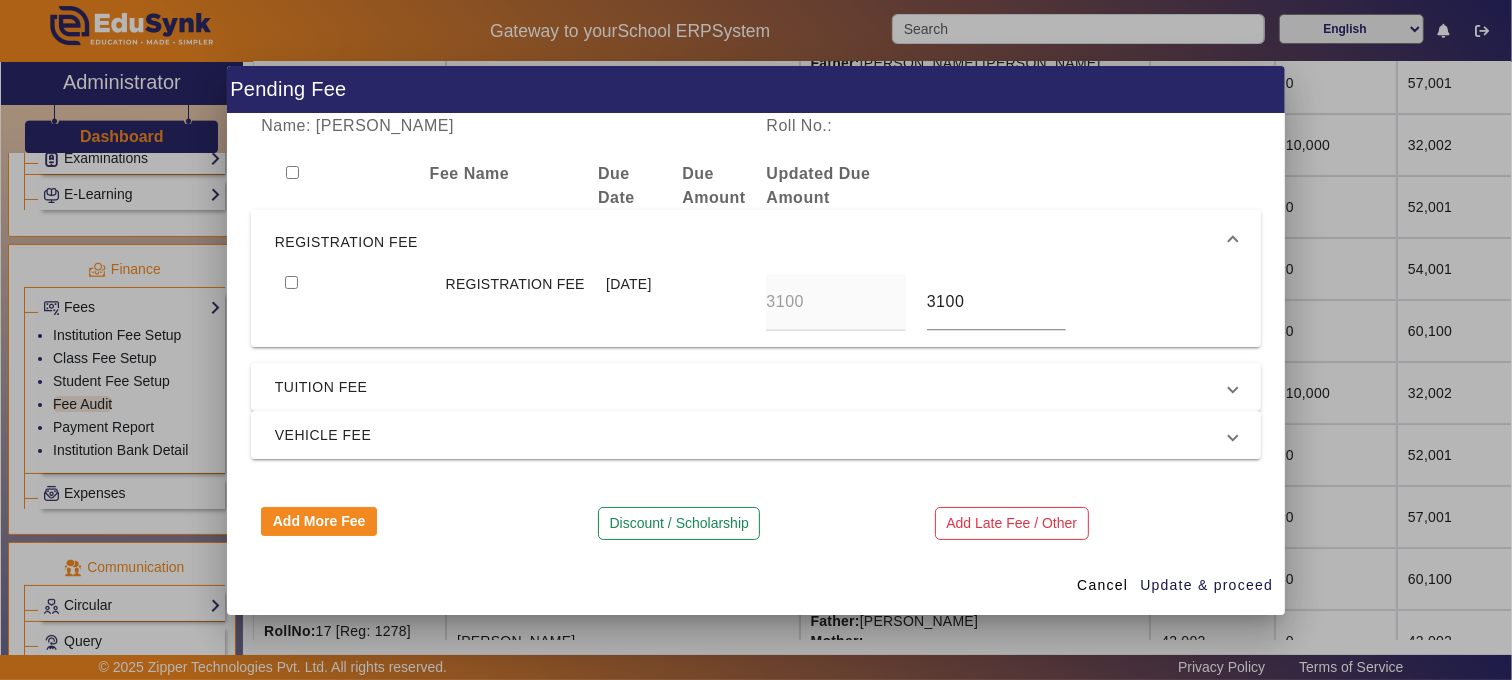 click at bounding box center (291, 282) 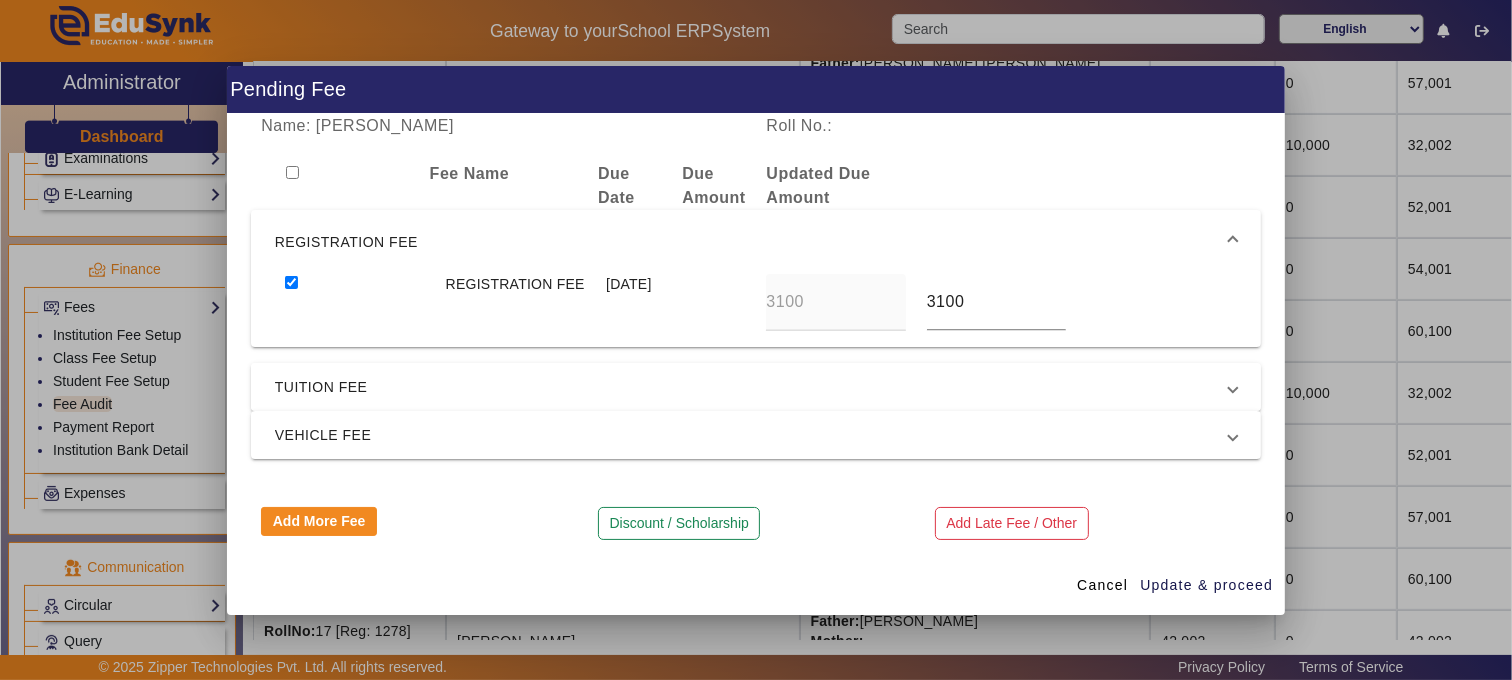 click on "TUITION FEE" at bounding box center [752, 387] 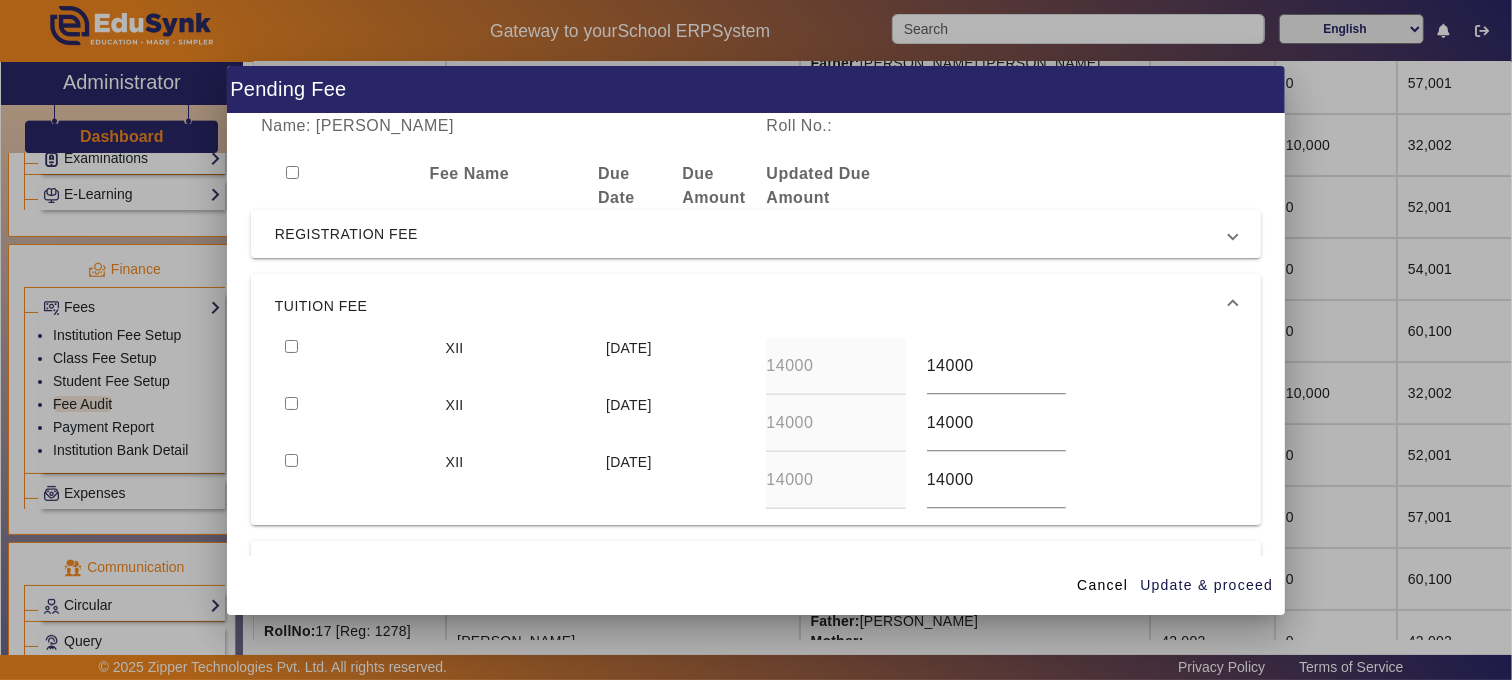 click at bounding box center [291, 346] 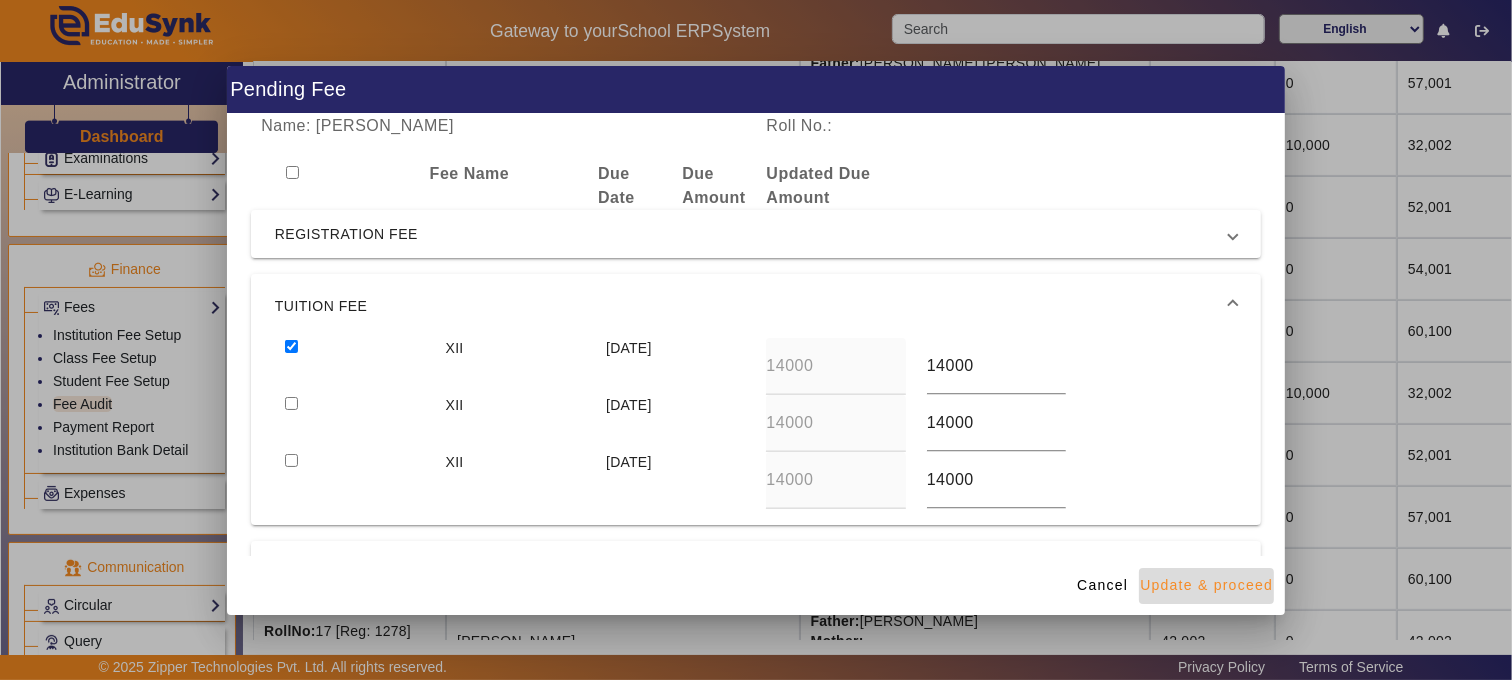 click on "Update & proceed" at bounding box center (1206, 585) 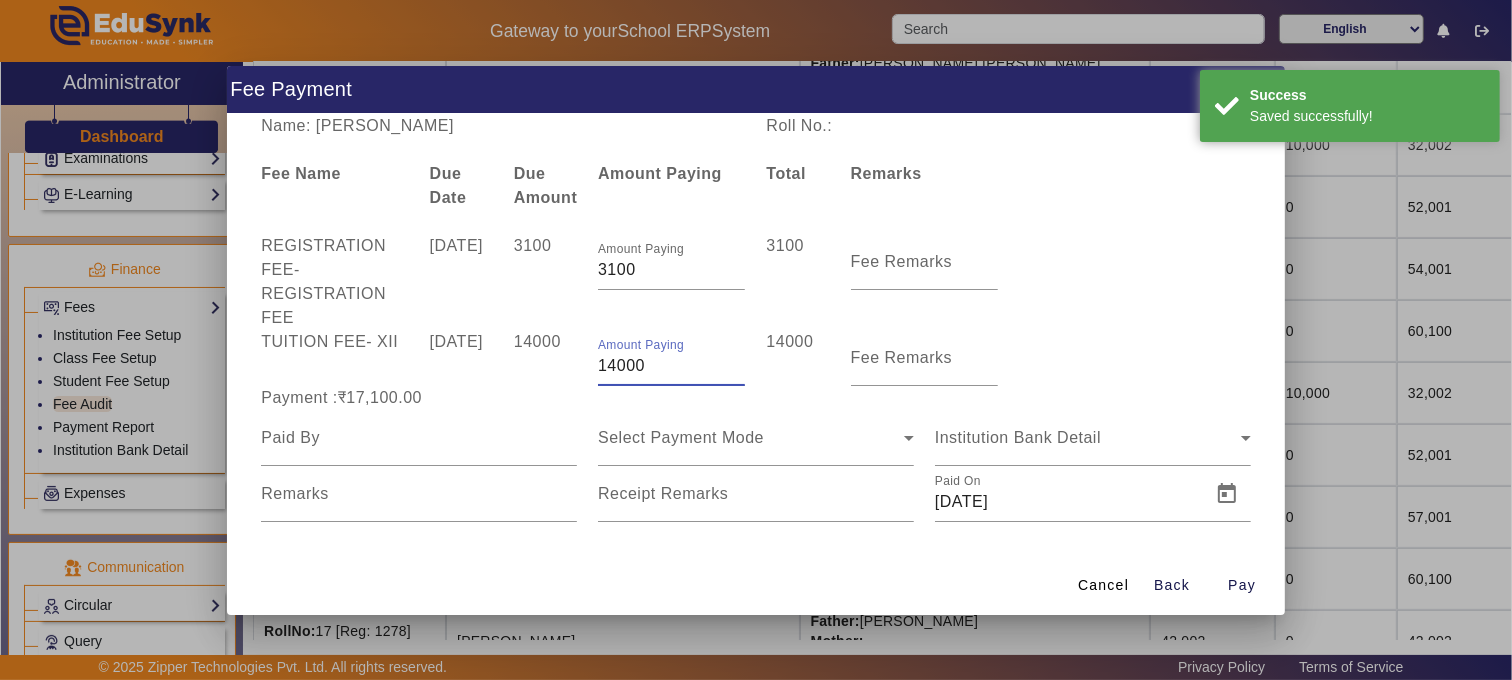 drag, startPoint x: 696, startPoint y: 366, endPoint x: 464, endPoint y: 366, distance: 232 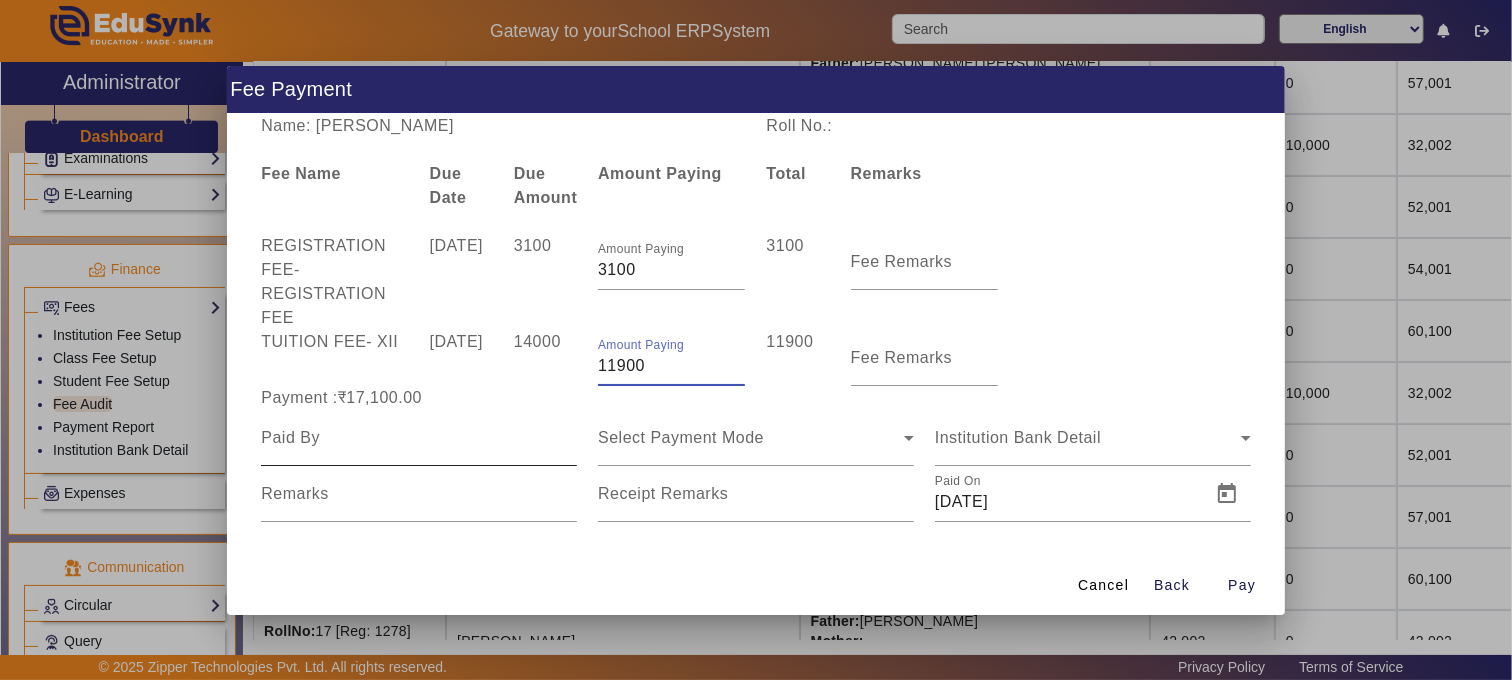 type on "11900" 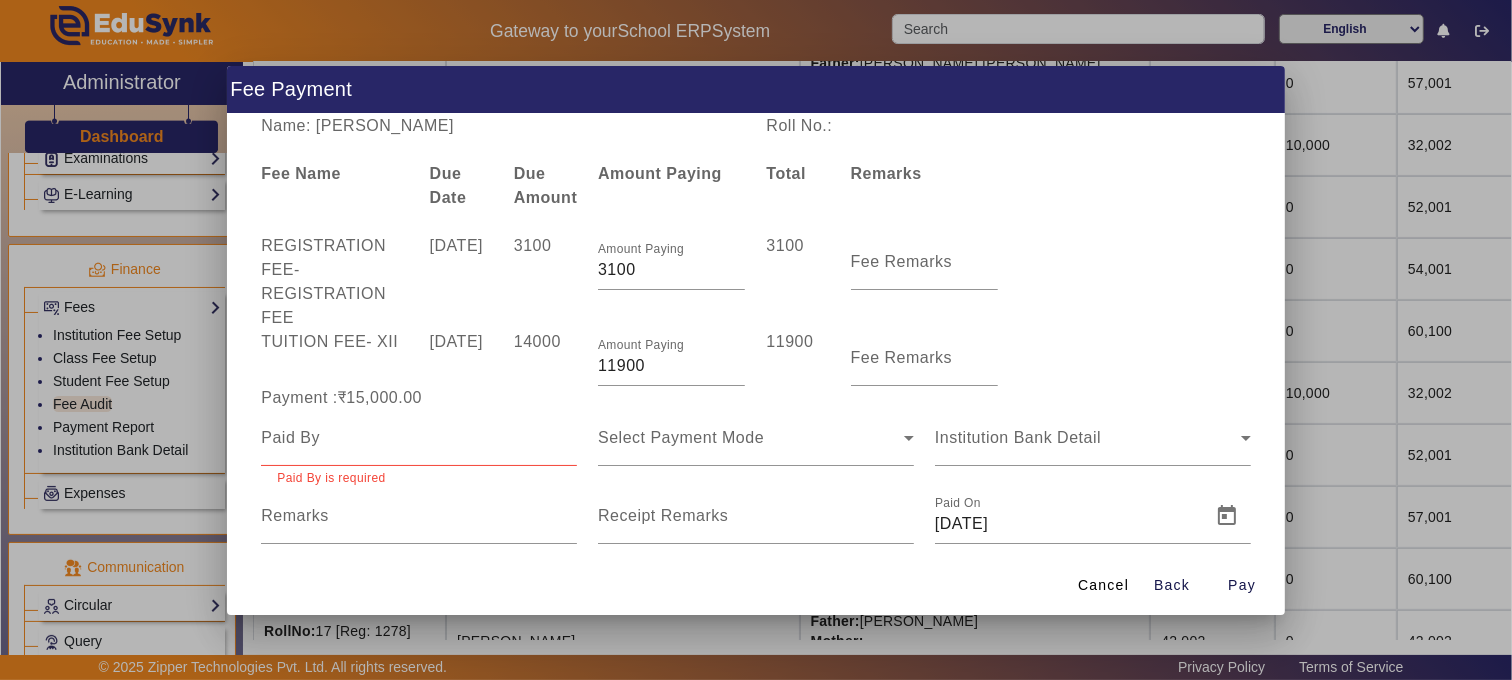 click on "14000" at bounding box center (545, 358) 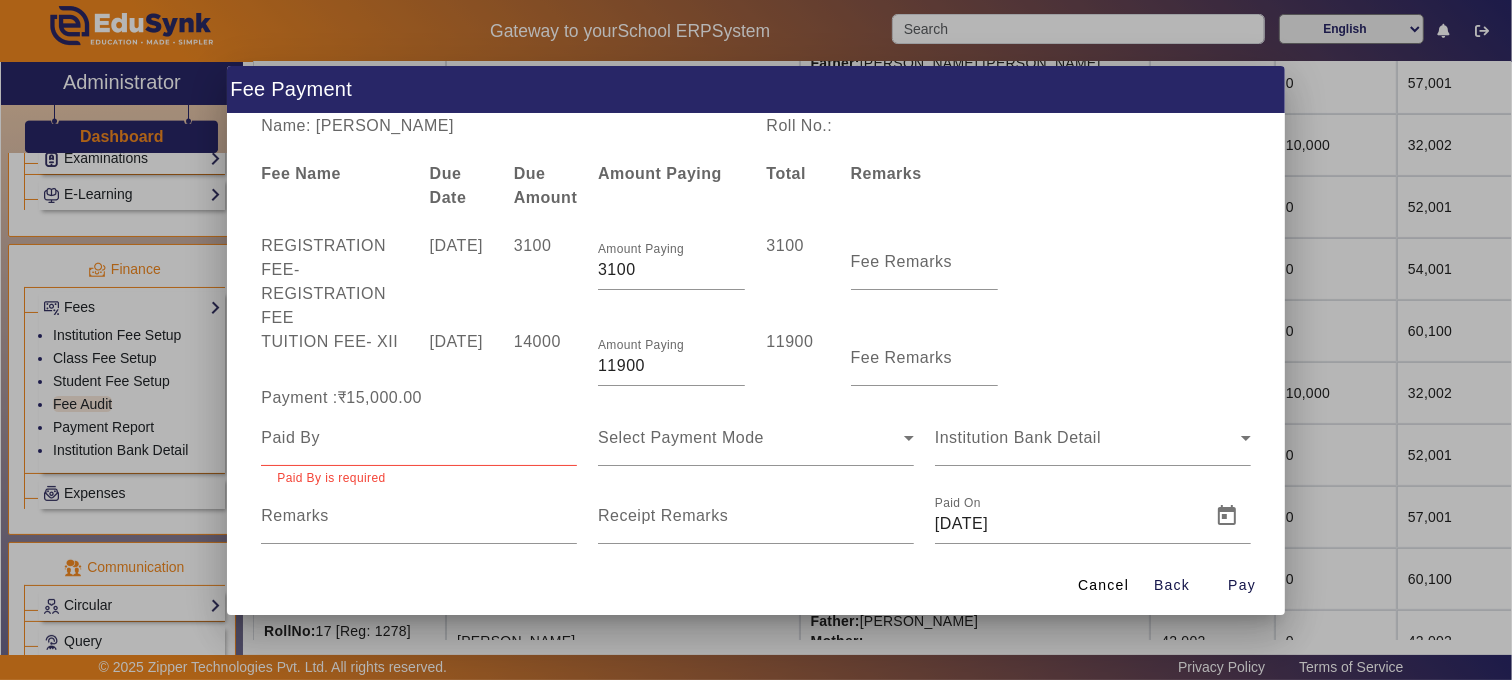 click at bounding box center [419, 438] 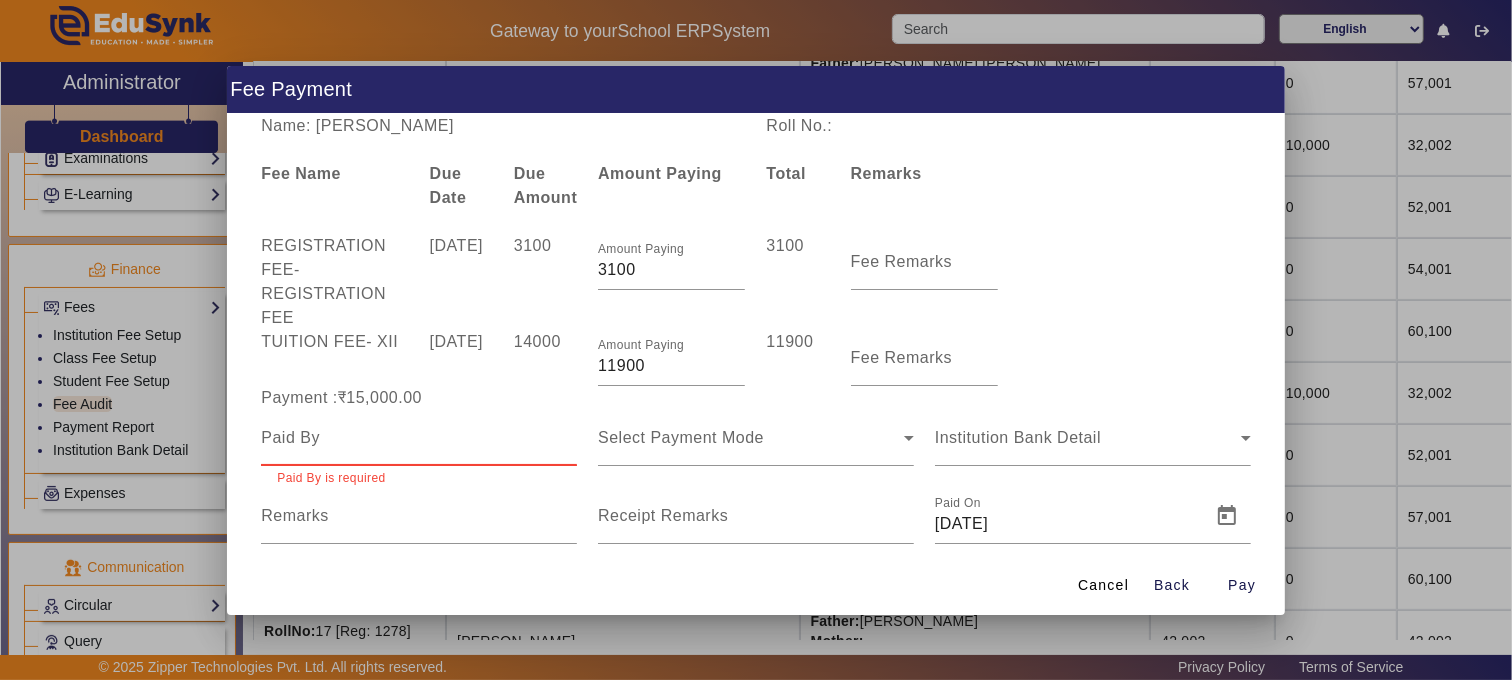 click at bounding box center [419, 438] 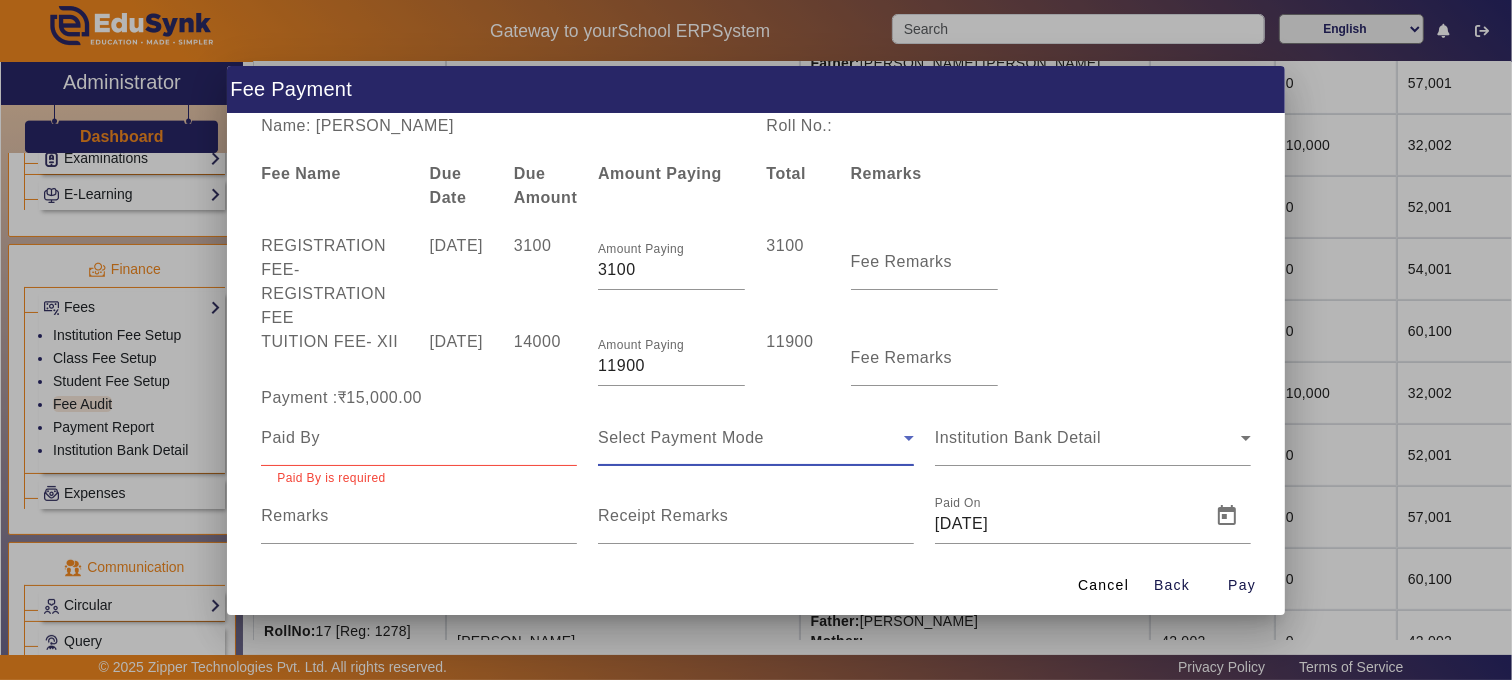 click on "Select Payment Mode" at bounding box center [751, 438] 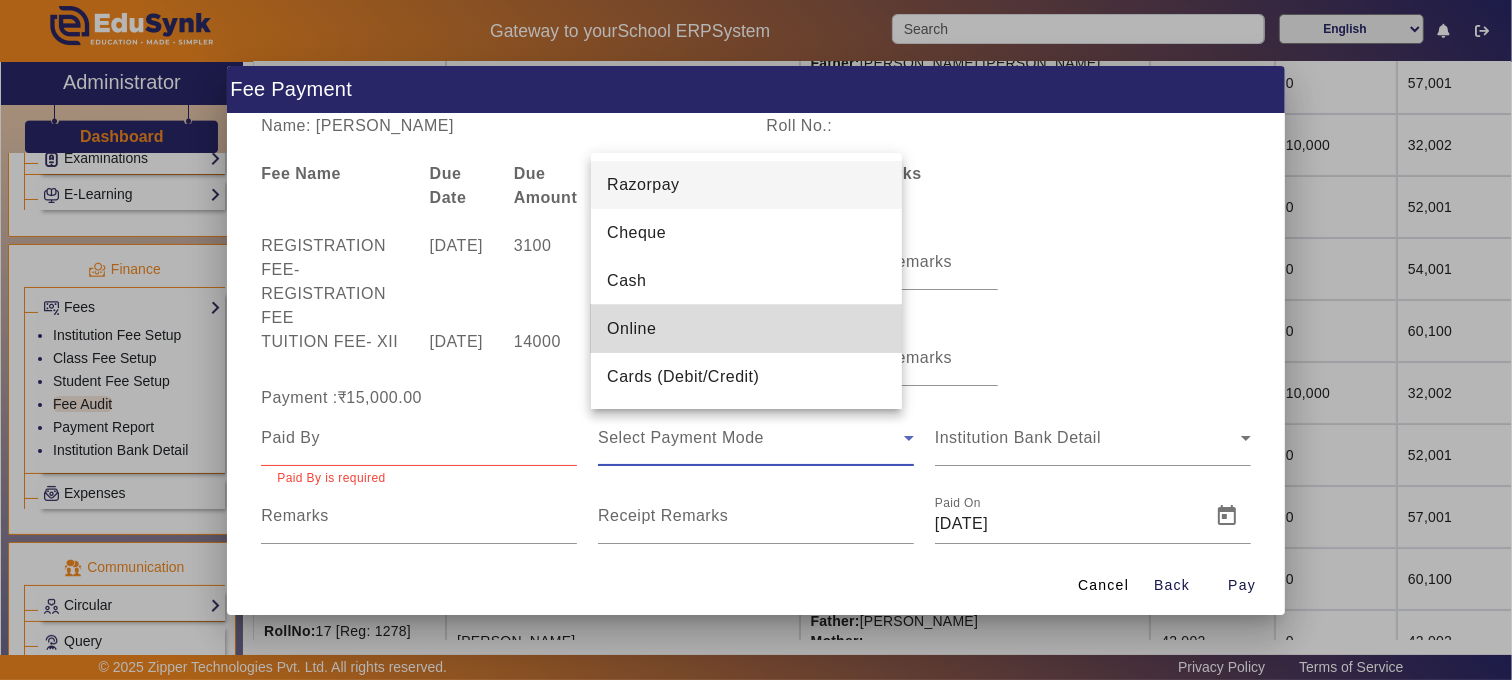 click on "Online" at bounding box center [746, 329] 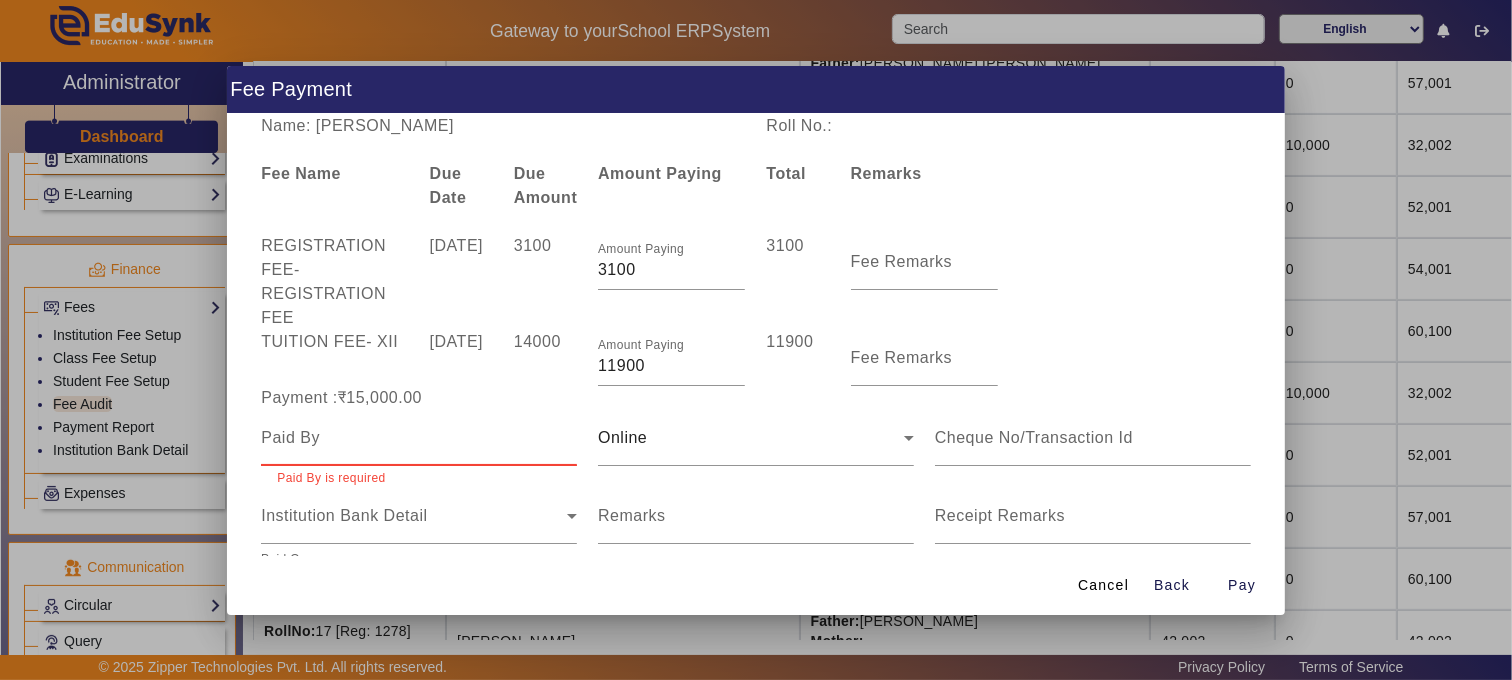 click at bounding box center (419, 438) 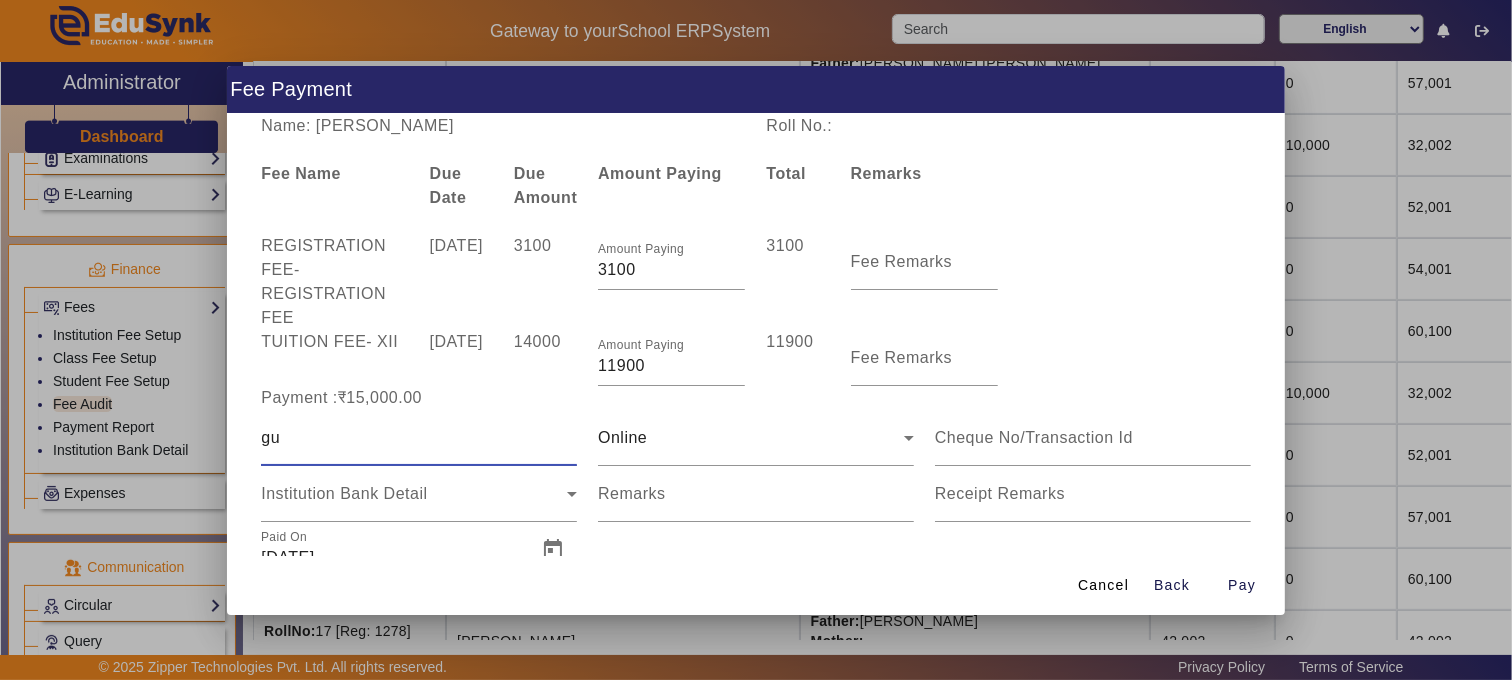 type on "g" 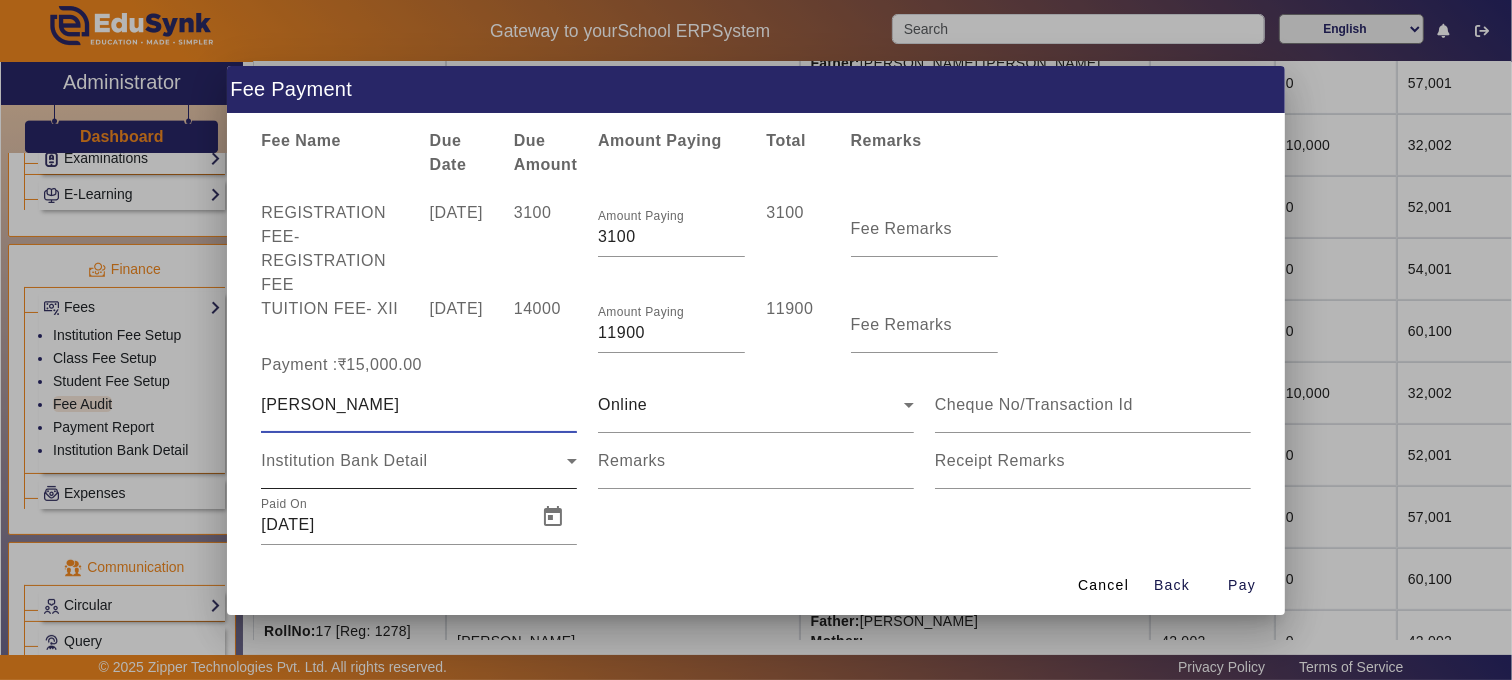 scroll, scrollTop: 65, scrollLeft: 0, axis: vertical 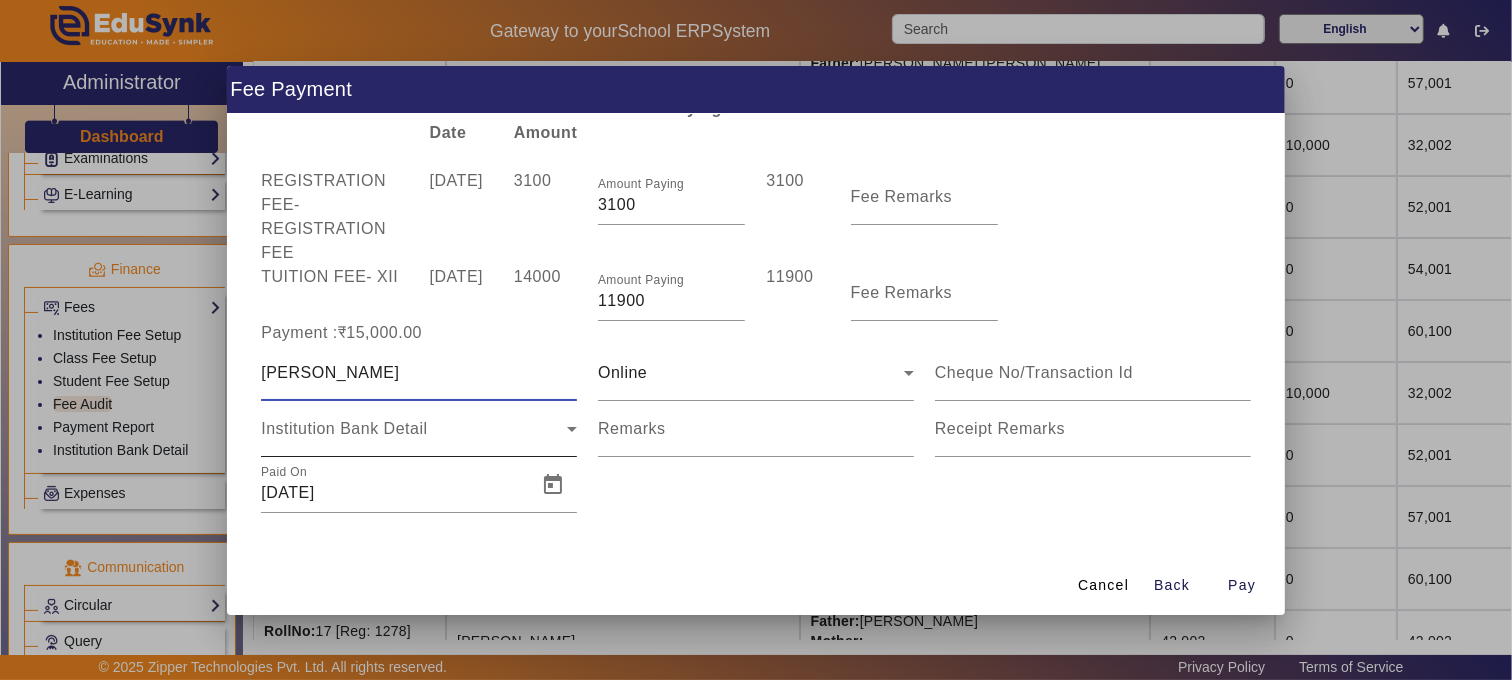 type on "GUNJAL" 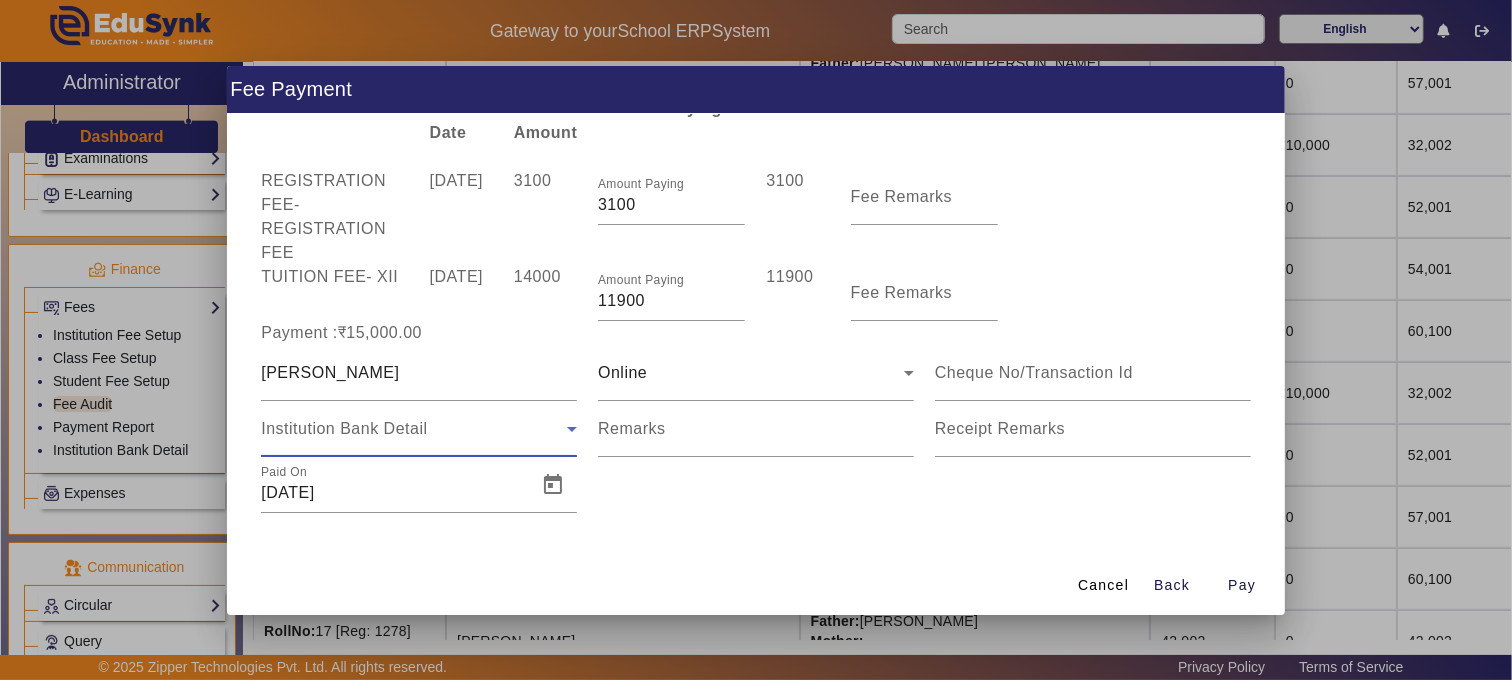 click on "Institution Bank Detail" at bounding box center (344, 428) 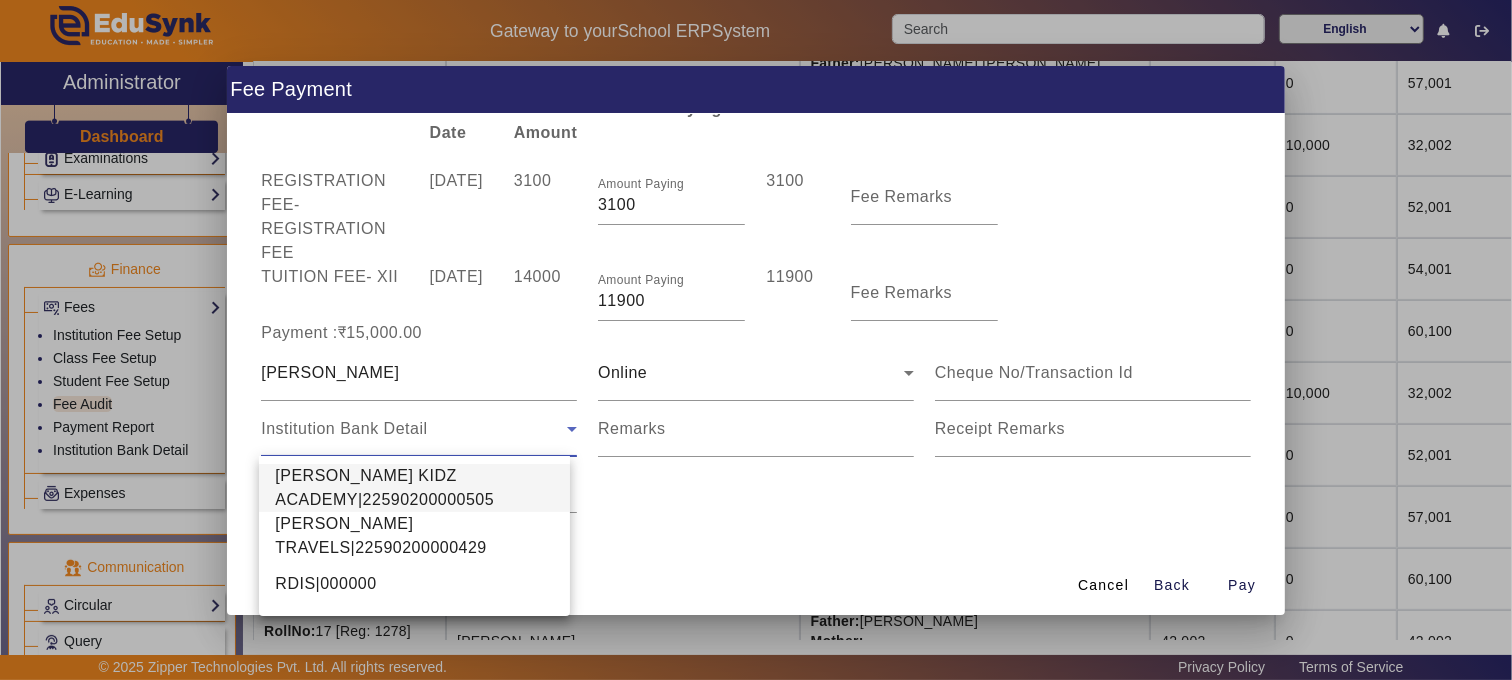 click on "RDIS|000000" at bounding box center (325, 584) 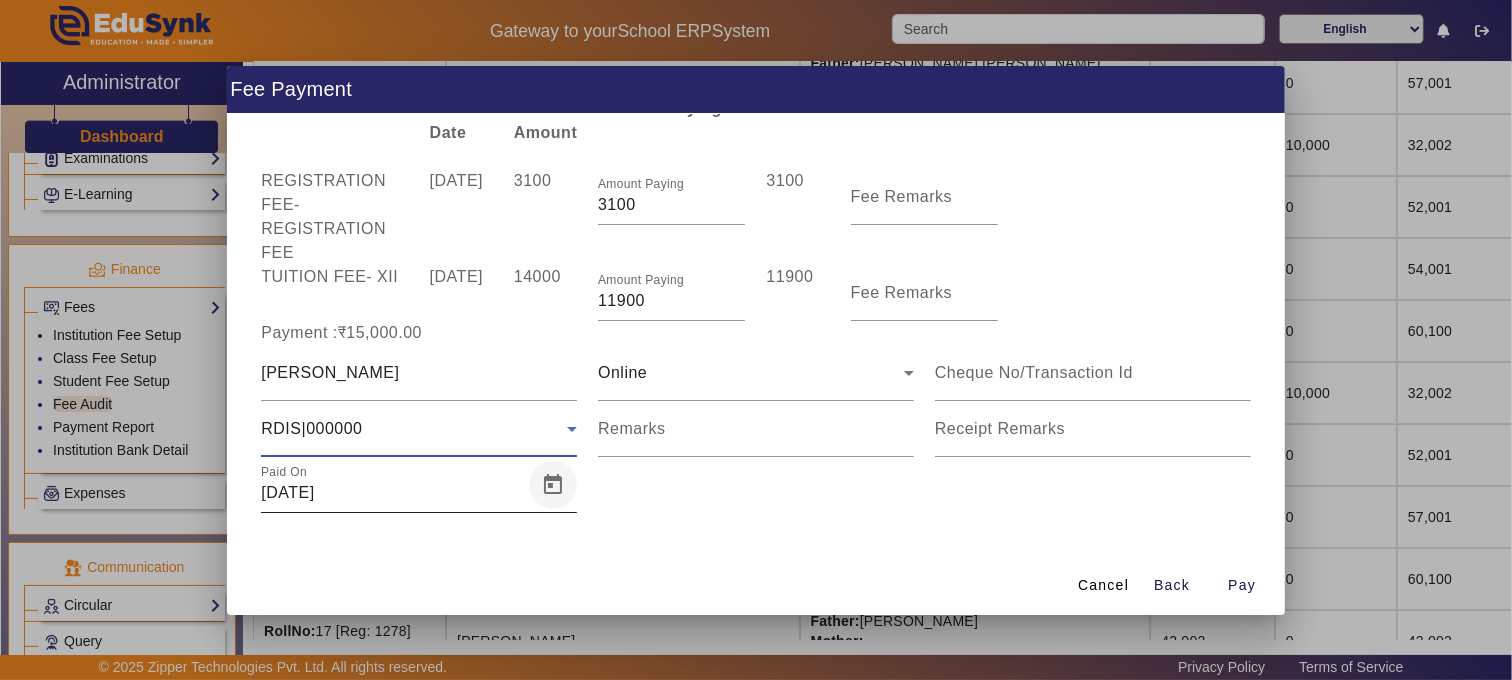 click at bounding box center (553, 485) 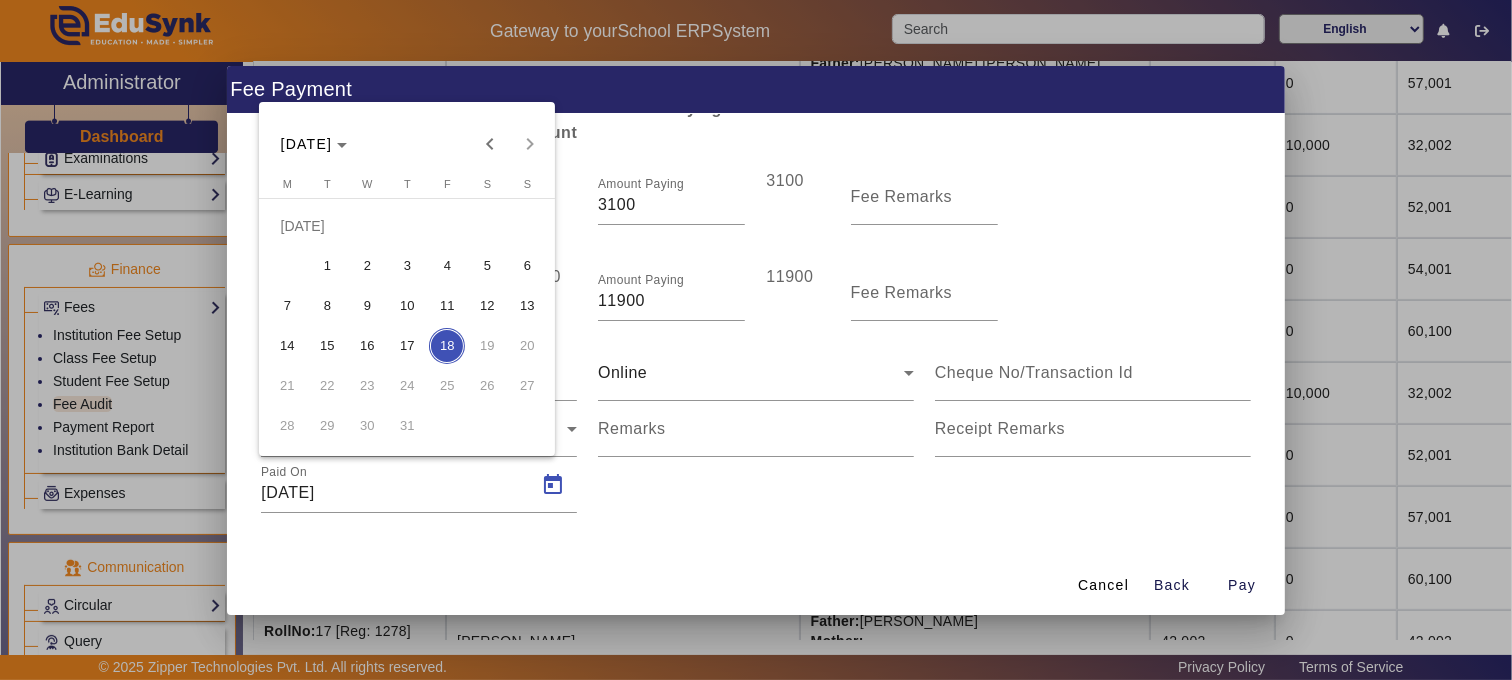click on "14" at bounding box center (287, 346) 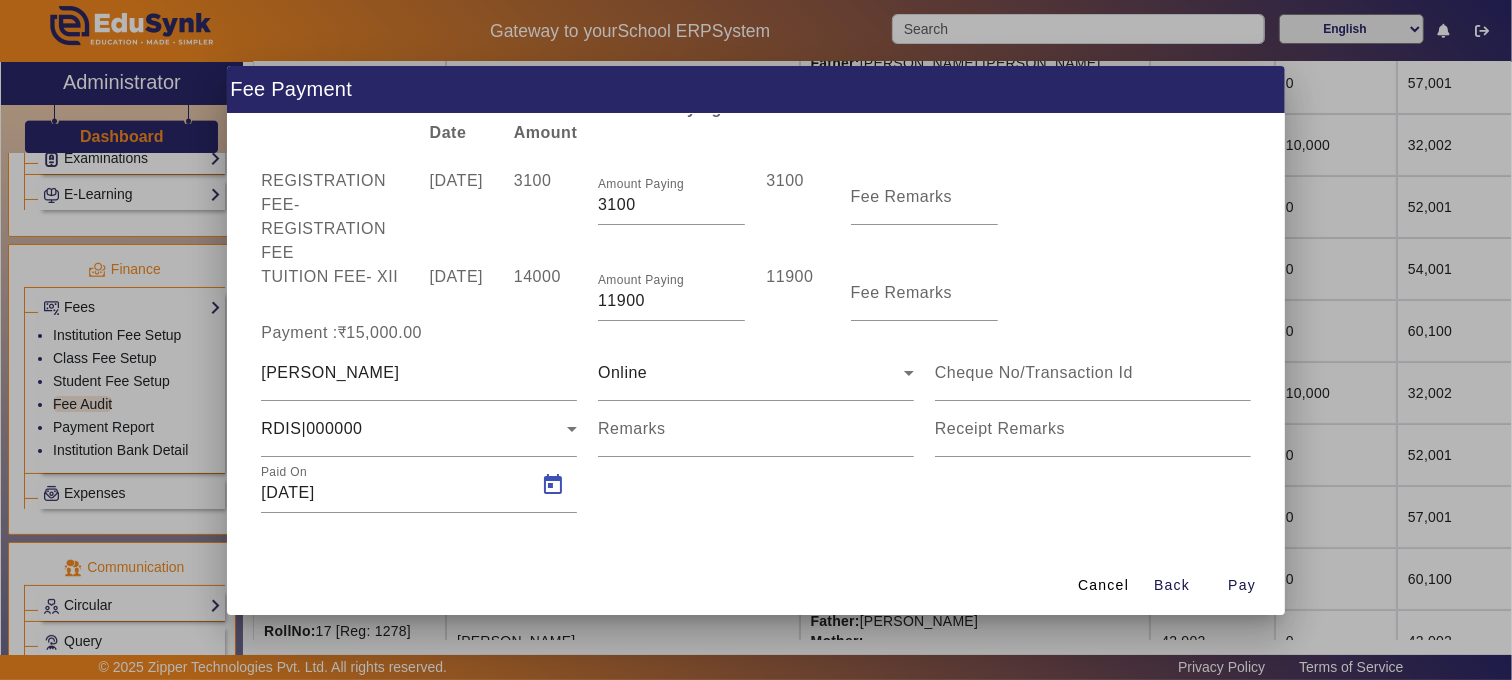 type on "14/07/2025" 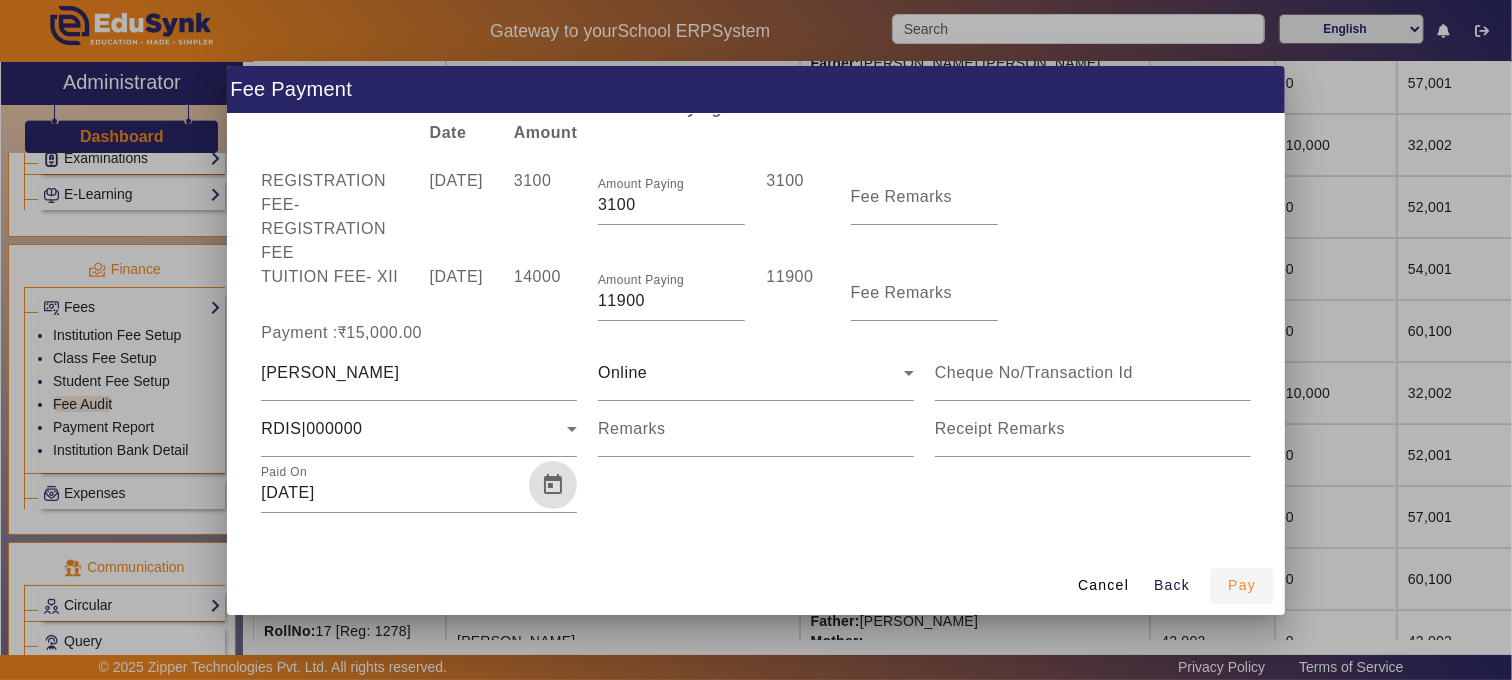 click on "Pay" at bounding box center (1242, 585) 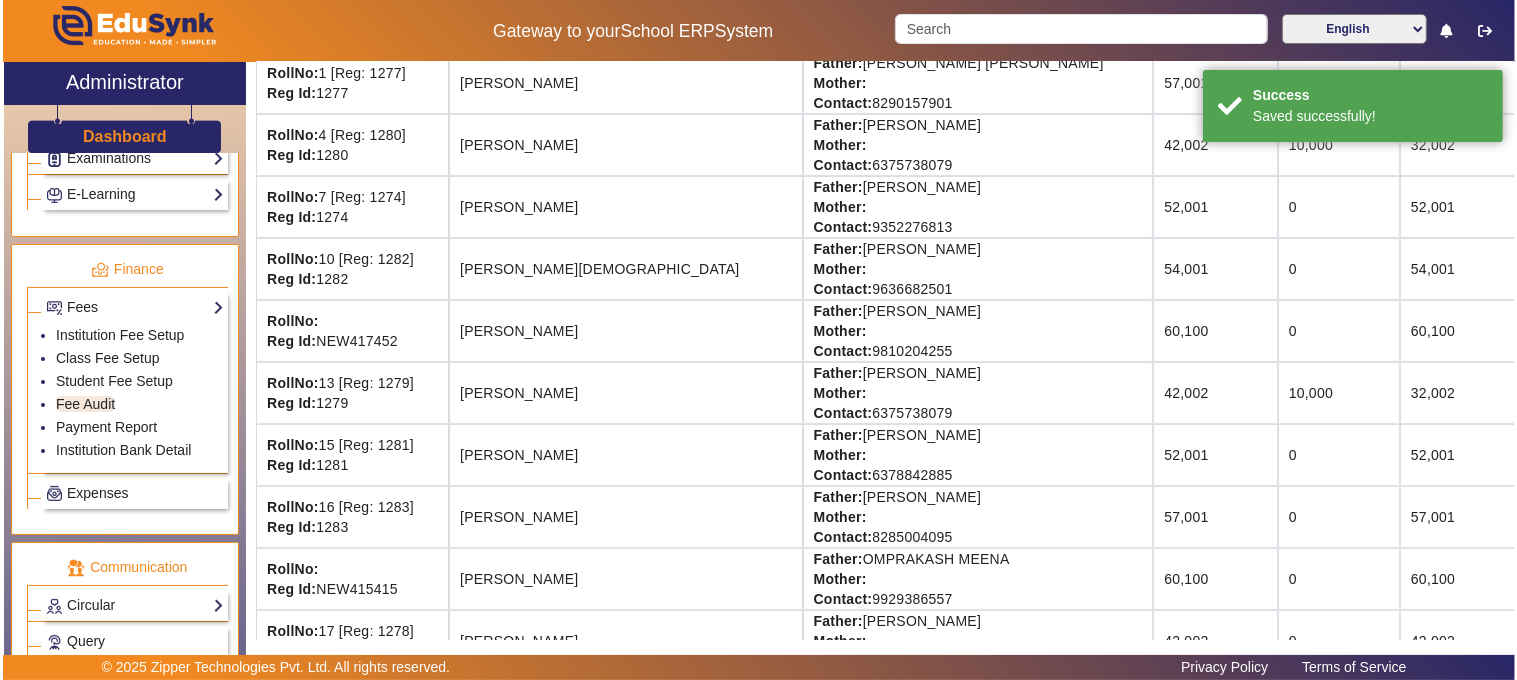 scroll, scrollTop: 0, scrollLeft: 0, axis: both 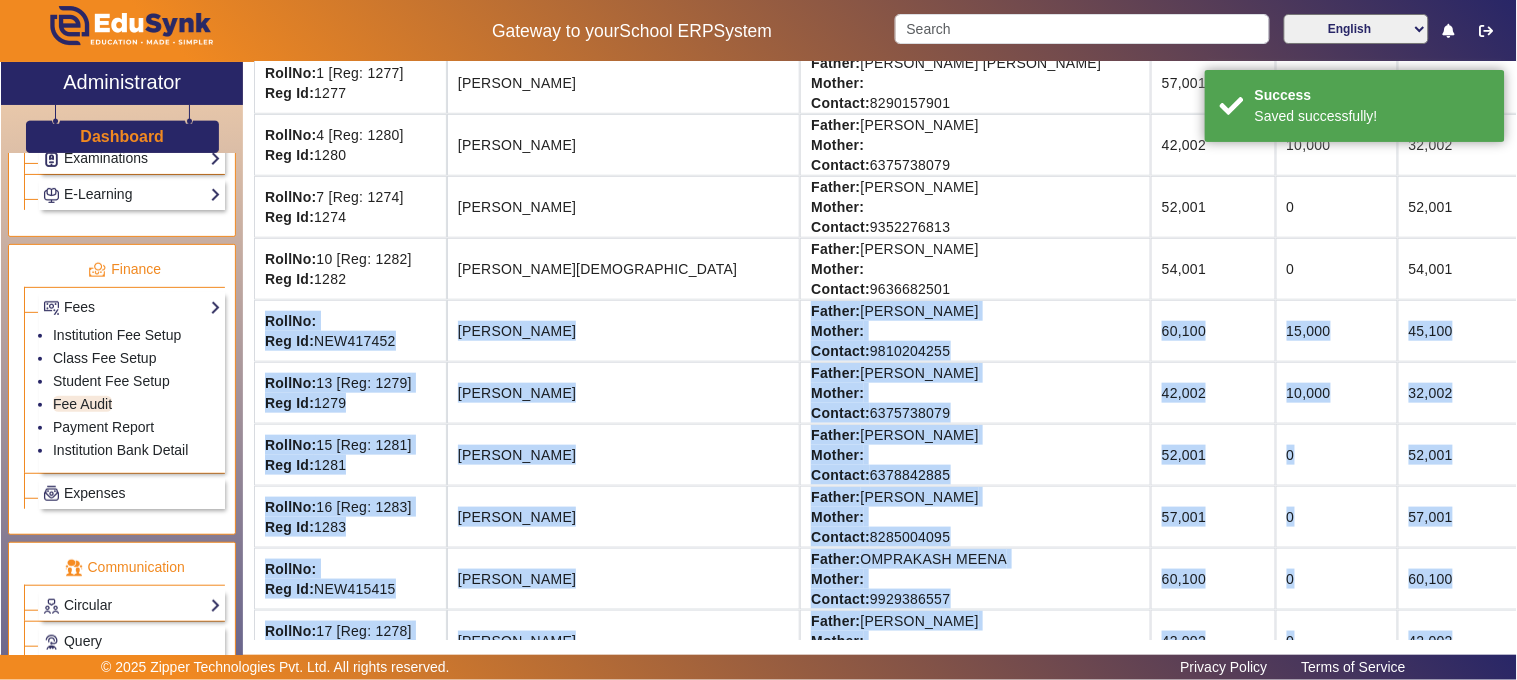 drag, startPoint x: 260, startPoint y: 321, endPoint x: 1516, endPoint y: 343, distance: 1256.1926 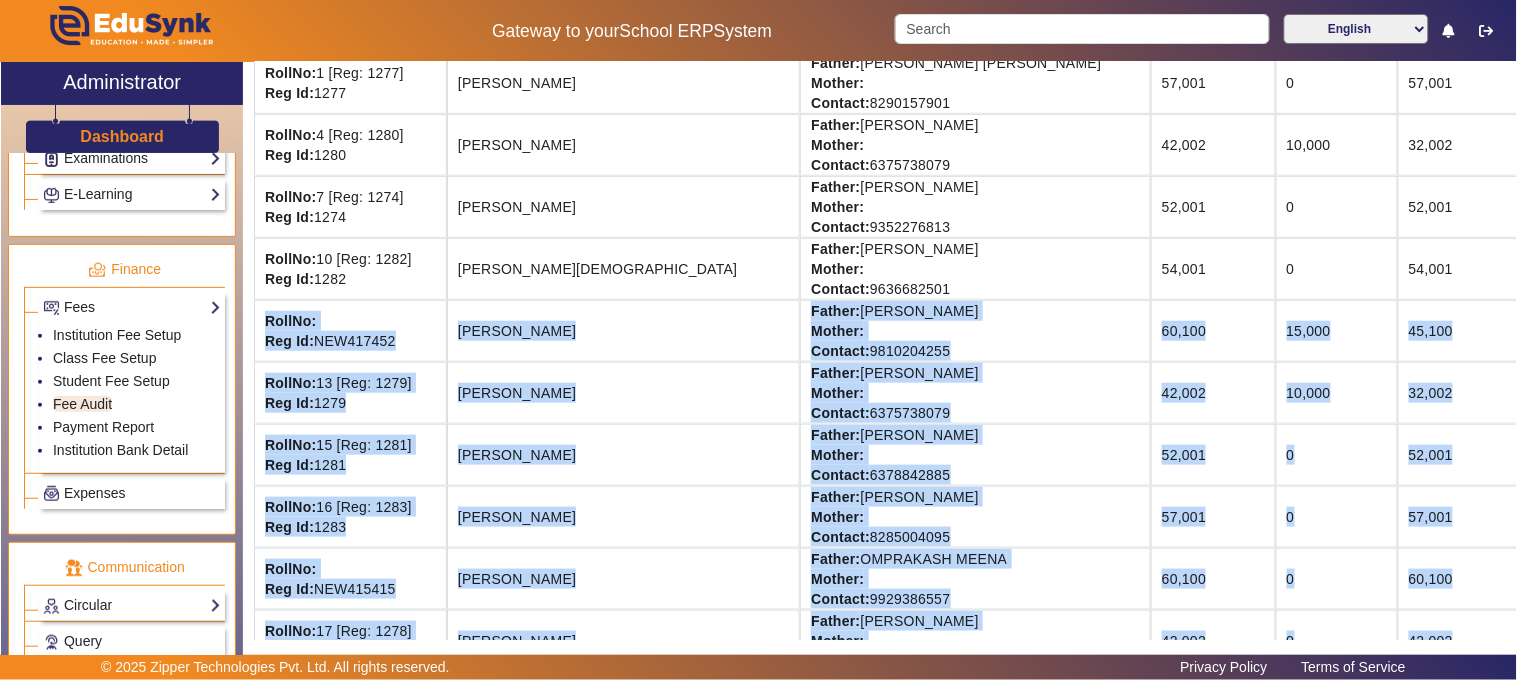 click on "45,100" 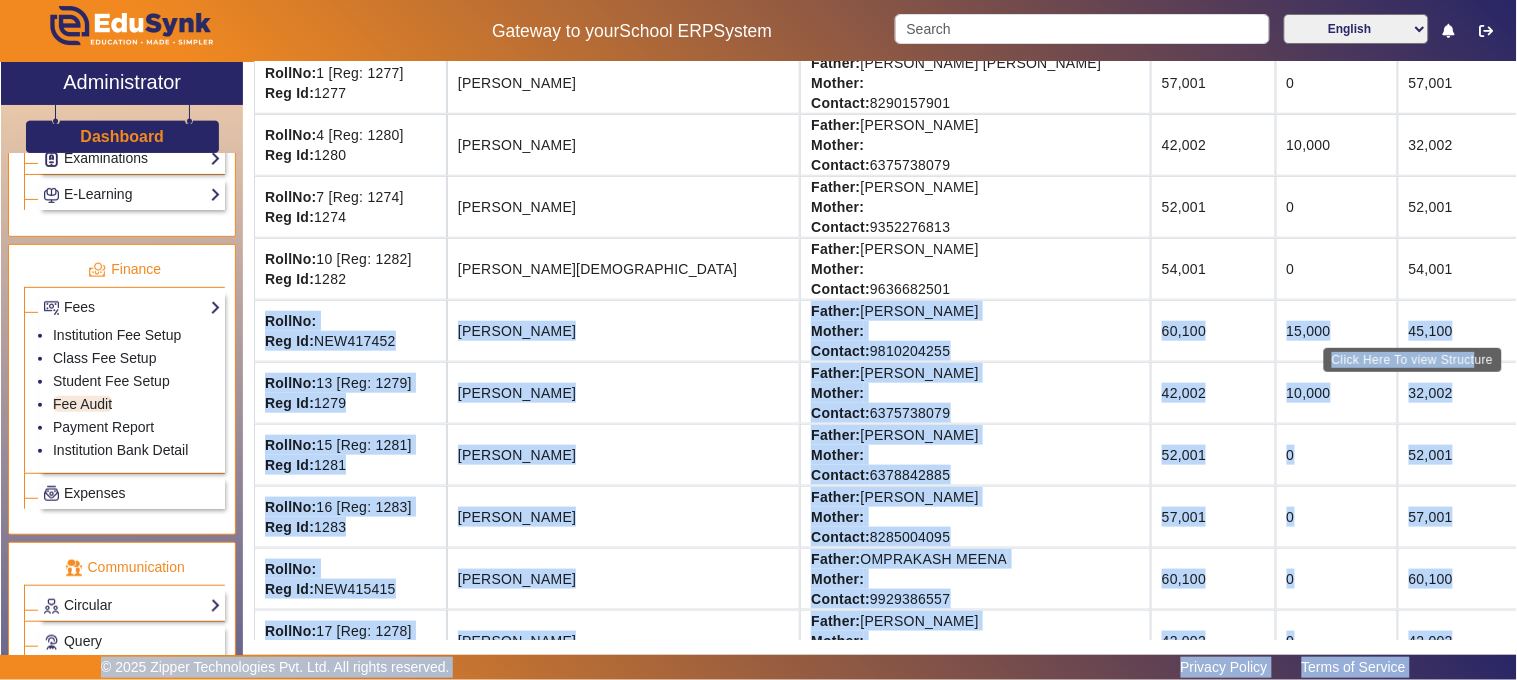 drag, startPoint x: 337, startPoint y: 342, endPoint x: 1470, endPoint y: 353, distance: 1133.0533 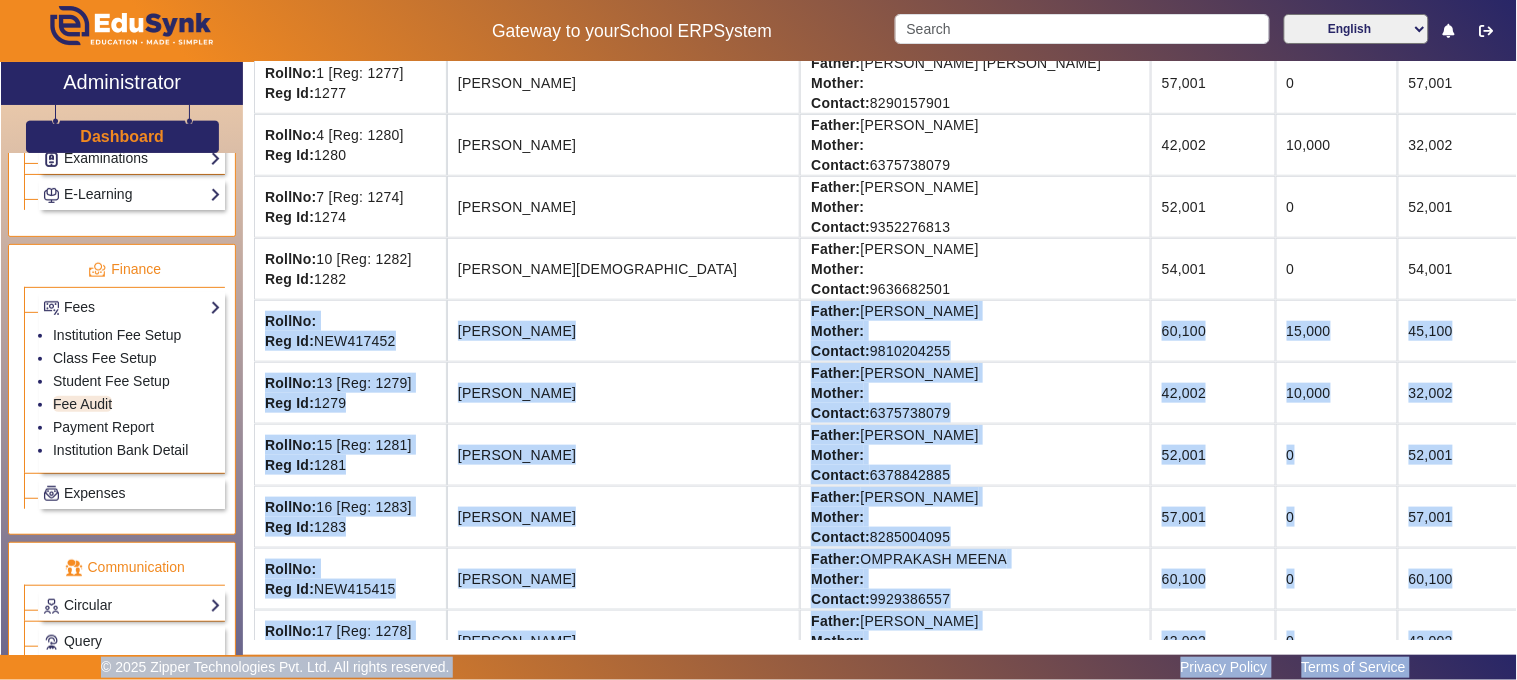 click on "45,100" 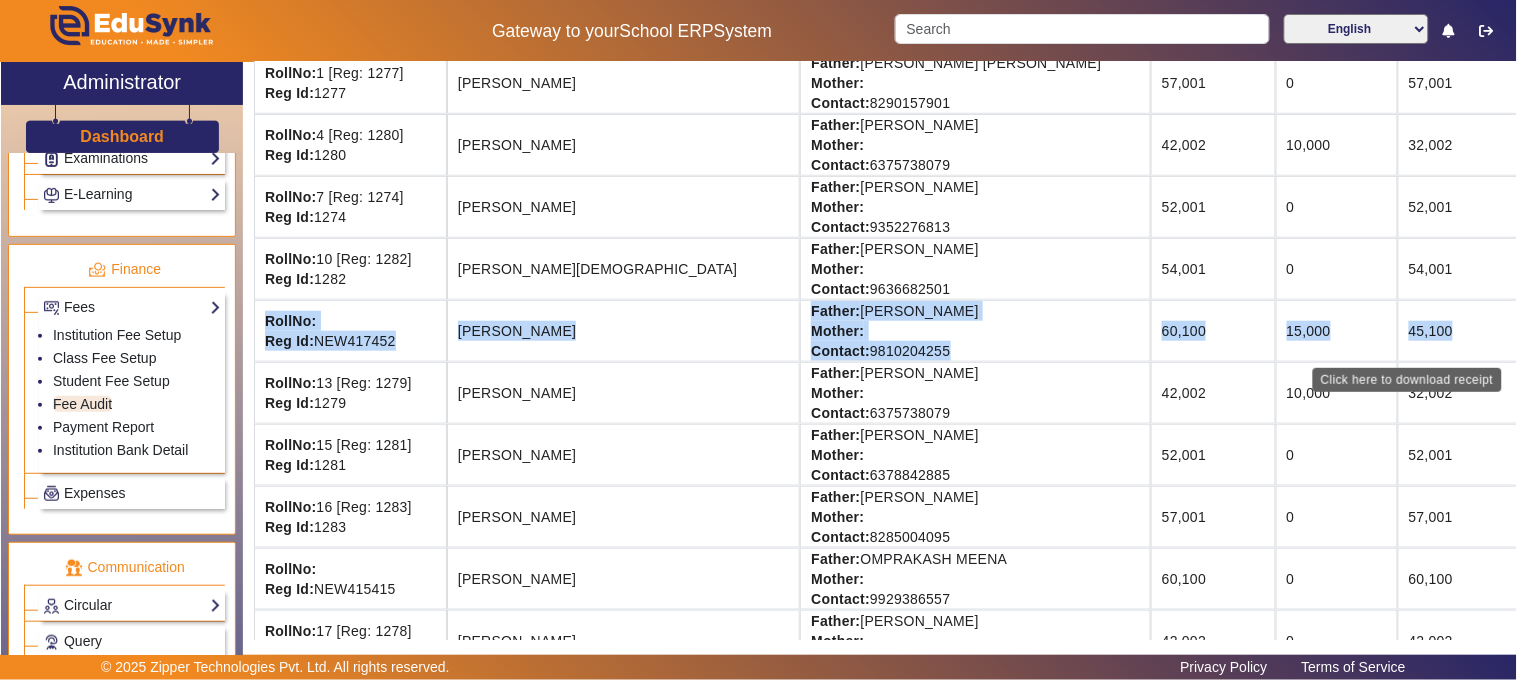 drag, startPoint x: 264, startPoint y: 316, endPoint x: 1448, endPoint y: 351, distance: 1184.5172 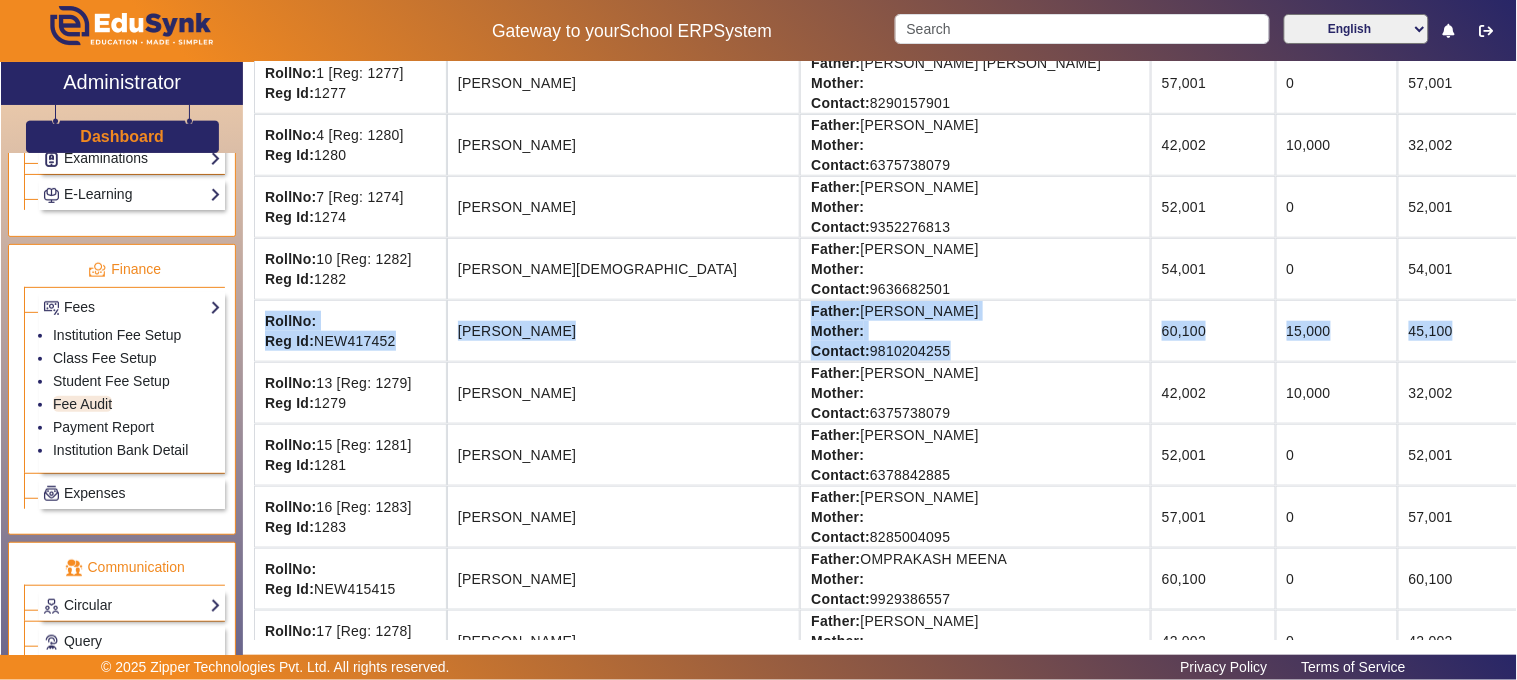 click on "45,100" 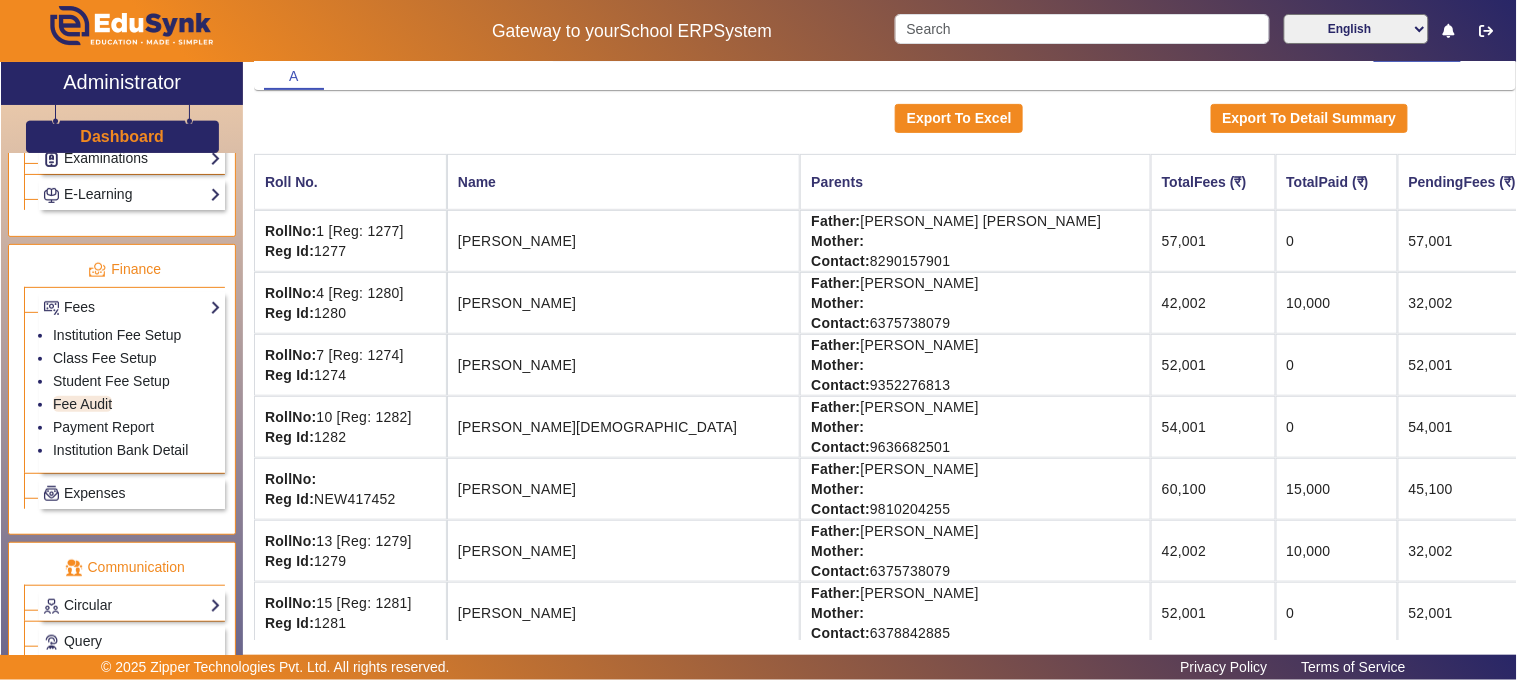 scroll, scrollTop: 0, scrollLeft: 0, axis: both 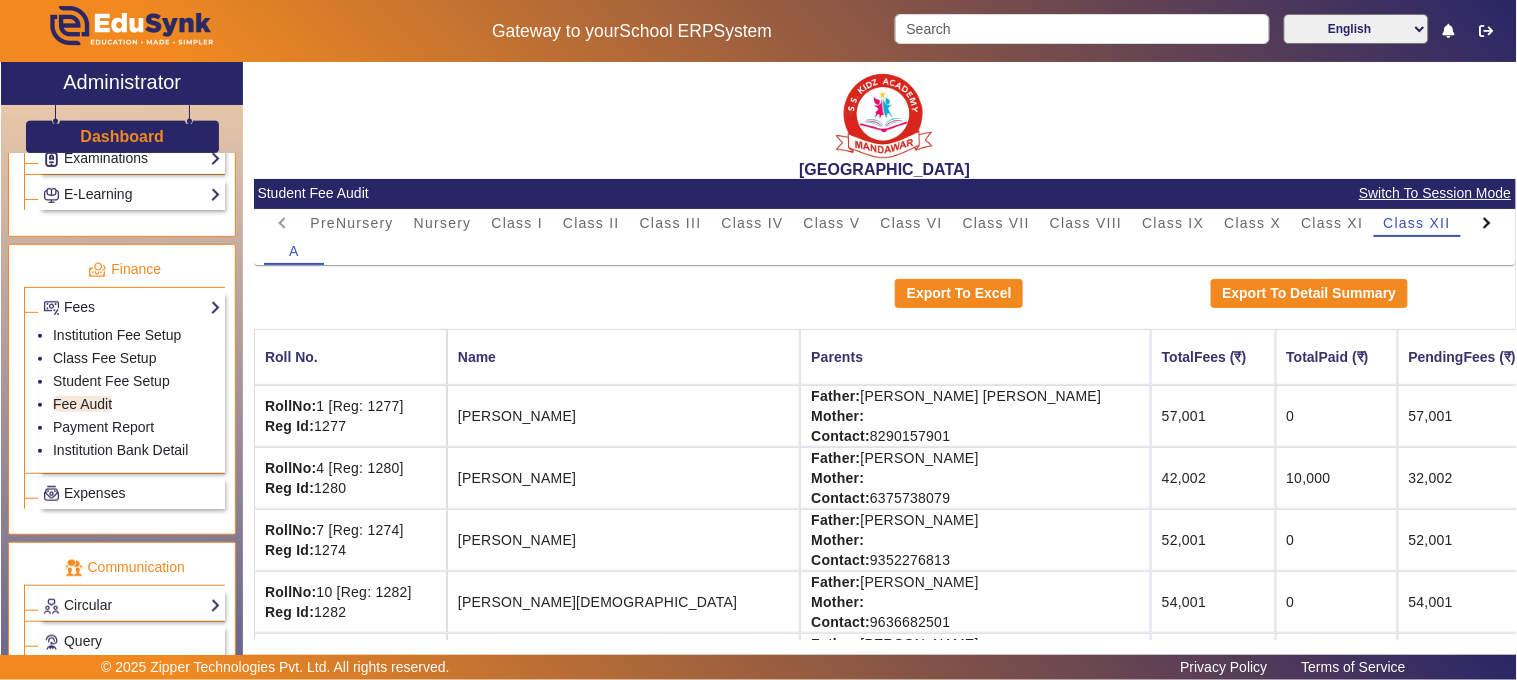 click on "Dashboard" 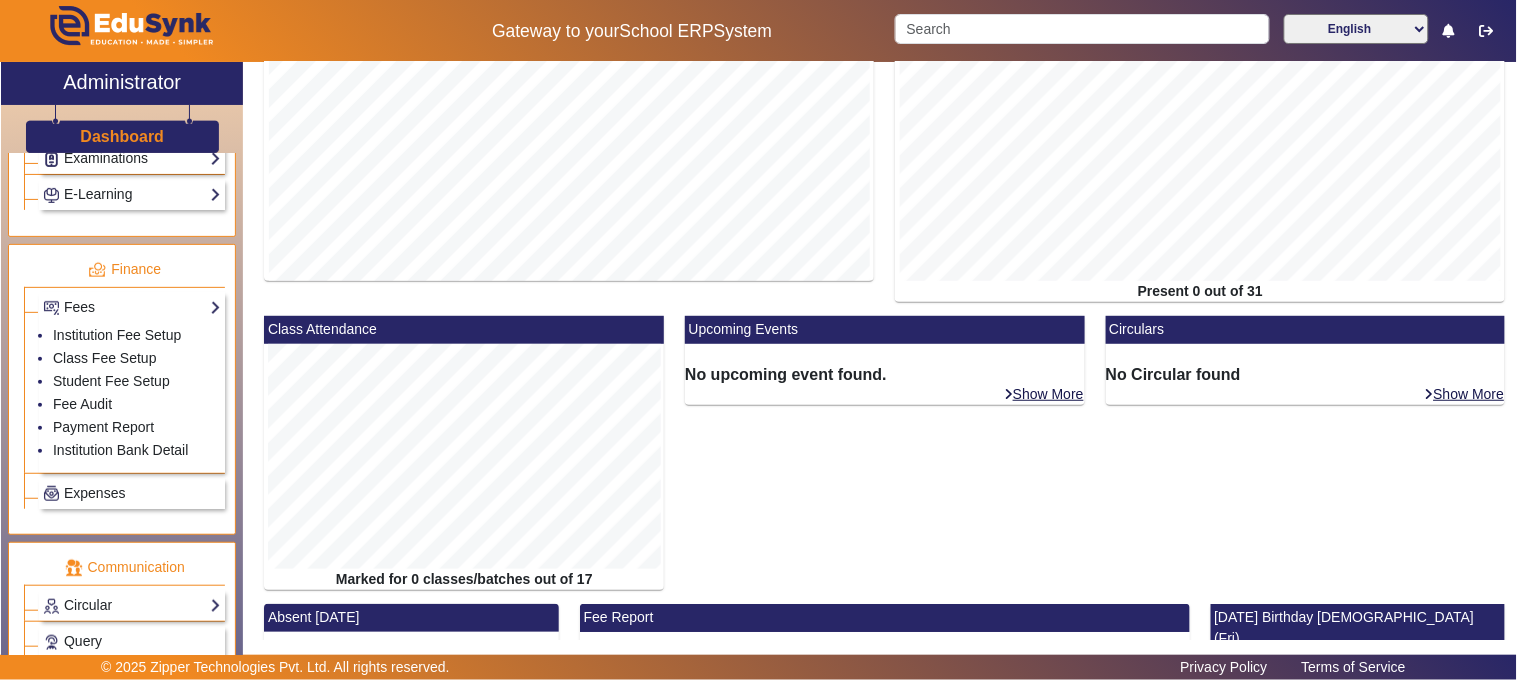 scroll, scrollTop: 0, scrollLeft: 0, axis: both 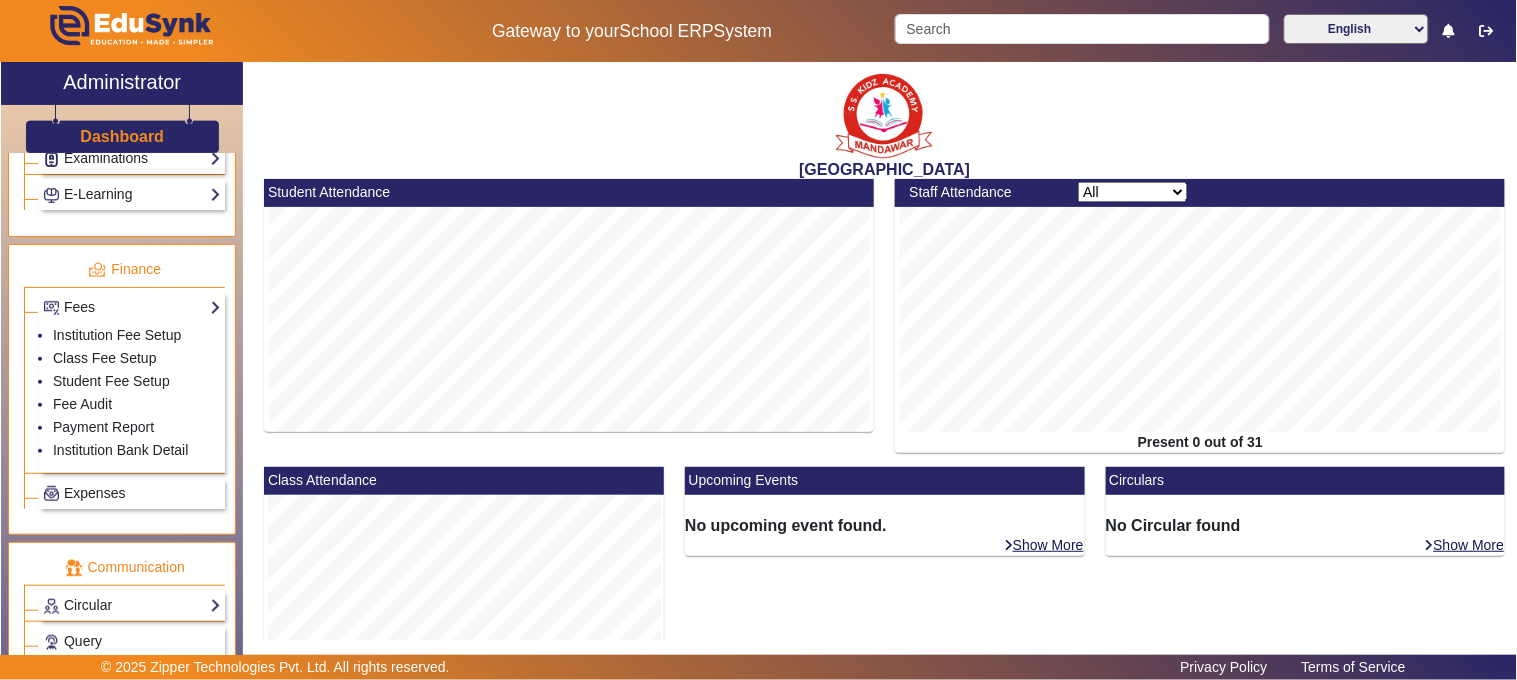 click on "Dashboard" 